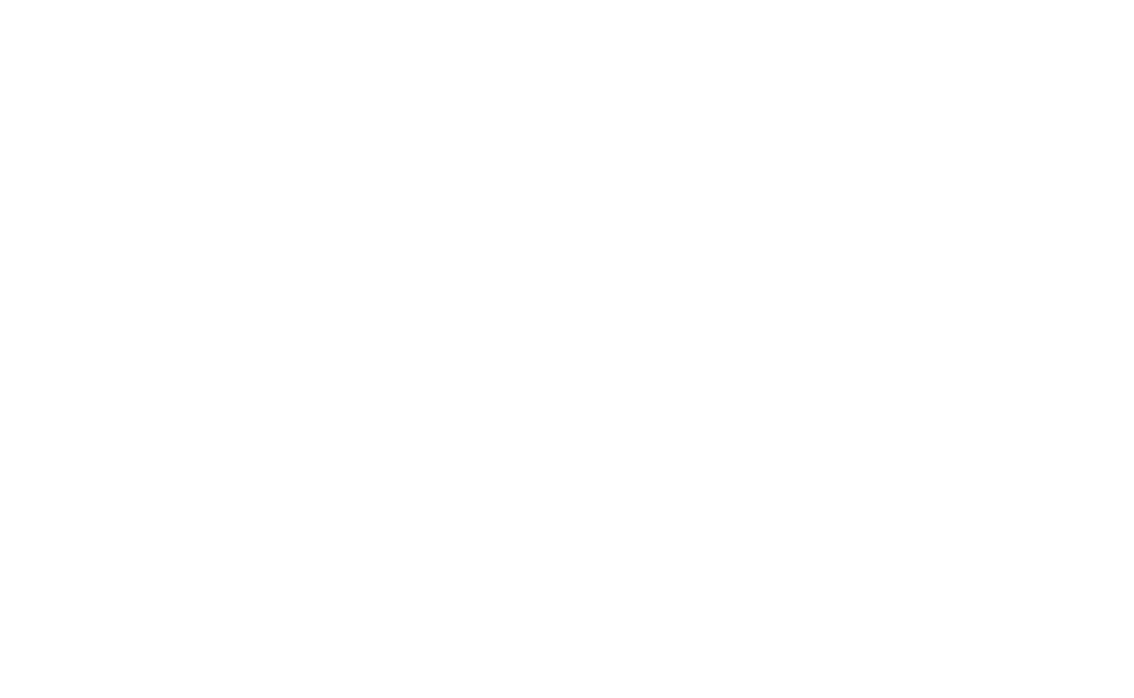 scroll, scrollTop: 0, scrollLeft: 0, axis: both 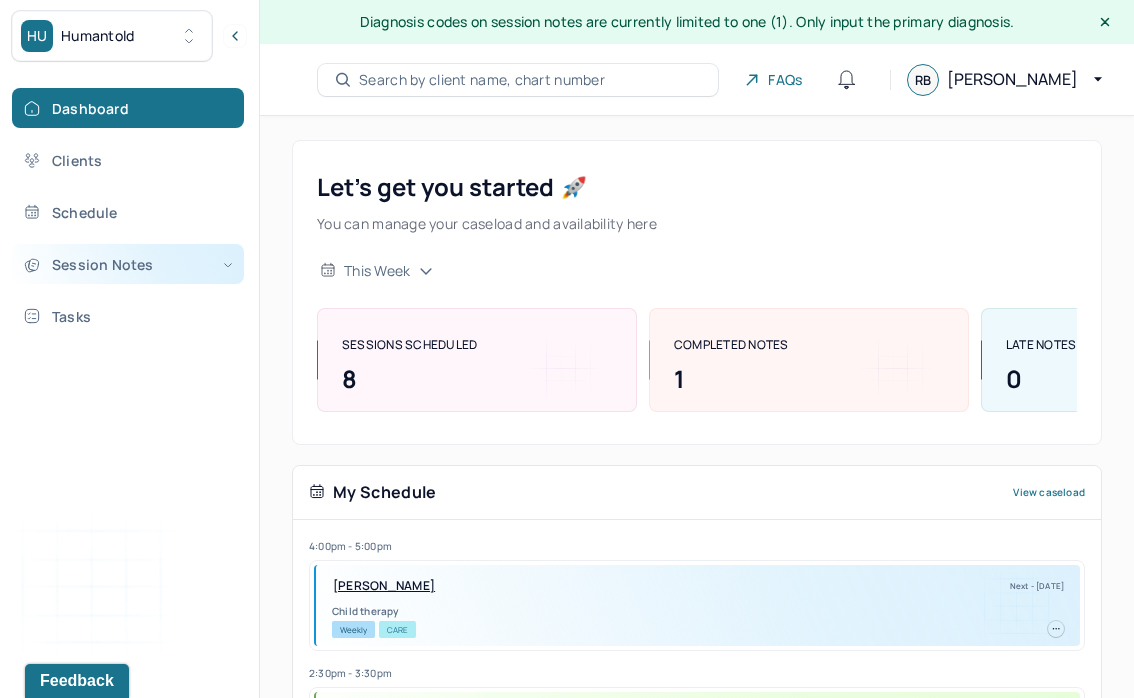 click on "Session Notes" at bounding box center (128, 264) 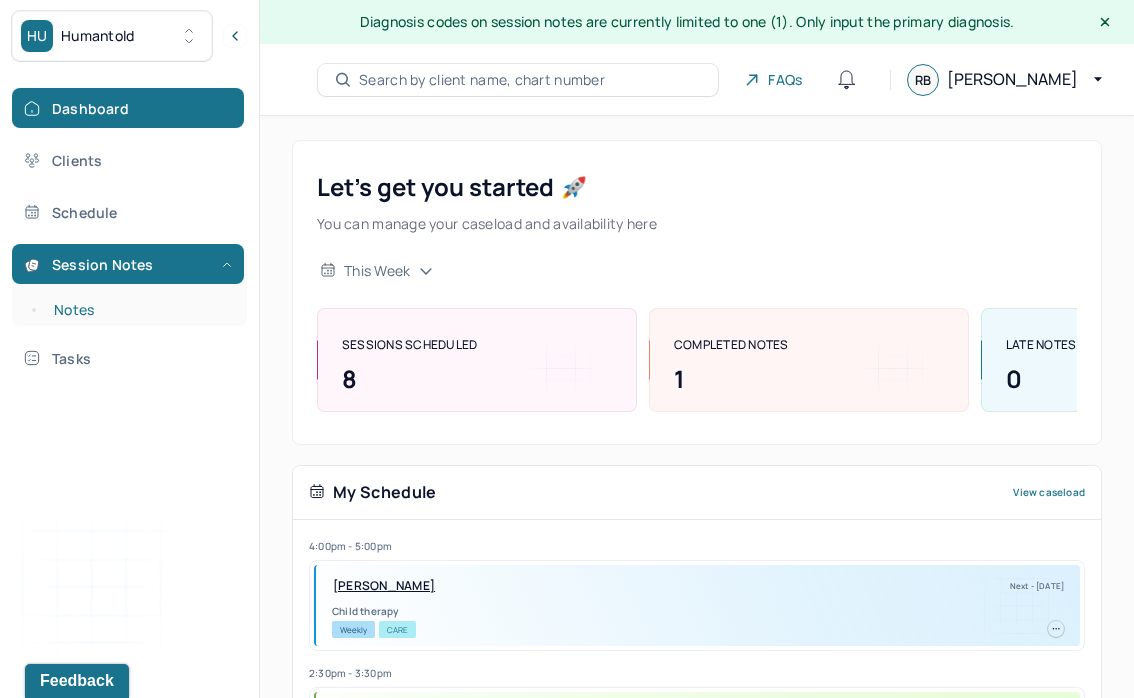 click on "Notes" at bounding box center (139, 310) 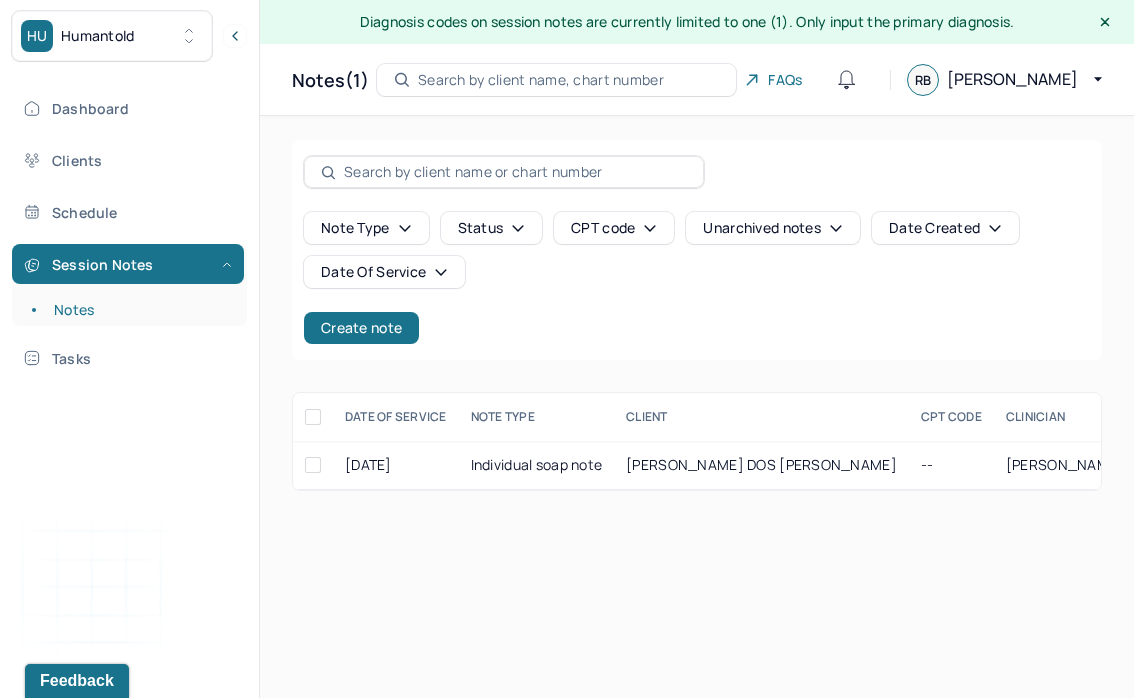 click on "HU Humantold" at bounding box center [129, 36] 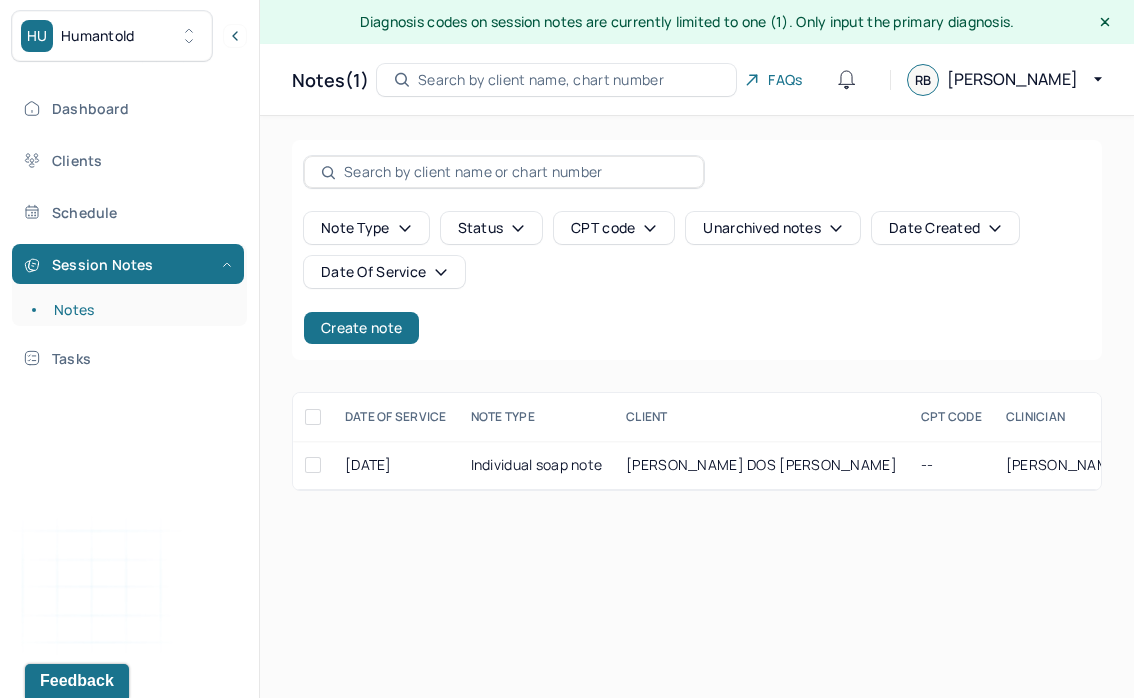 click on "HU Humantold" at bounding box center [112, 36] 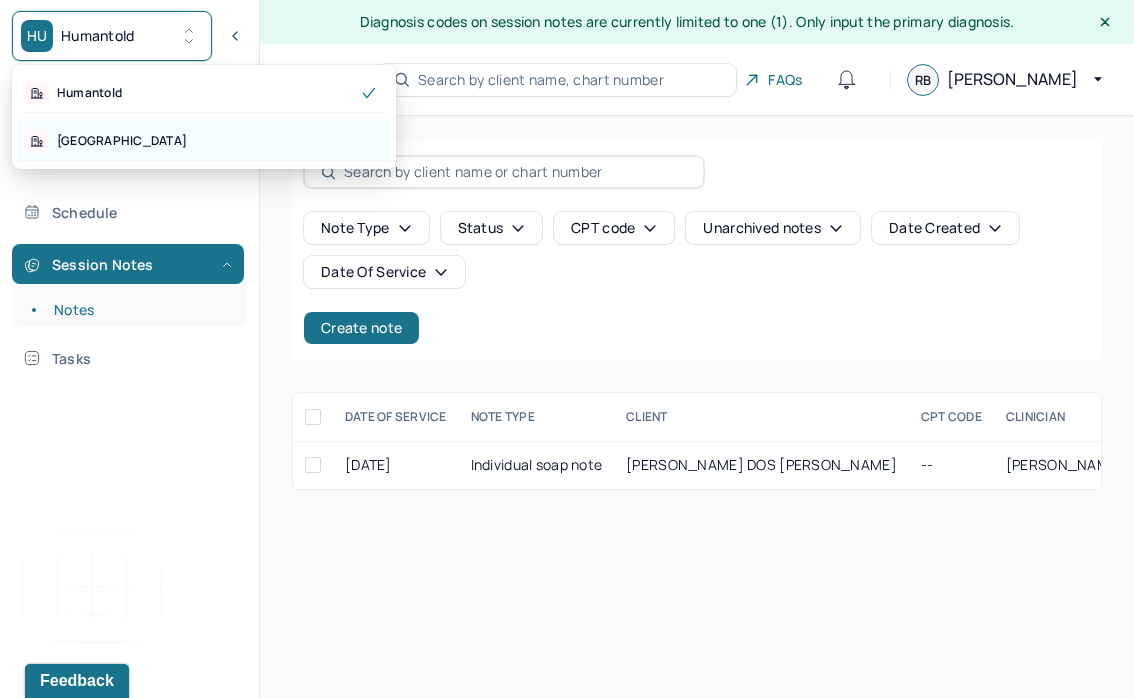 click on "[GEOGRAPHIC_DATA]" at bounding box center [122, 141] 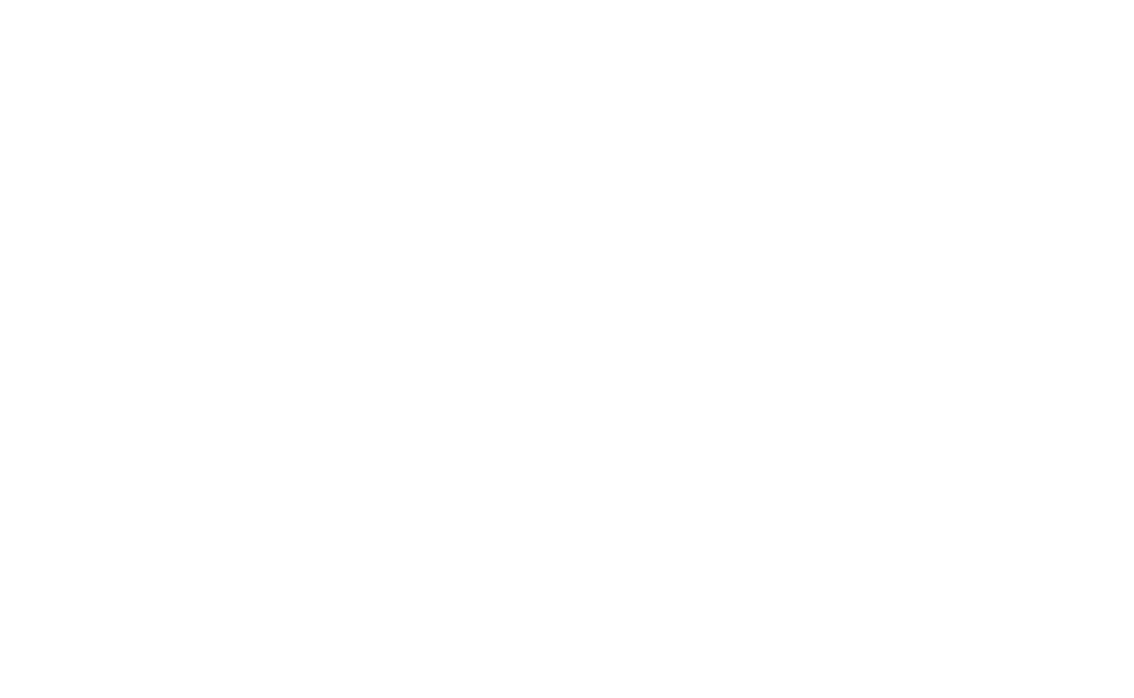 scroll, scrollTop: 0, scrollLeft: 0, axis: both 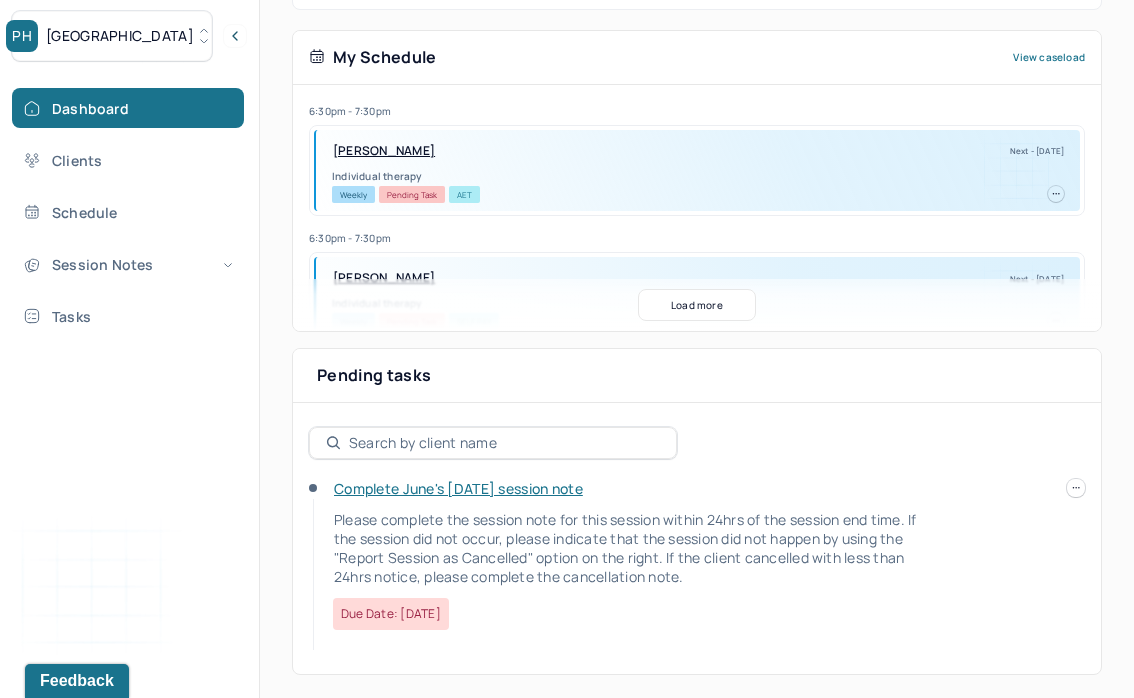 click on "Complete June's [DATE] session note" at bounding box center [458, 488] 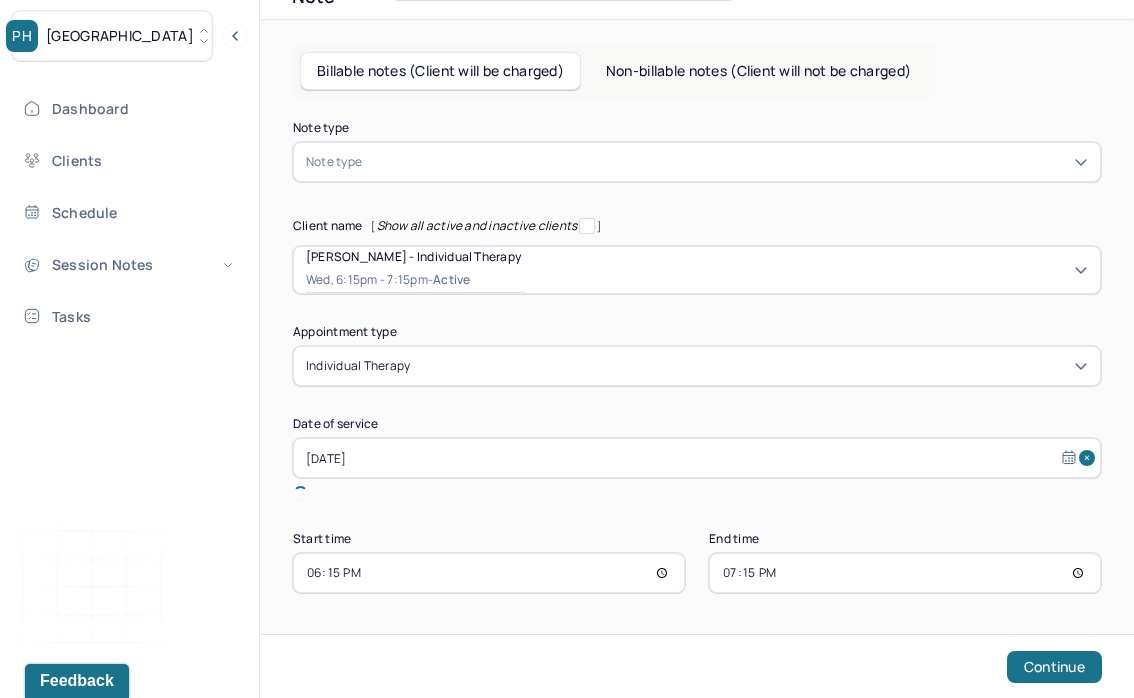 scroll, scrollTop: 73, scrollLeft: 0, axis: vertical 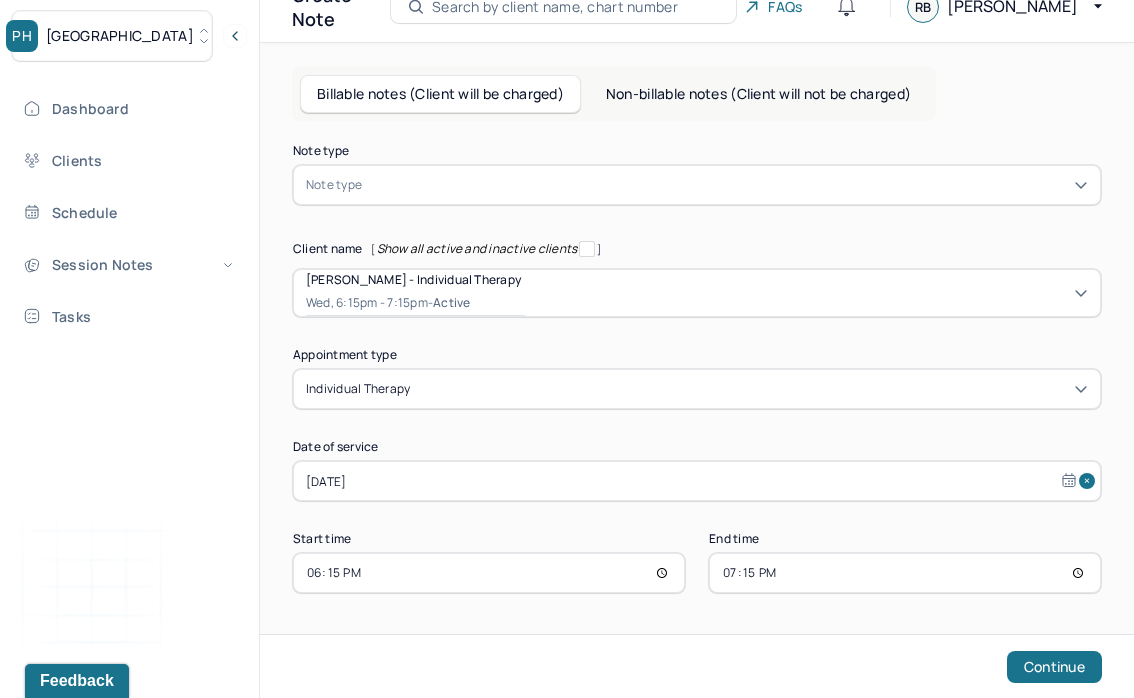 click on "18:15" at bounding box center [489, 573] 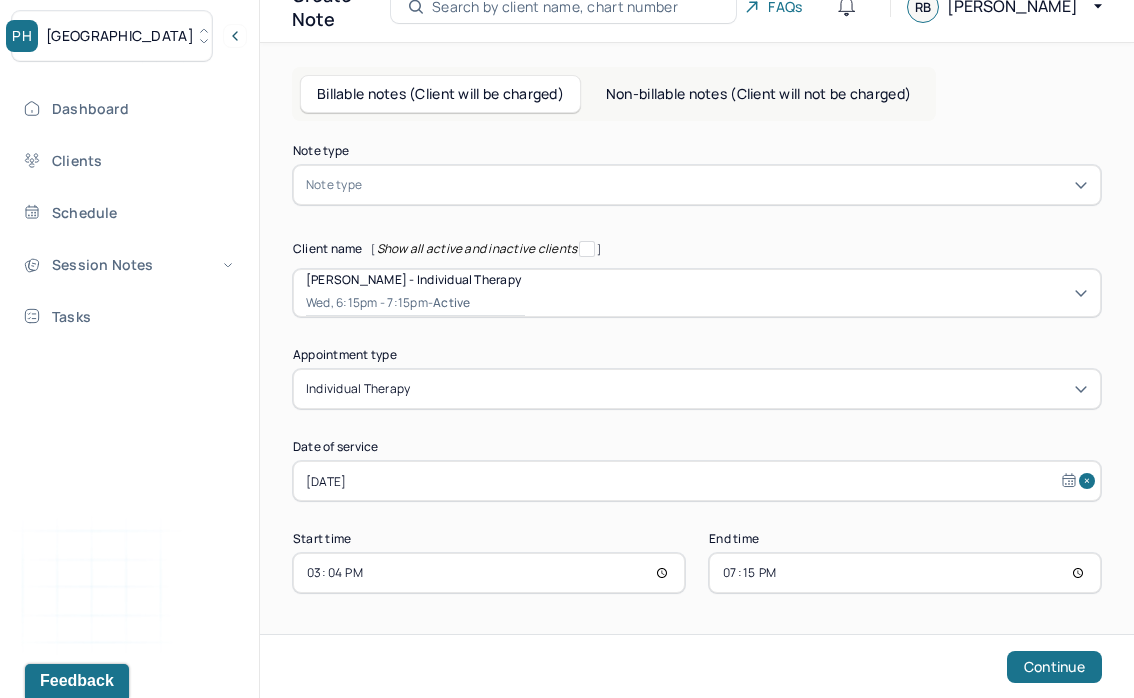 type on "15:45" 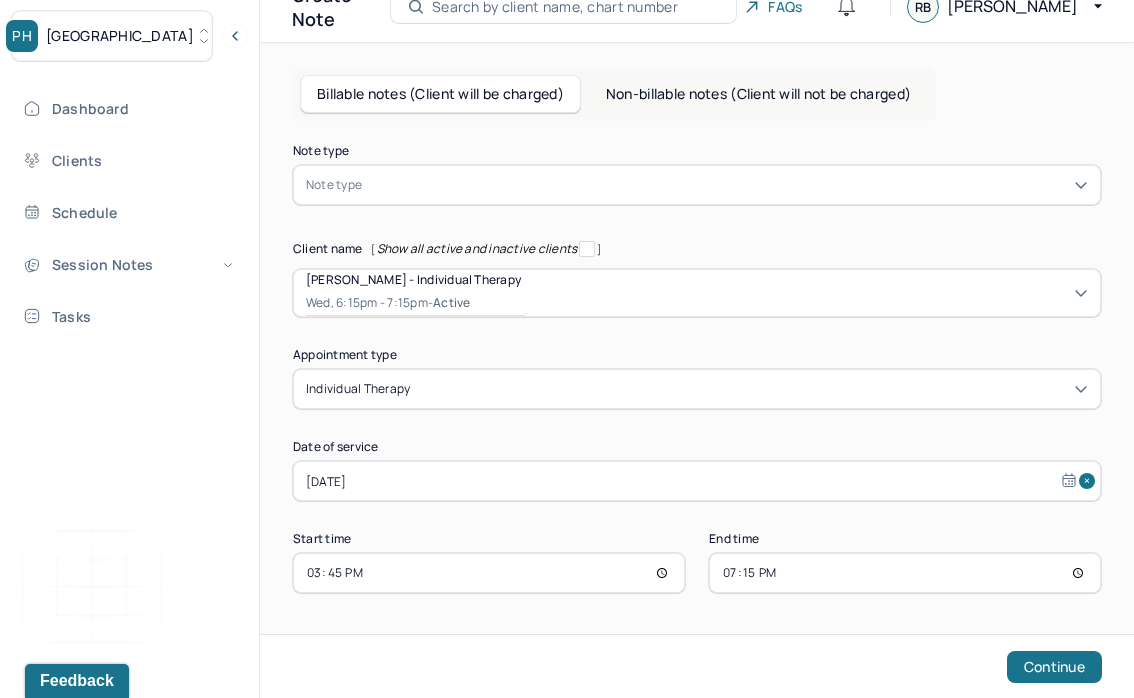 click on "19:15" at bounding box center (905, 573) 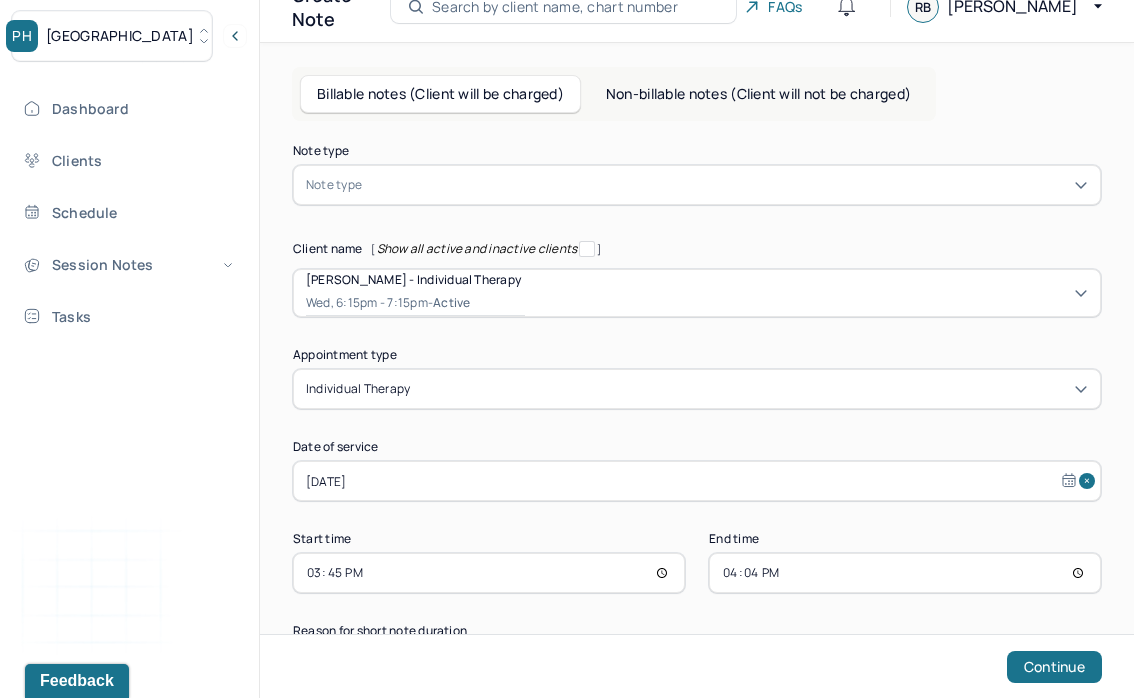 type on "16:45" 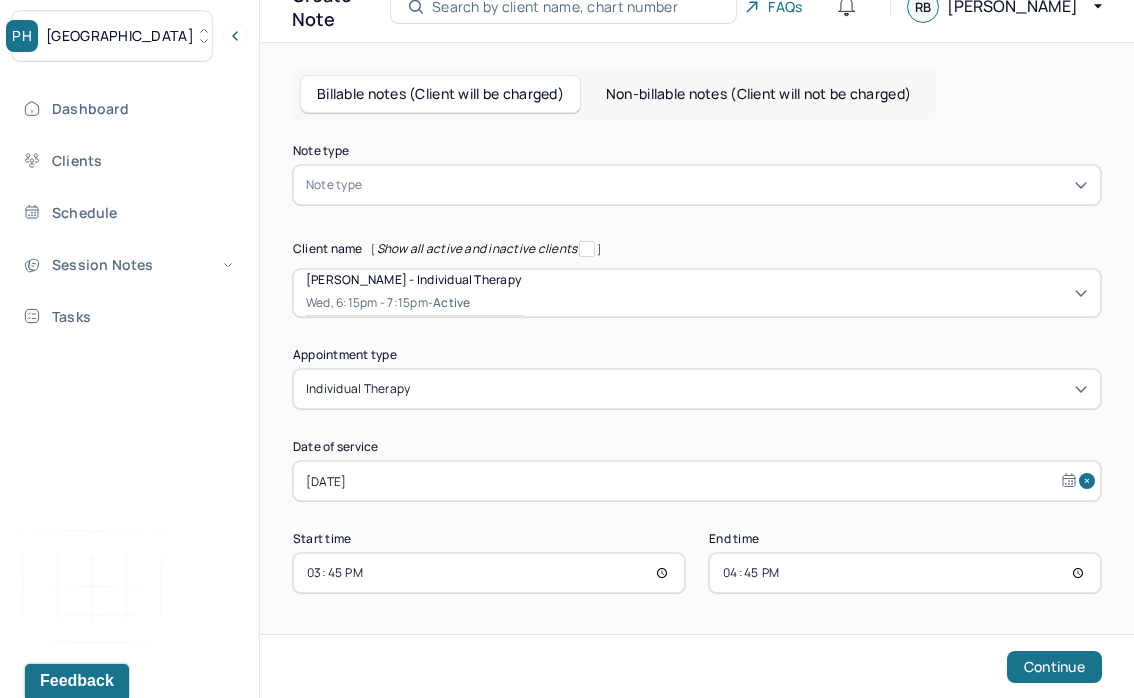 click on "Note type Note type Client name [ Show all active and inactive clients ] [PERSON_NAME] - Individual therapy Wed, 6:15pm - 7:15pm  -  active Appointment type individual therapy Date of service [DATE] Start time 15:45 End time 16:45   Continue" at bounding box center (697, 410) 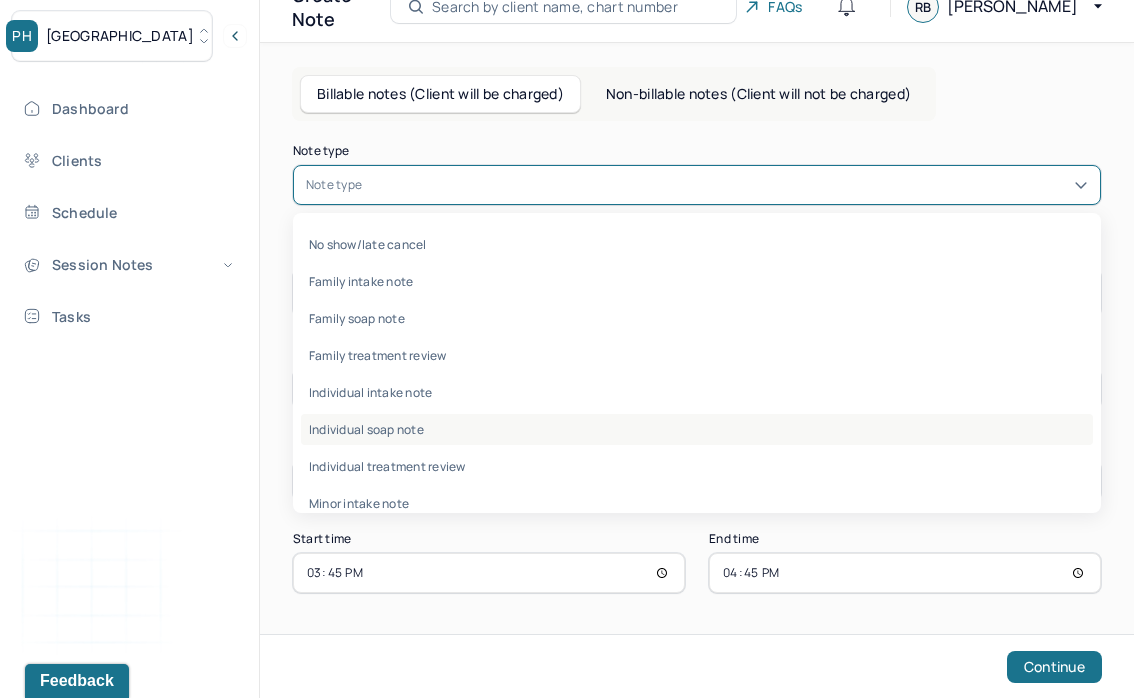 click on "Individual soap note" at bounding box center (697, 429) 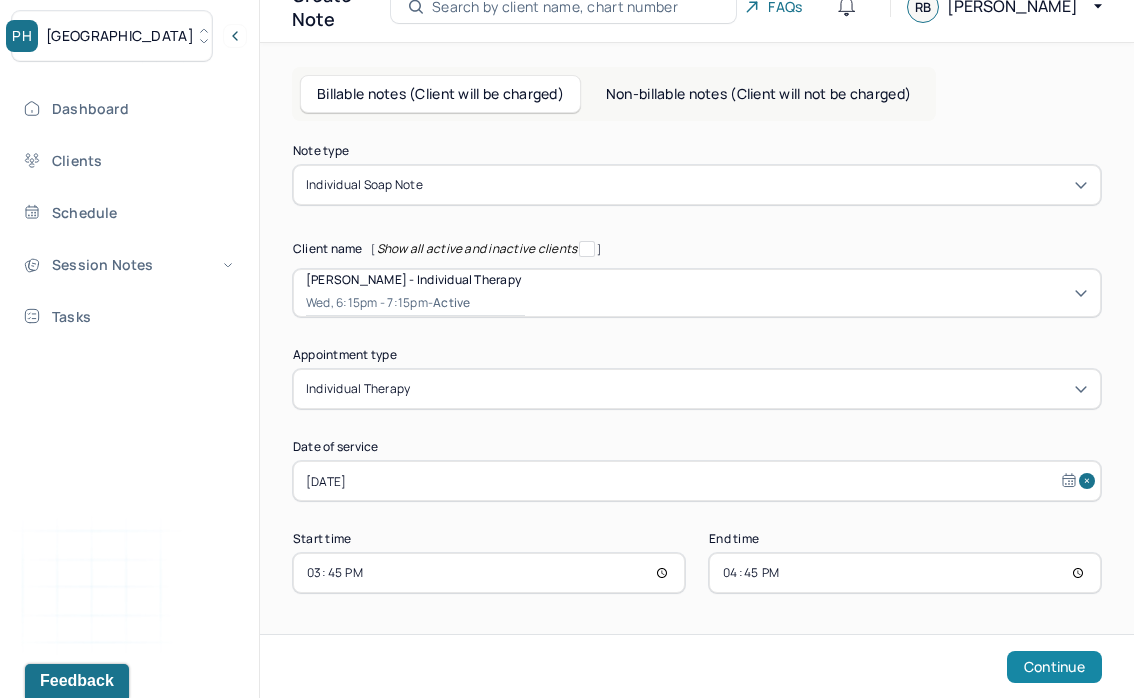 click on "Continue" at bounding box center [1054, 667] 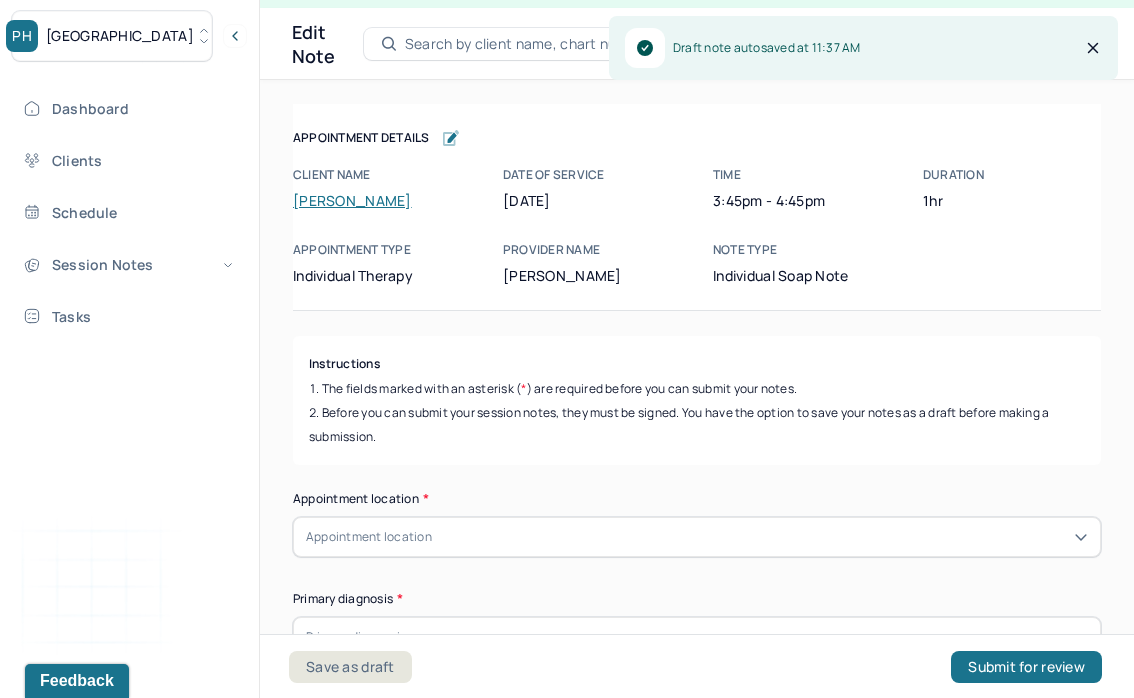 scroll, scrollTop: 36, scrollLeft: 0, axis: vertical 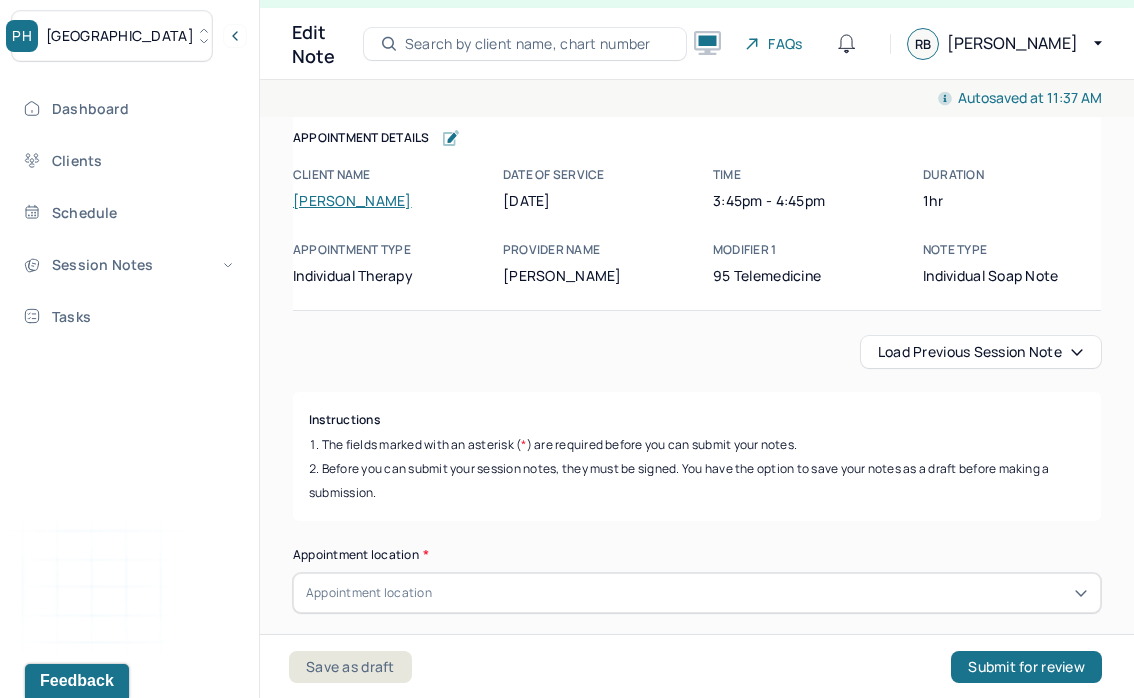click on "Load previous session note" at bounding box center [981, 352] 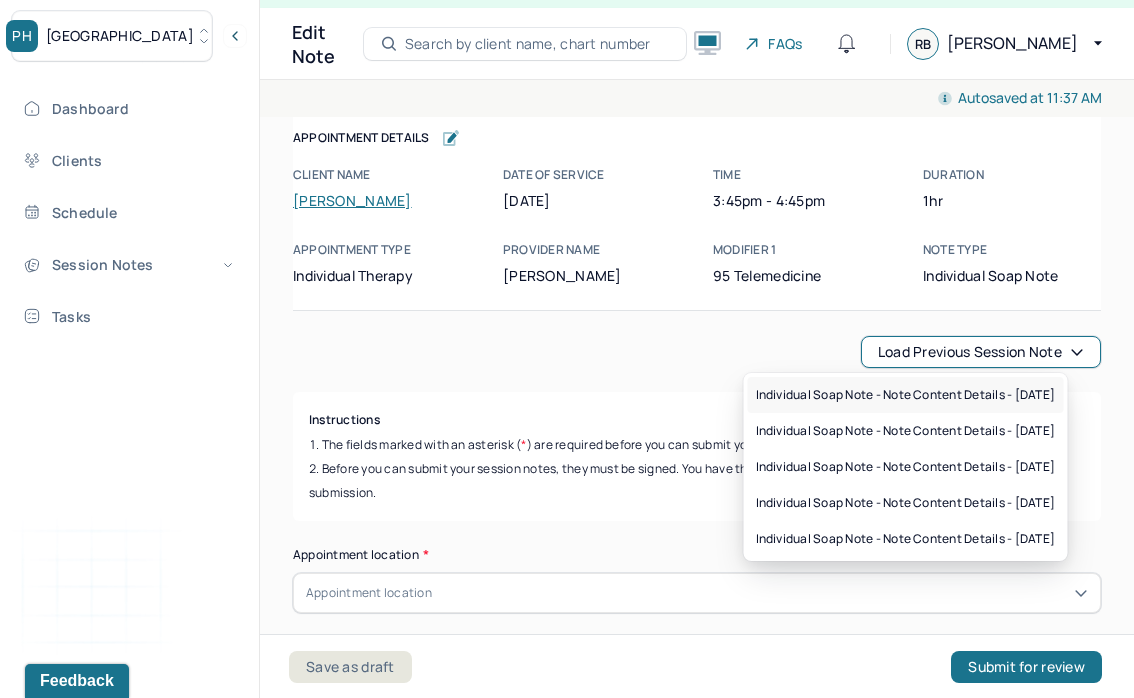 click on "Individual soap note   - Note content Details -   [DATE]" at bounding box center [906, 395] 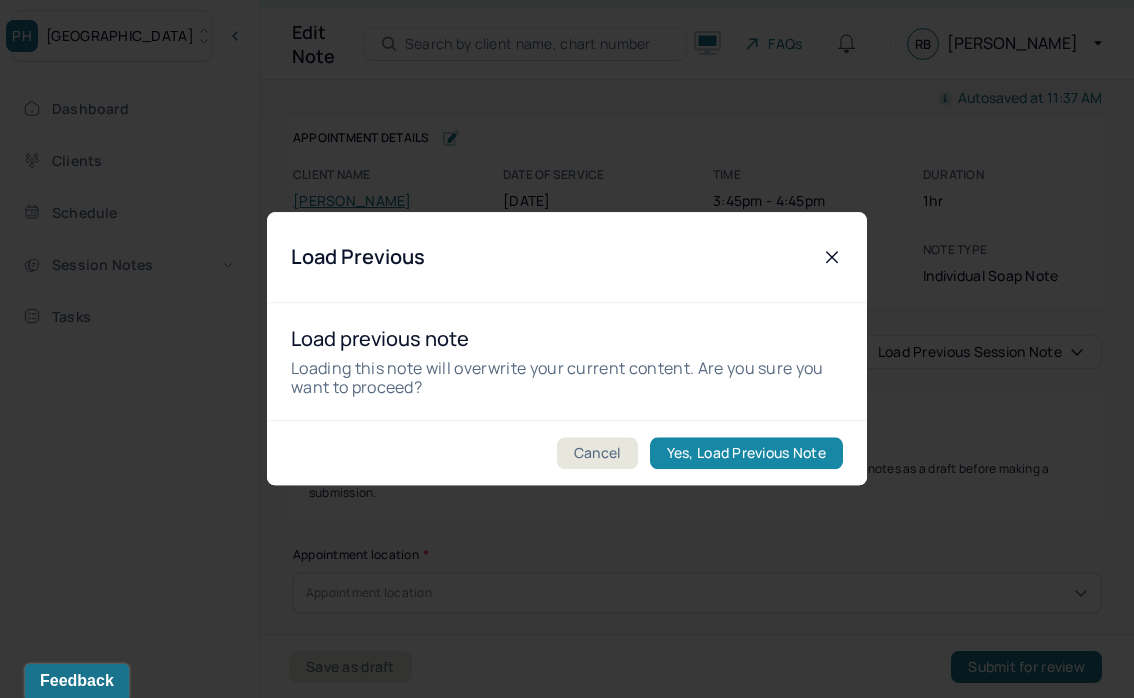 click on "Yes, Load Previous Note" at bounding box center [746, 454] 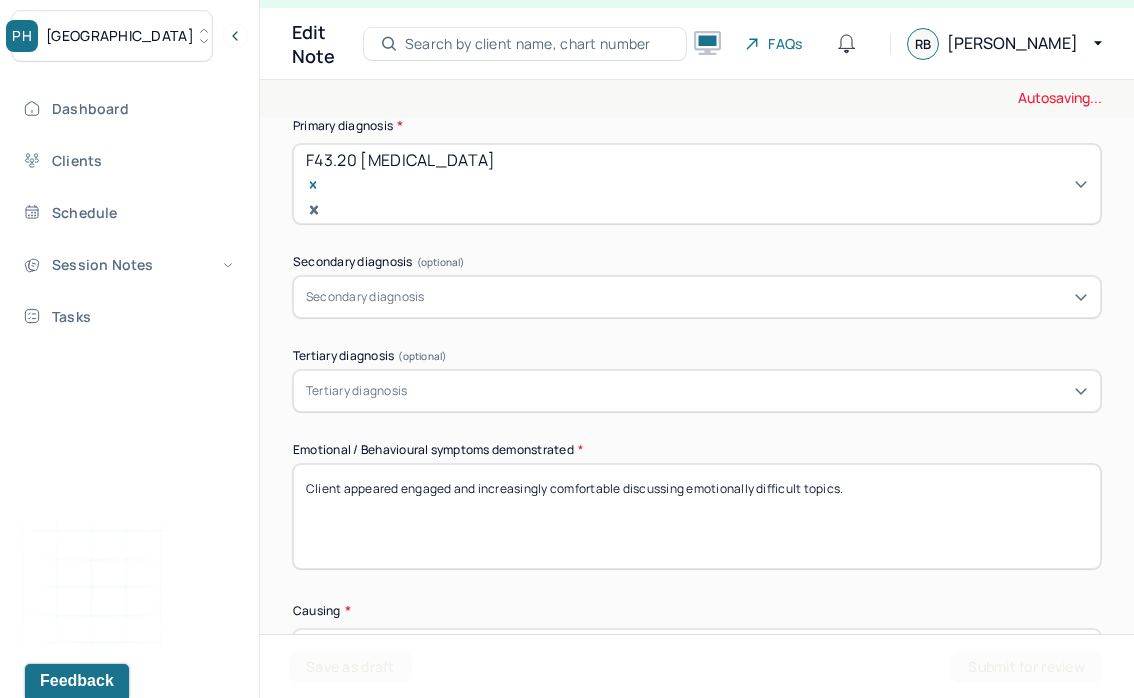 scroll, scrollTop: 546, scrollLeft: 0, axis: vertical 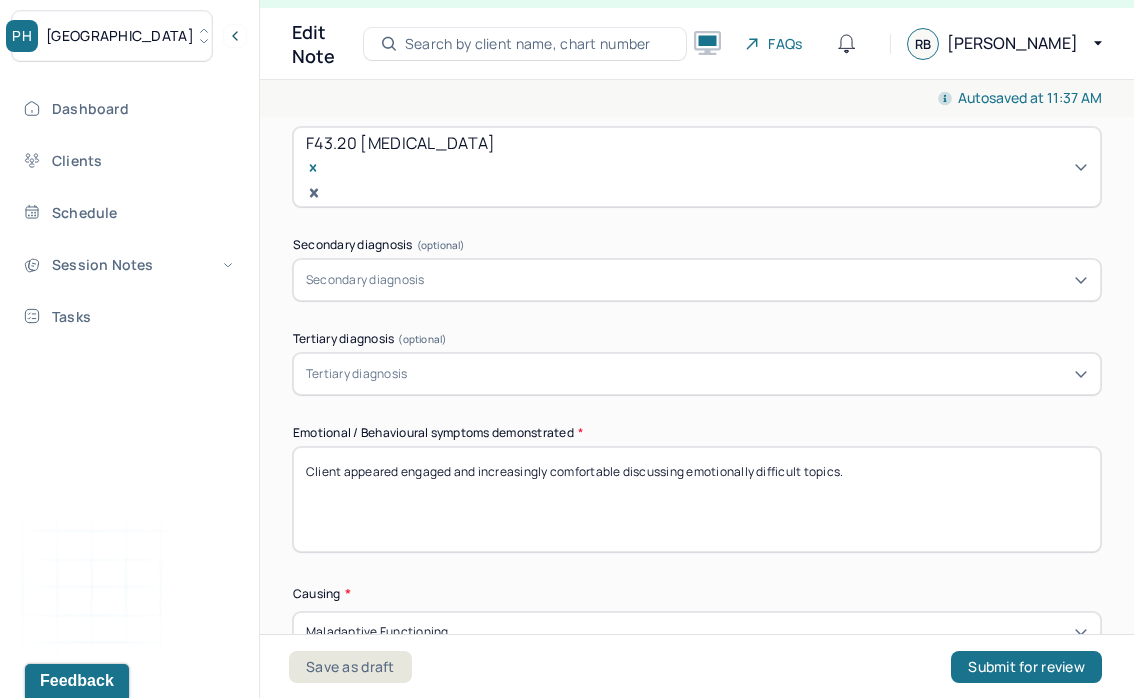 click on "Client appeared engaged and increasingly comfortable discussing emotionally difficult topics." at bounding box center [697, 499] 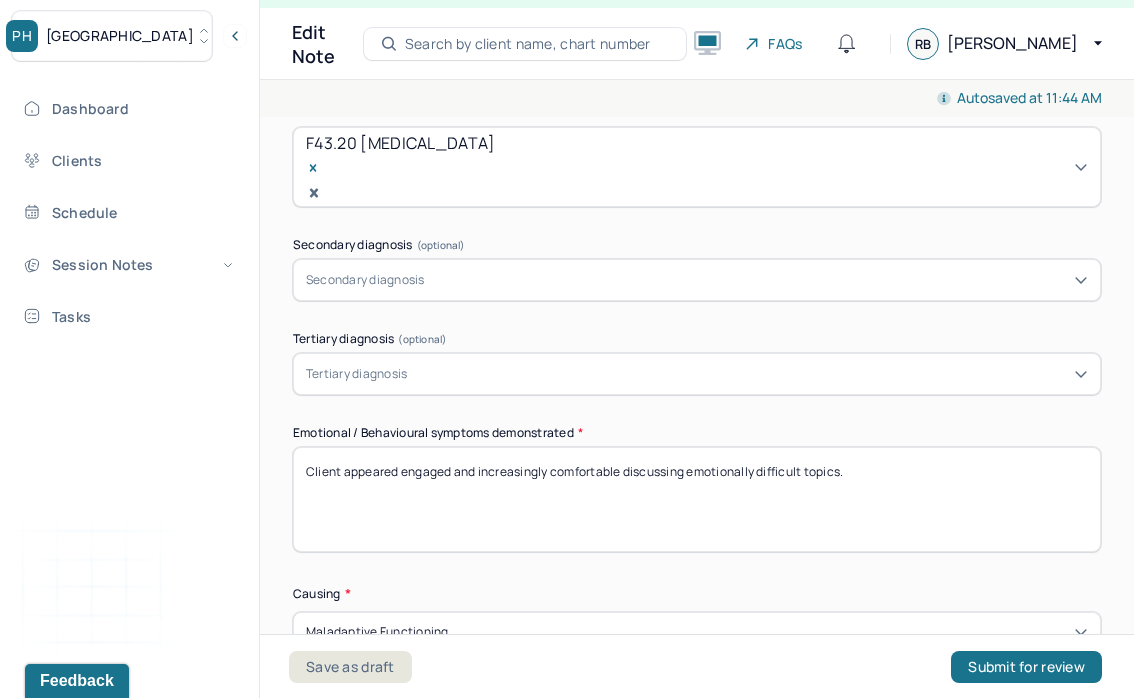 paste on "cheerful and high-energy throughout the session." 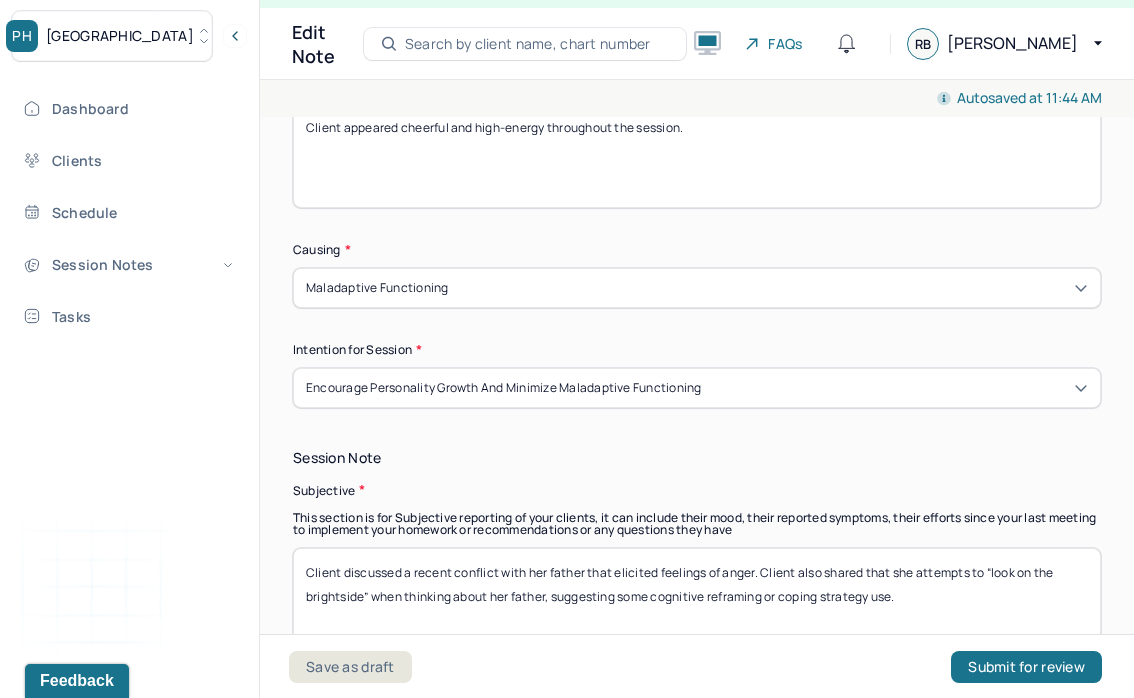 scroll, scrollTop: 1067, scrollLeft: 0, axis: vertical 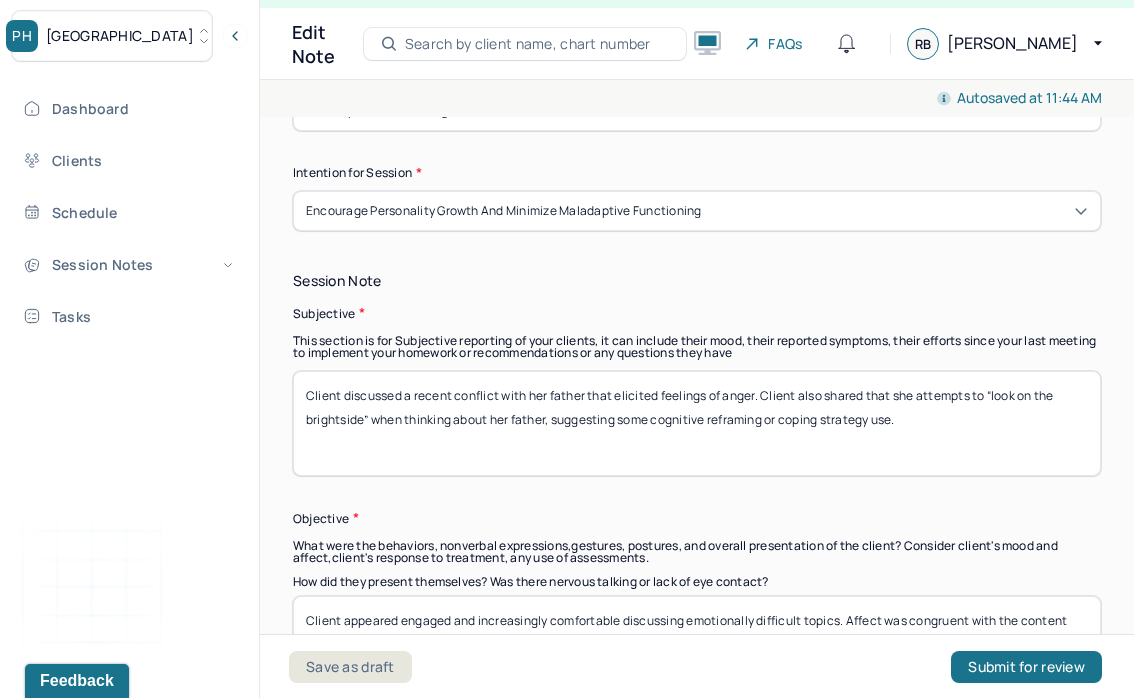 type on "Client appeared cheerful and high-energy throughout the session." 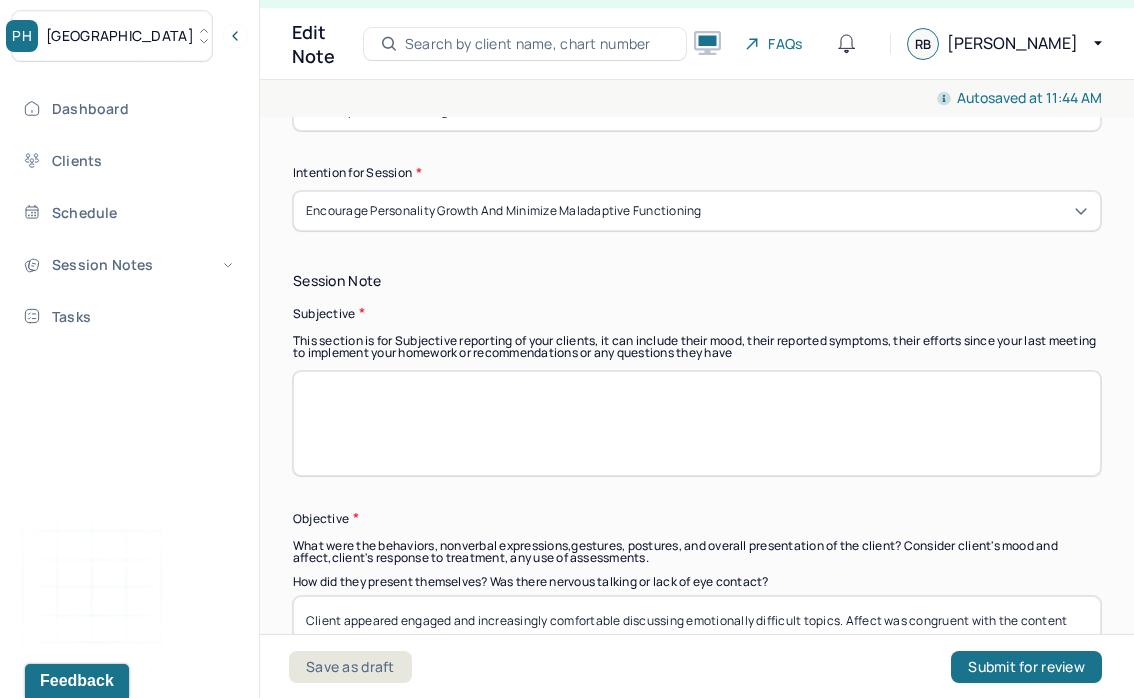 paste on "shared that her mother views her as “exceptionally smart,” whereas she sees herself as “average,” which she stated was “not a bad thing.” Client reported an increase in writing poems recently and shared several with the clinician." 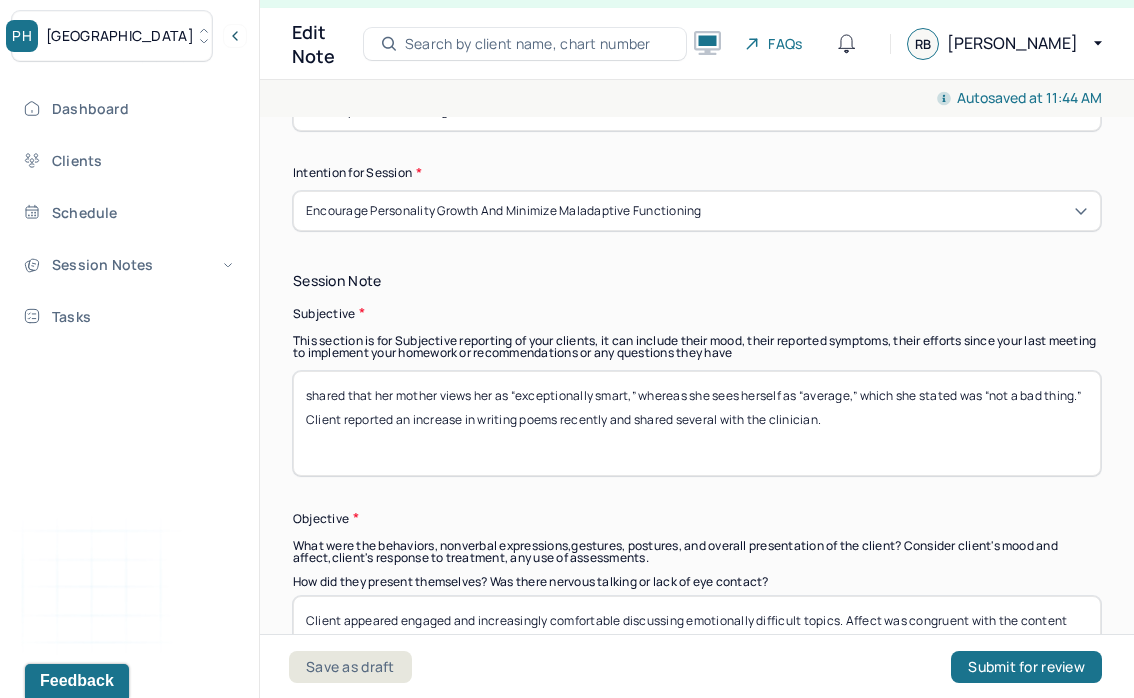 click on "shared that her mother views her as “exceptionally smart,” whereas she sees herself as “average,” which she stated was “not a bad thing.” Client reported an increase in writing poems recently and shared several with the clinician." at bounding box center (697, 423) 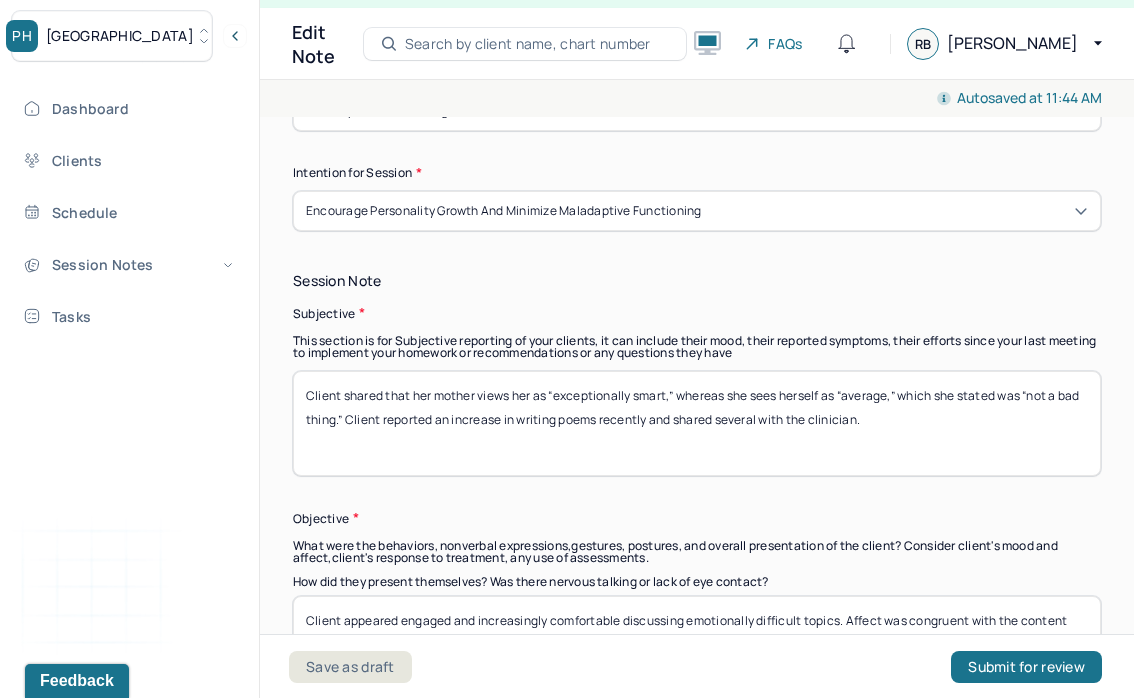 type on "Client shared that her mother views her as “exceptionally smart,” whereas she sees herself as “average,” which she stated was “not a bad thing.” Client reported an increase in writing poems recently and shared several with the clinician." 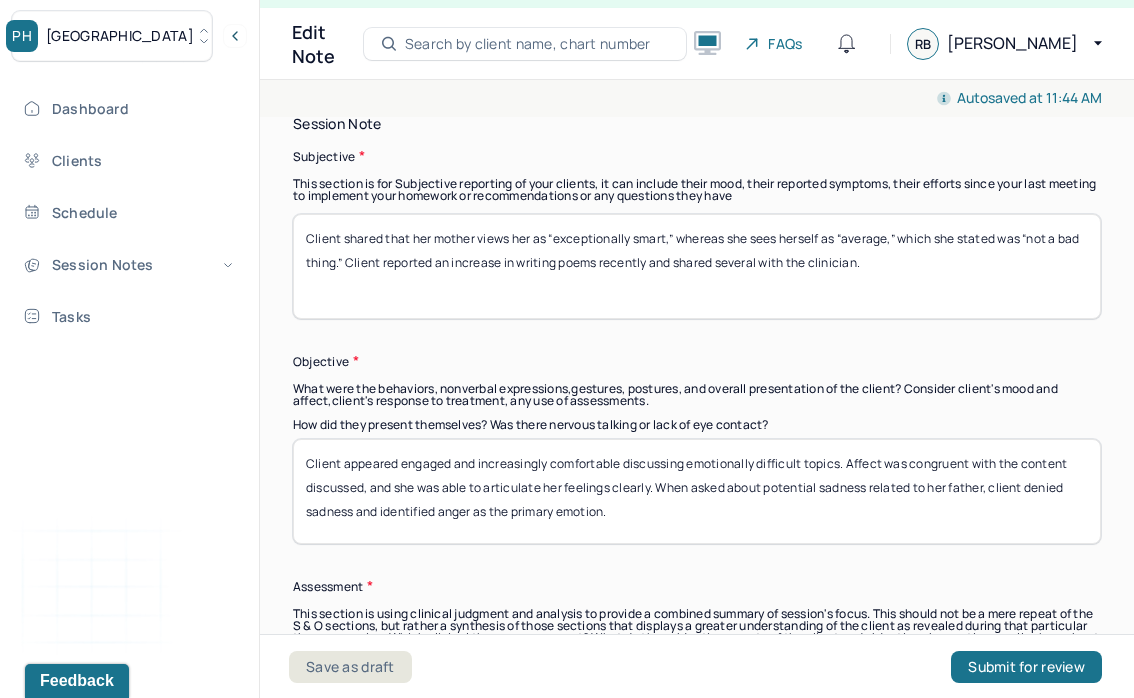 drag, startPoint x: 532, startPoint y: 463, endPoint x: 360, endPoint y: 373, distance: 194.12367 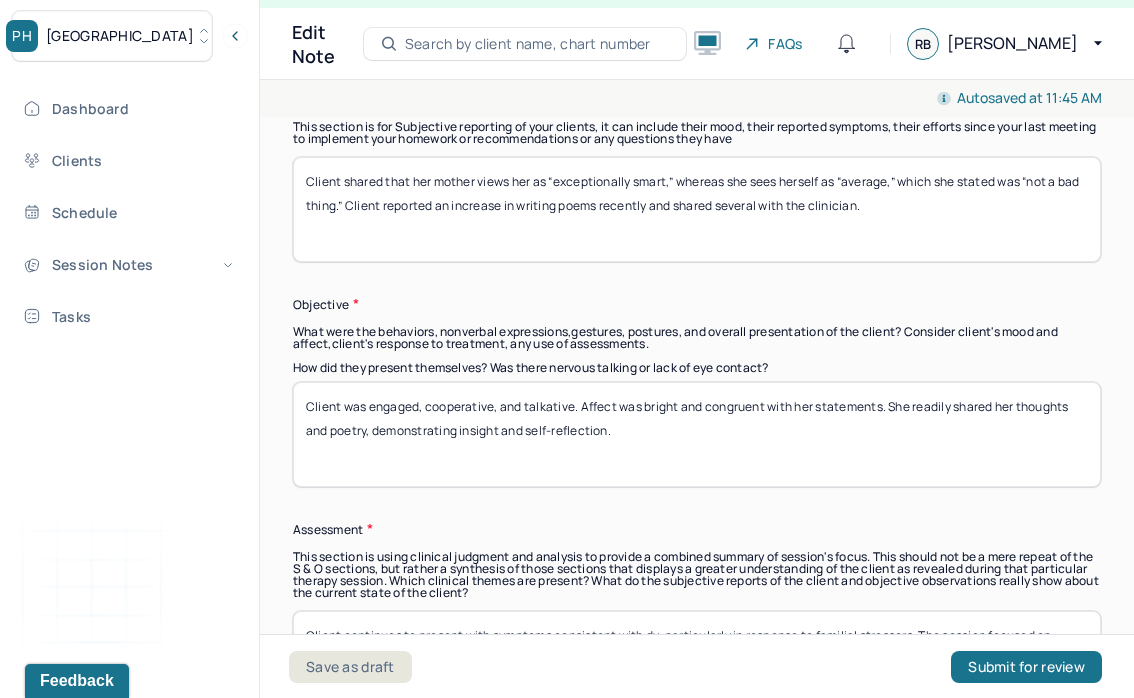scroll, scrollTop: 1284, scrollLeft: 0, axis: vertical 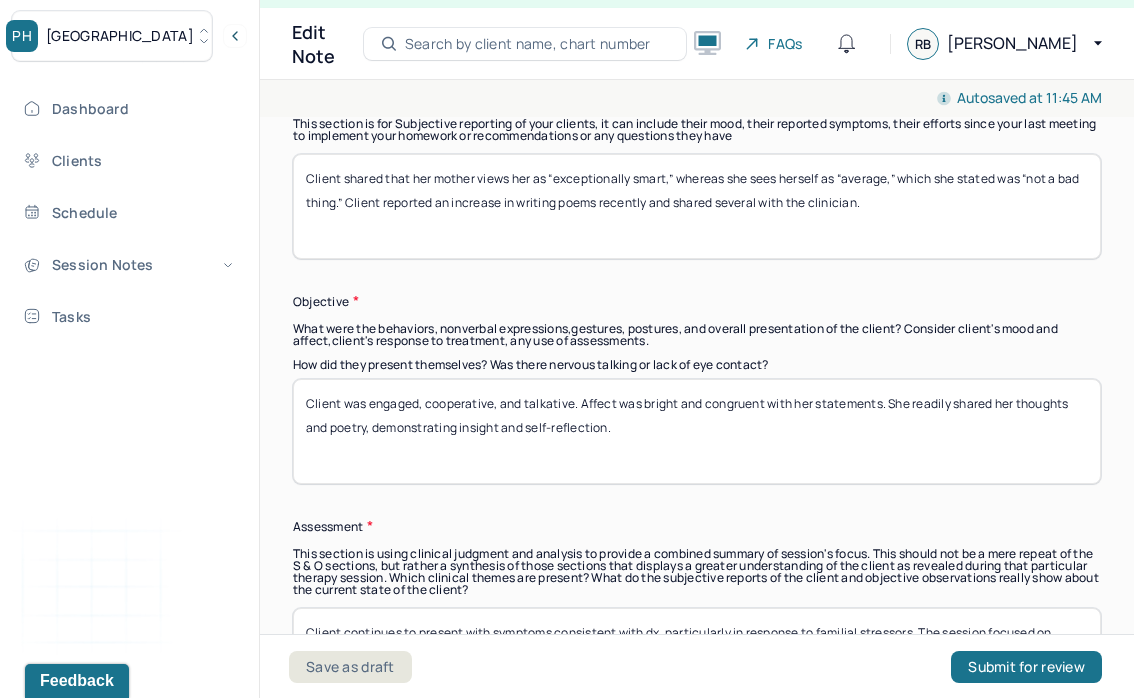drag, startPoint x: 578, startPoint y: 367, endPoint x: 214, endPoint y: 366, distance: 364.00137 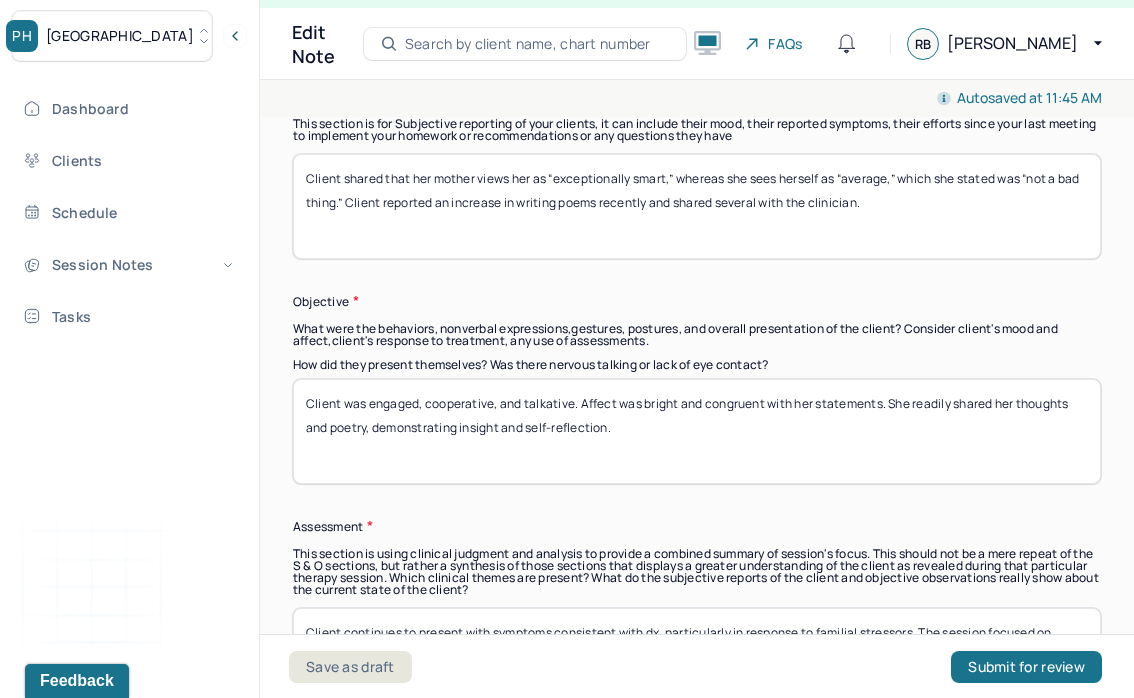 type on "Client was engaged, cooperative, and talkative. Affect was bright and congruent with her statements. She readily shared her thoughts and poetry, demonstrating insight and self-reflection." 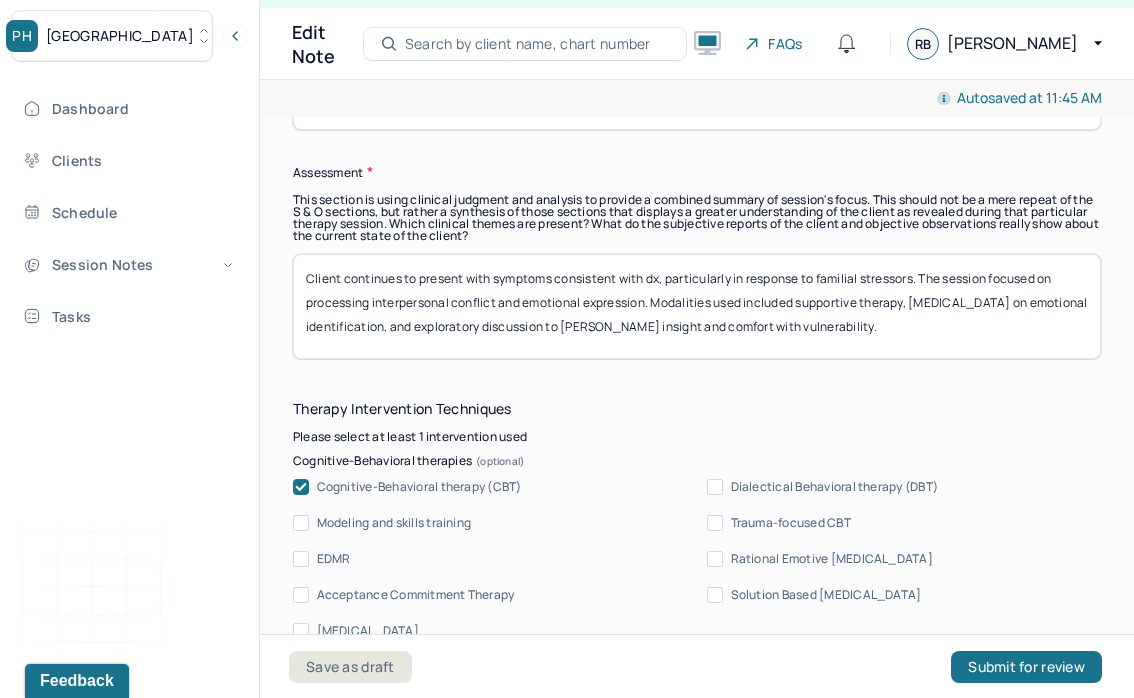 scroll, scrollTop: 1637, scrollLeft: 0, axis: vertical 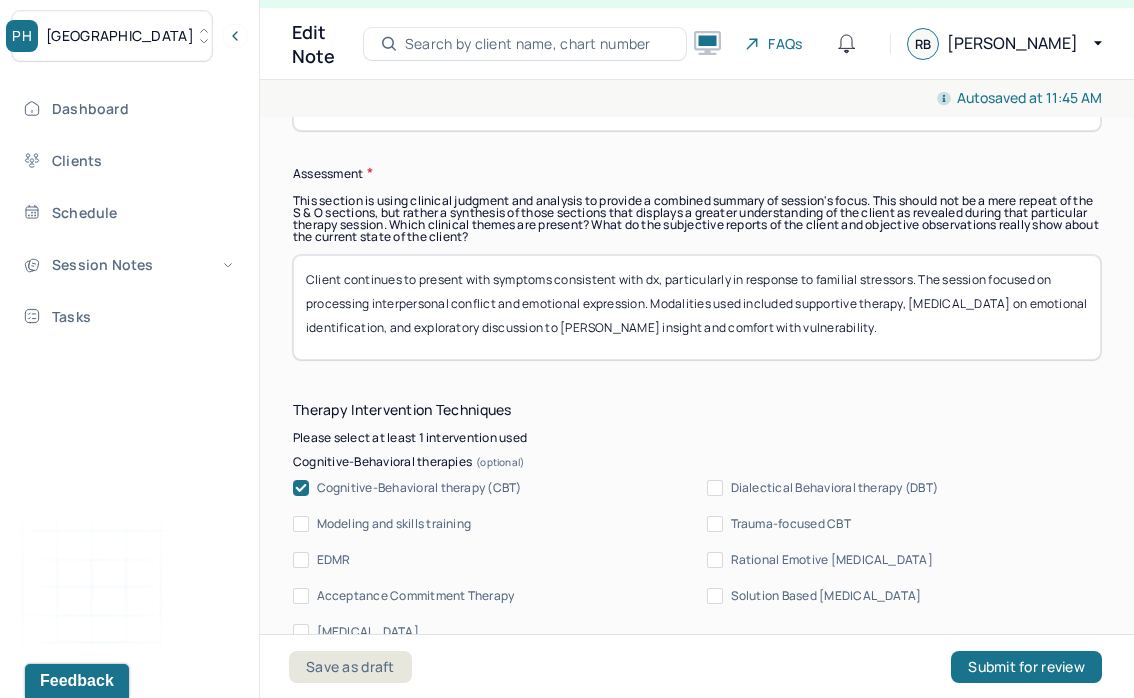 click on "Client continues to present with symptoms consistent with dx, particularly in response to familial stressors. The session focused on processing interpersonal conflict and emotional expression. Modalities used included supportive therapy, [MEDICAL_DATA] on emotional identification, and exploratory discussion to [PERSON_NAME] insight and comfort with vulnerability." at bounding box center [697, 307] 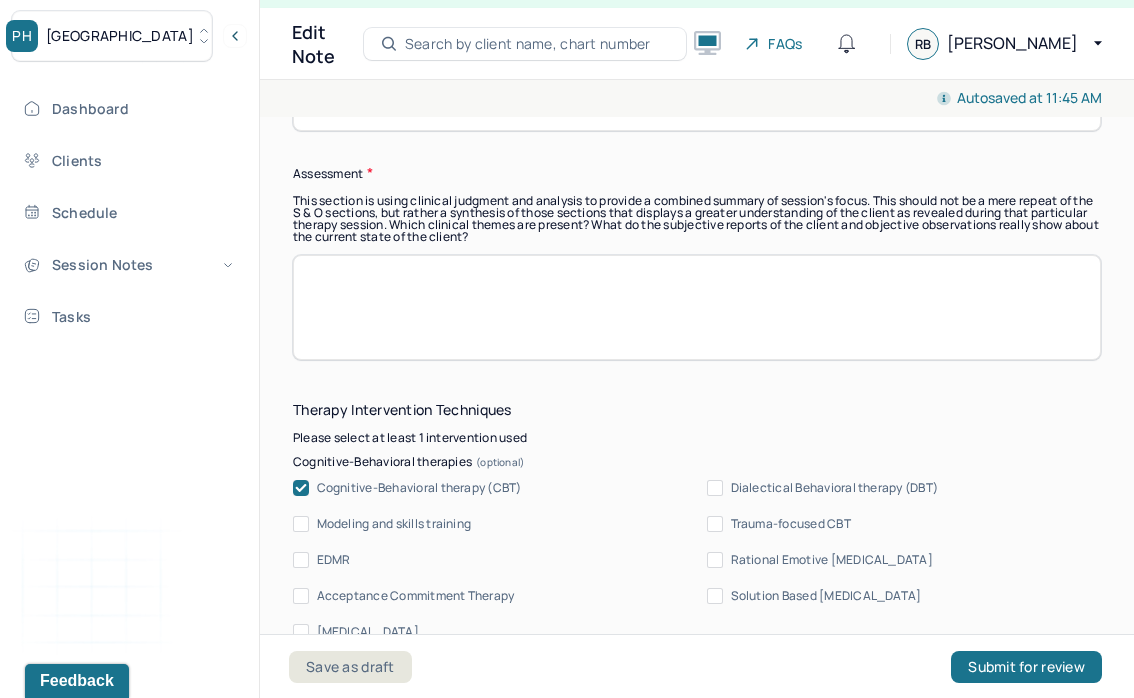 type 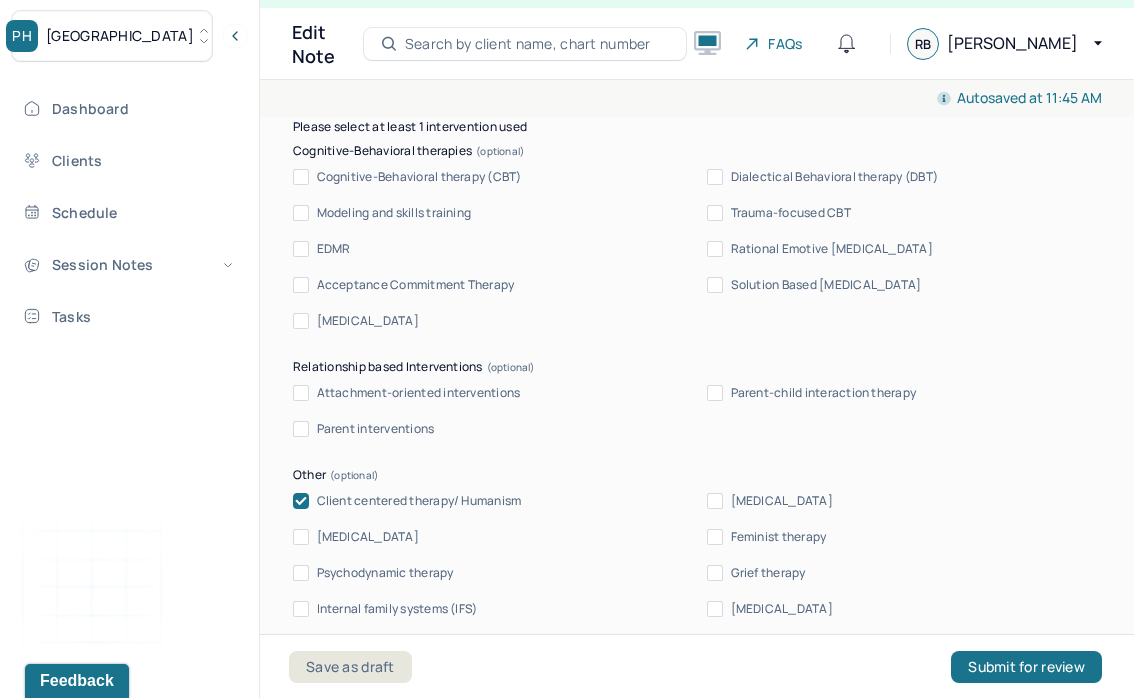 click on "Client centered therapy/ Humanism" at bounding box center (419, 501) 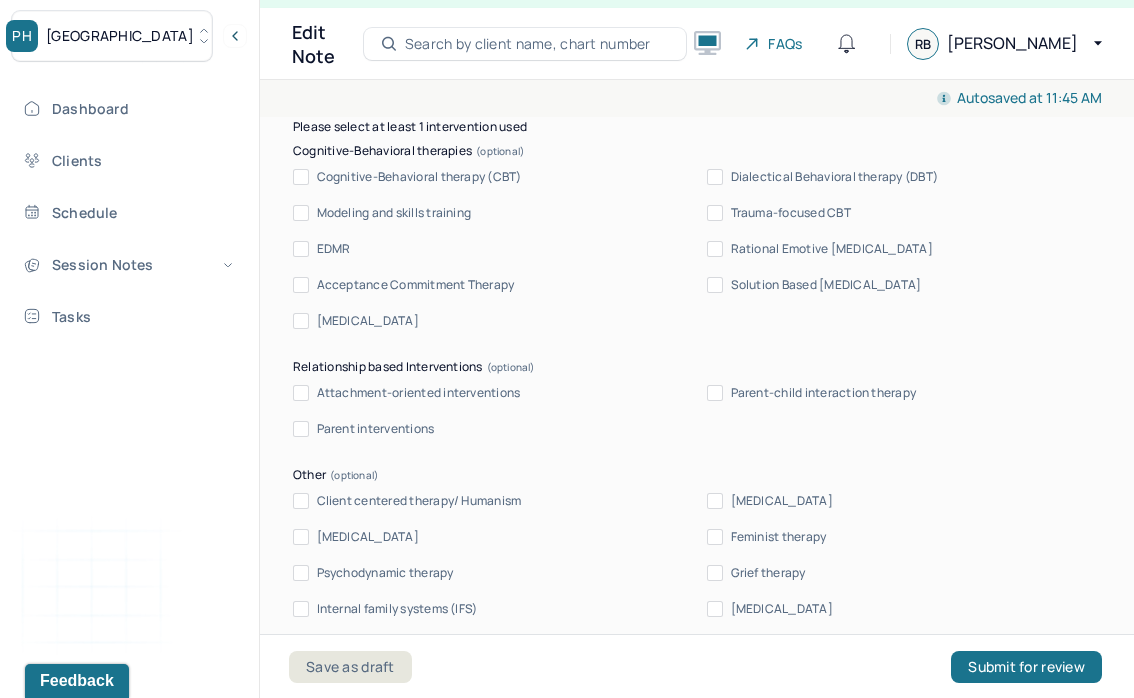 scroll, scrollTop: 2092, scrollLeft: 0, axis: vertical 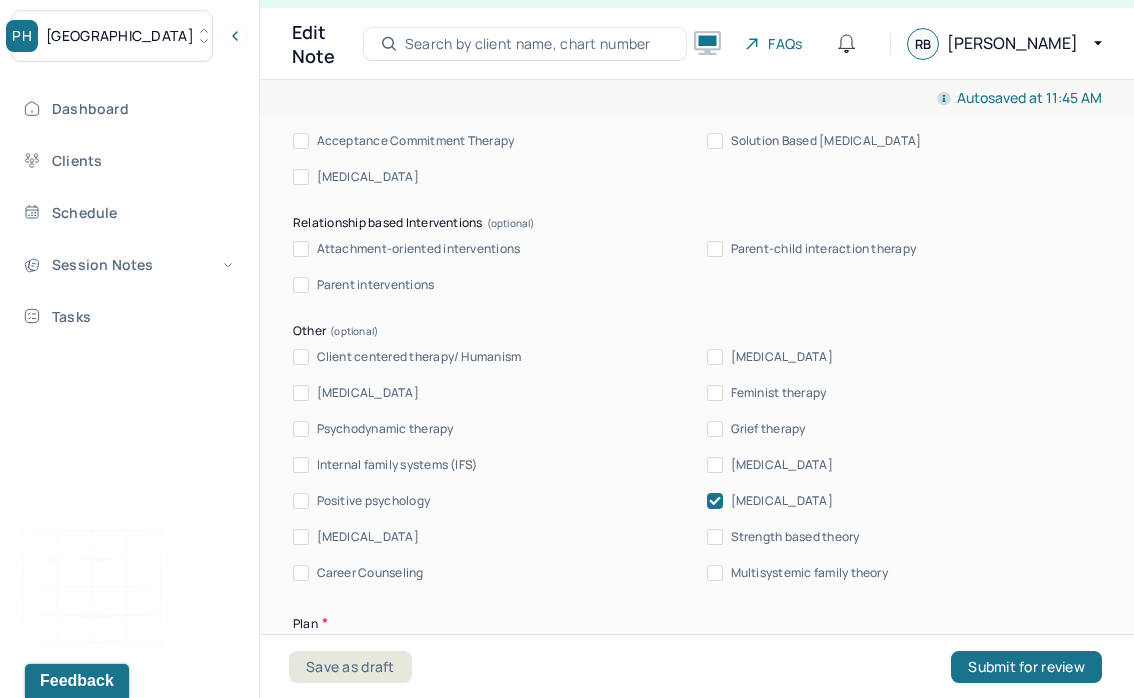 click 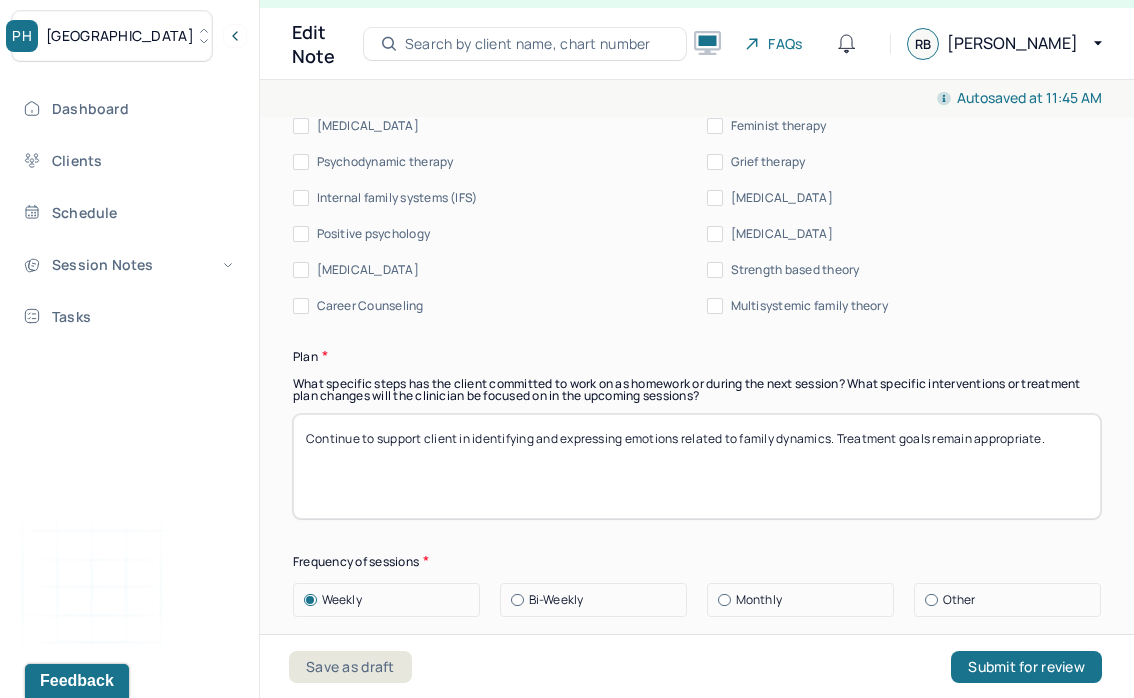 click on "Continue to support client in identifying and expressing emotions related to family dynamics. Treatment goals remain appropriate." at bounding box center [697, 466] 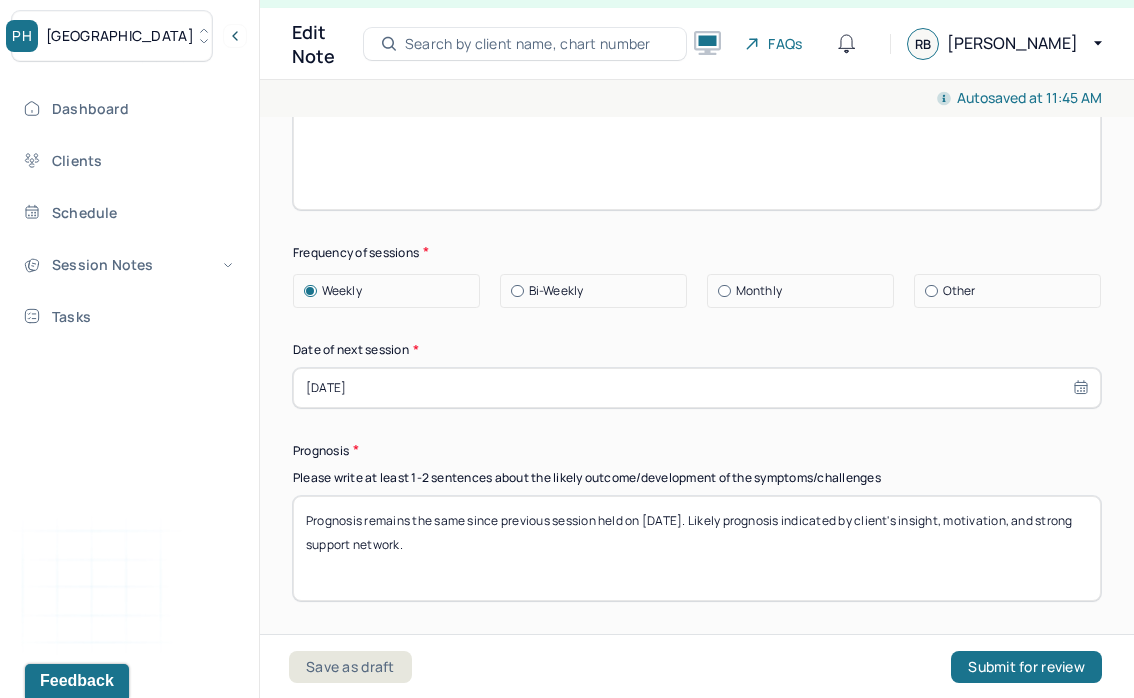 scroll, scrollTop: 2673, scrollLeft: 0, axis: vertical 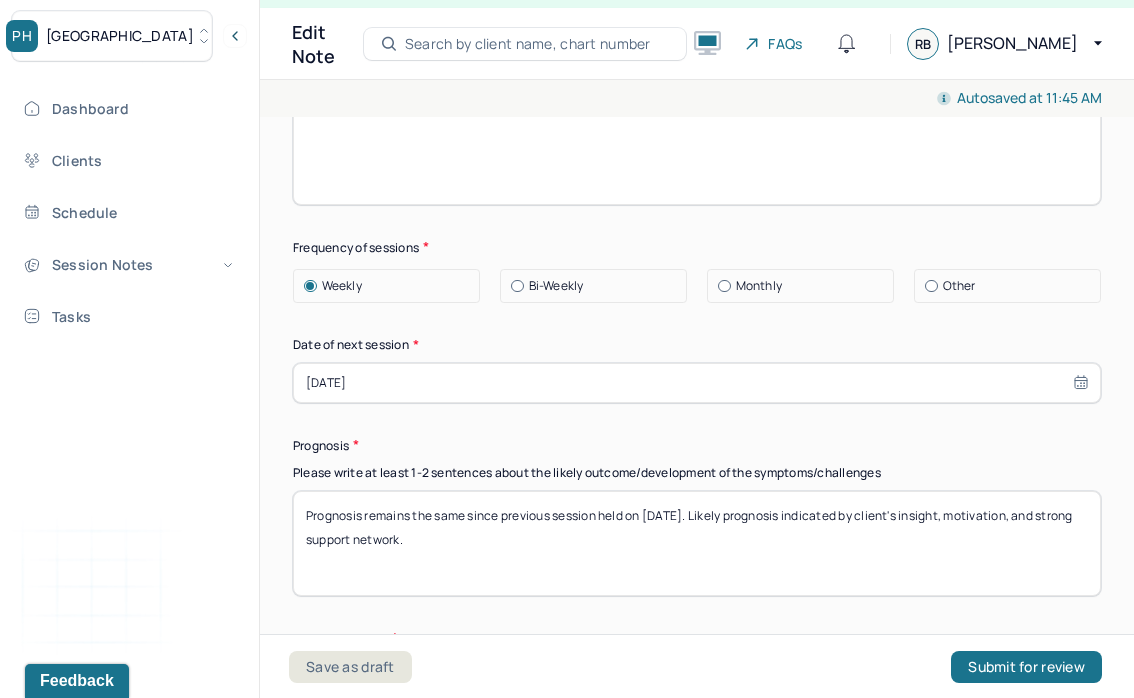 type 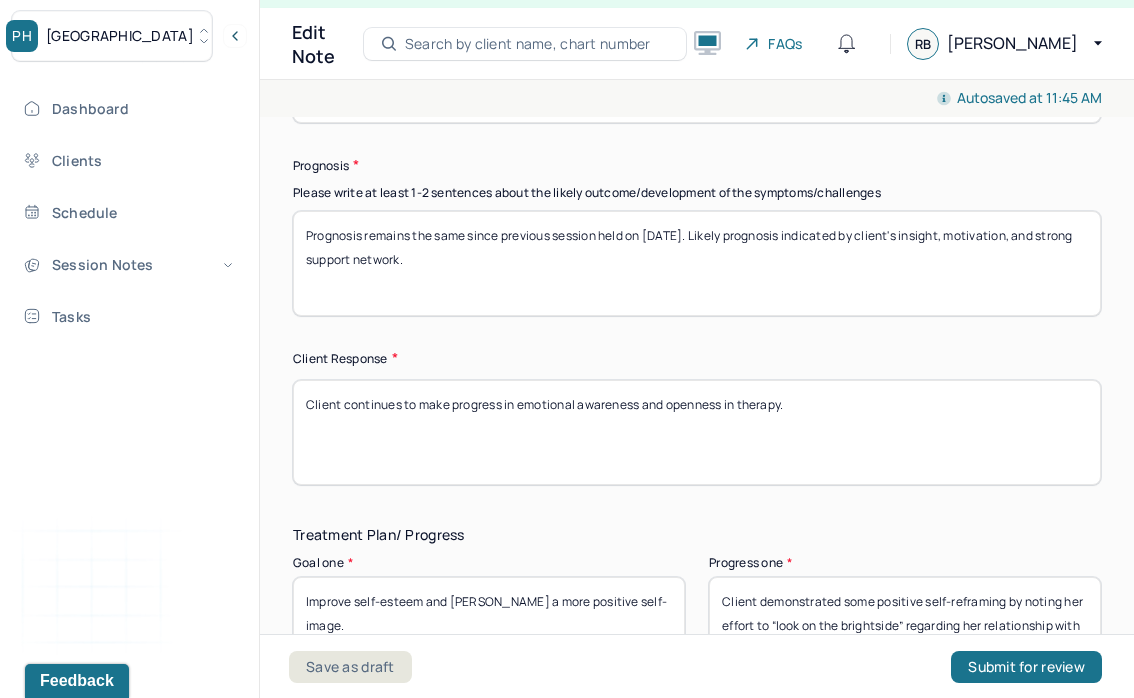 scroll, scrollTop: 2955, scrollLeft: 0, axis: vertical 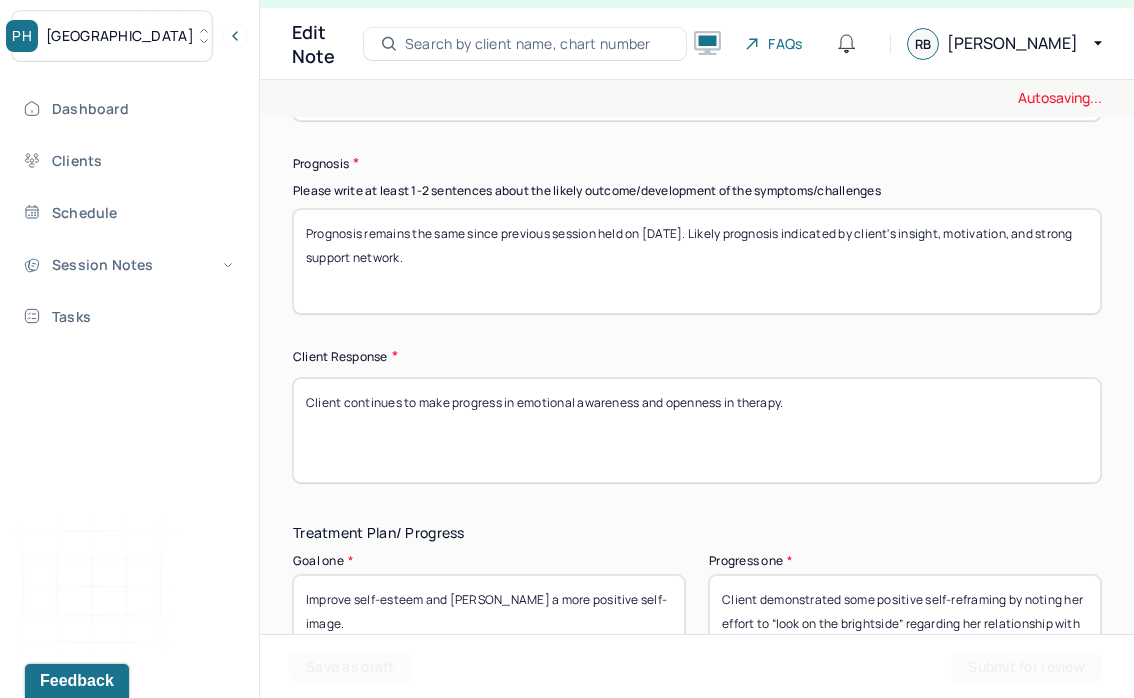 type on "Prognosis remains the same since previous session held on [DATE]. Likely prognosis indicated by client's insight, motivation, and strong support network." 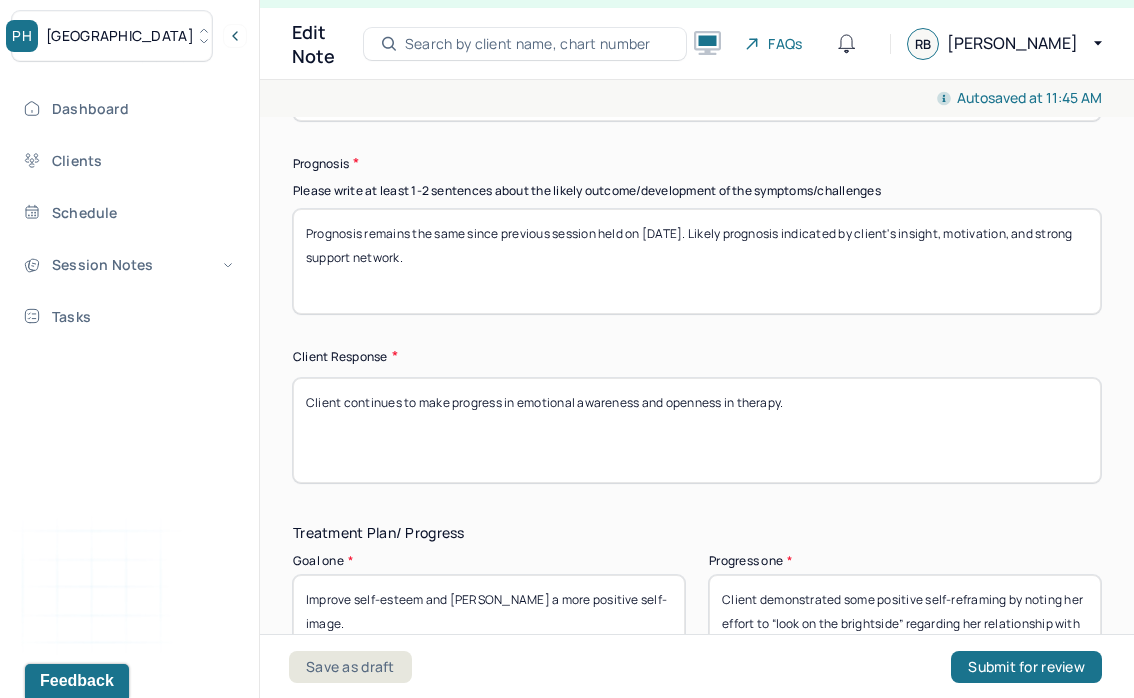paste on "was engaged, cooperative, and talkative." 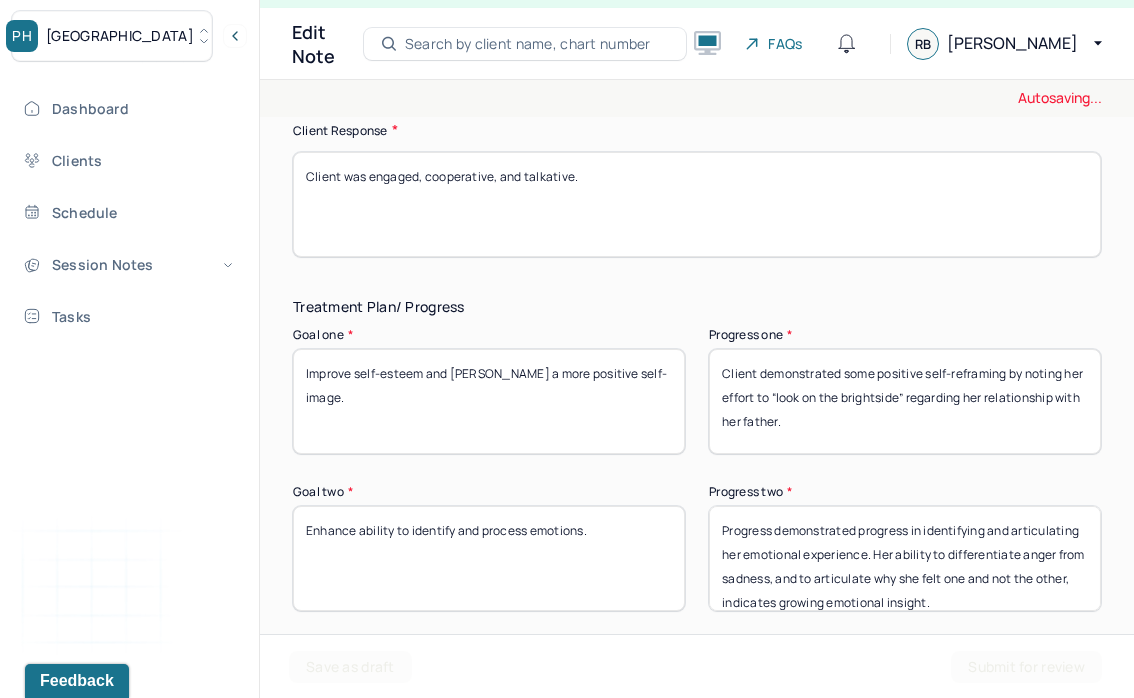 scroll, scrollTop: 3192, scrollLeft: 0, axis: vertical 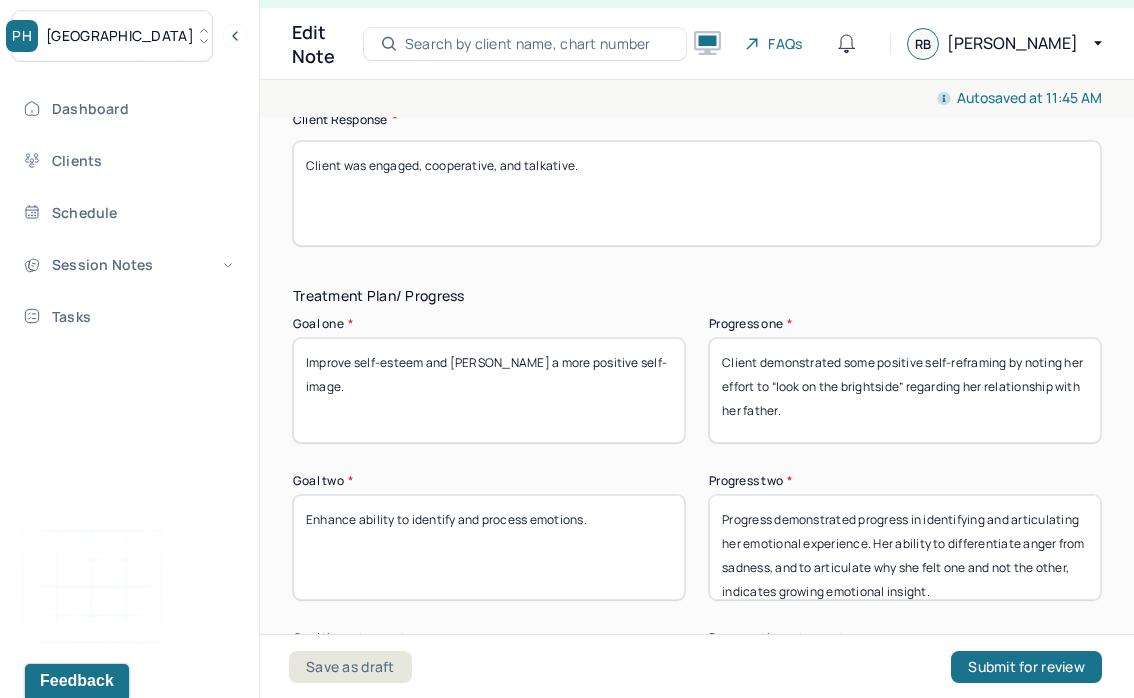 type on "Client was engaged, cooperative, and talkative." 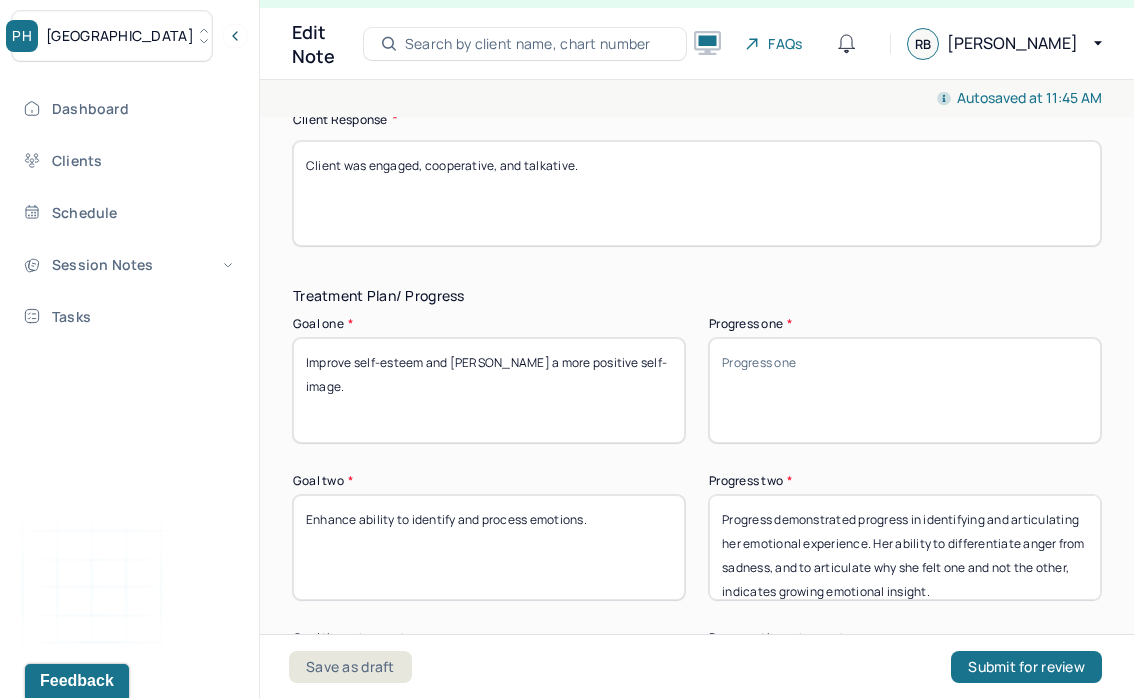 type 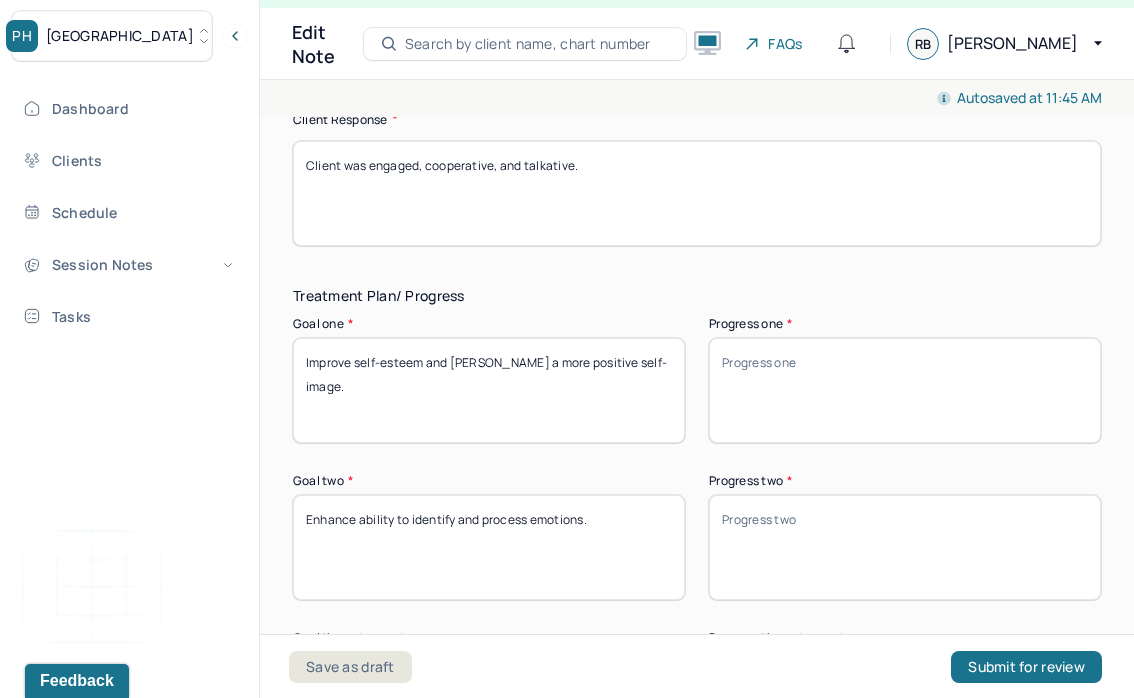 scroll, scrollTop: 3329, scrollLeft: 0, axis: vertical 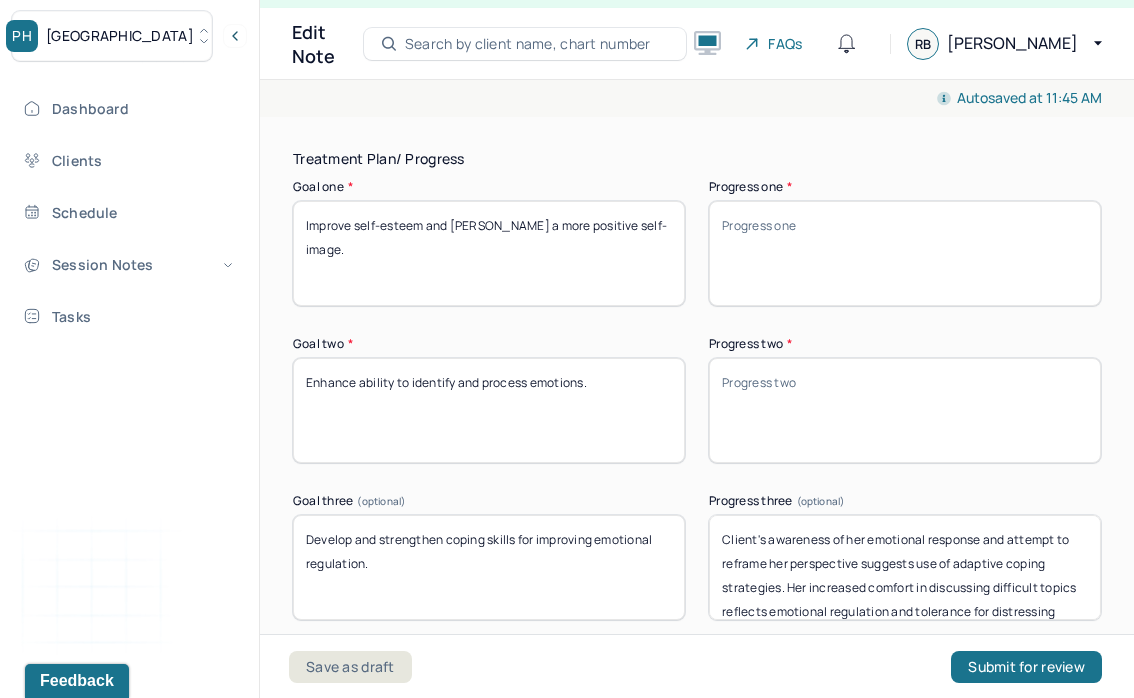type 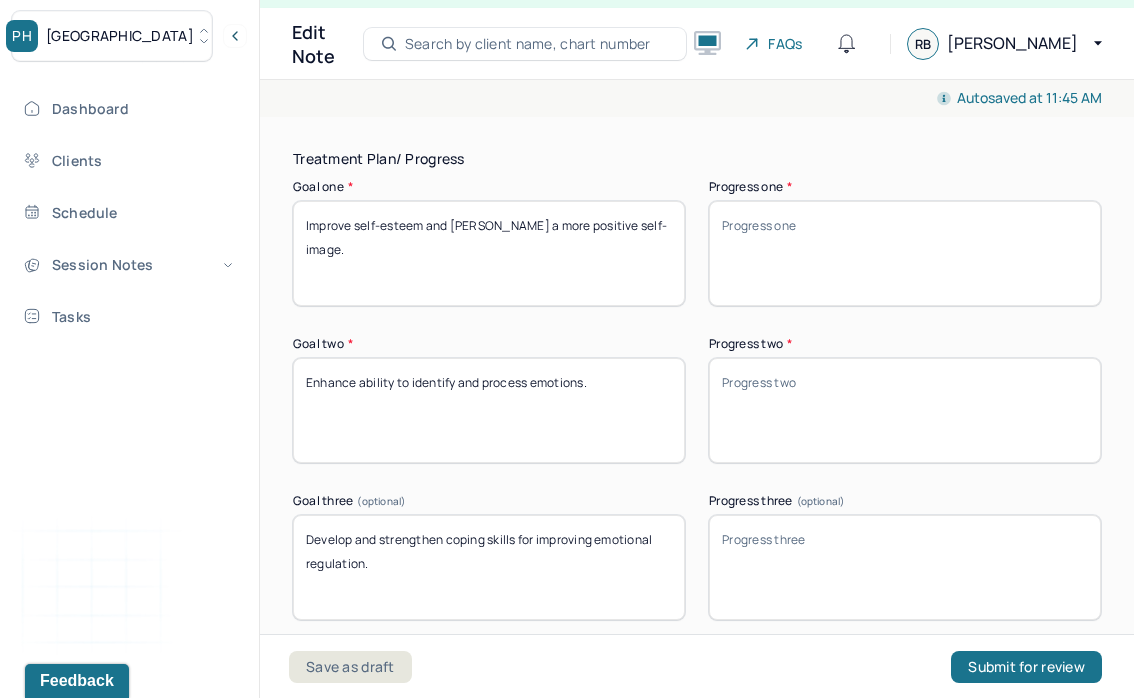 type 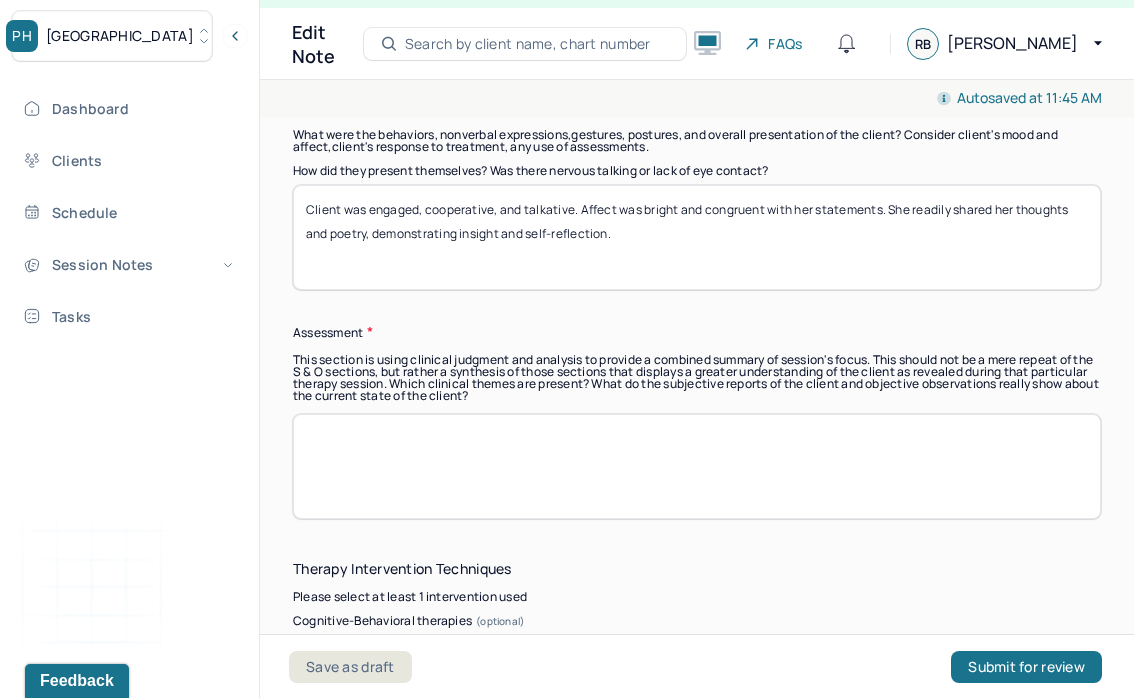 scroll, scrollTop: 1479, scrollLeft: 0, axis: vertical 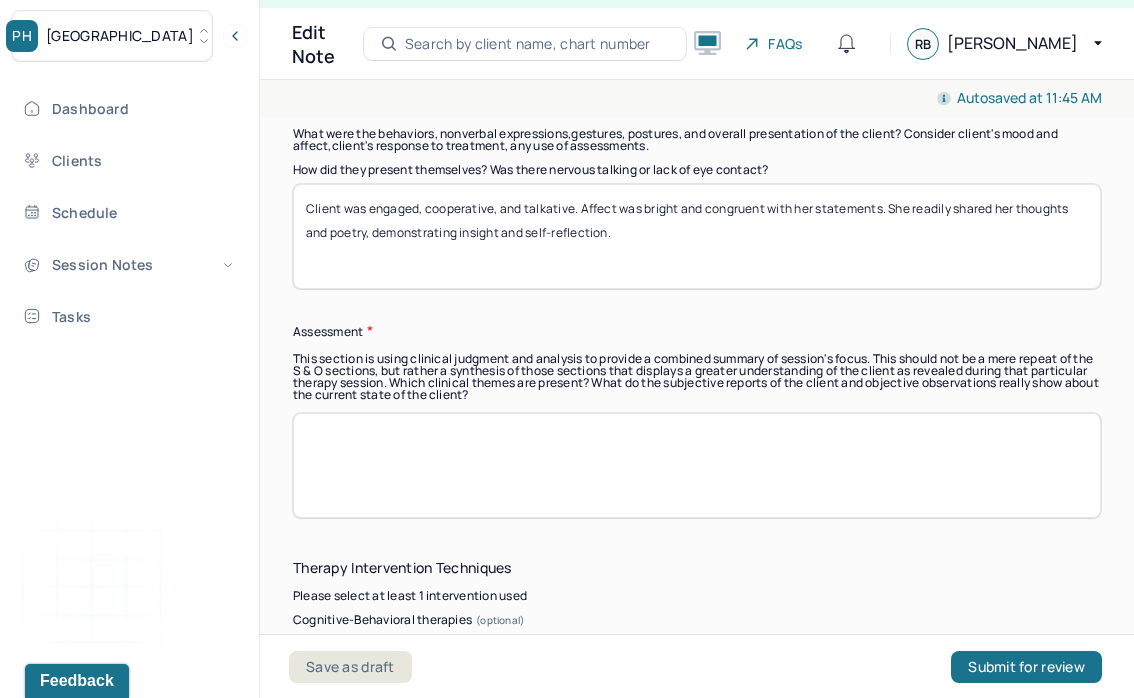 click at bounding box center [697, 465] 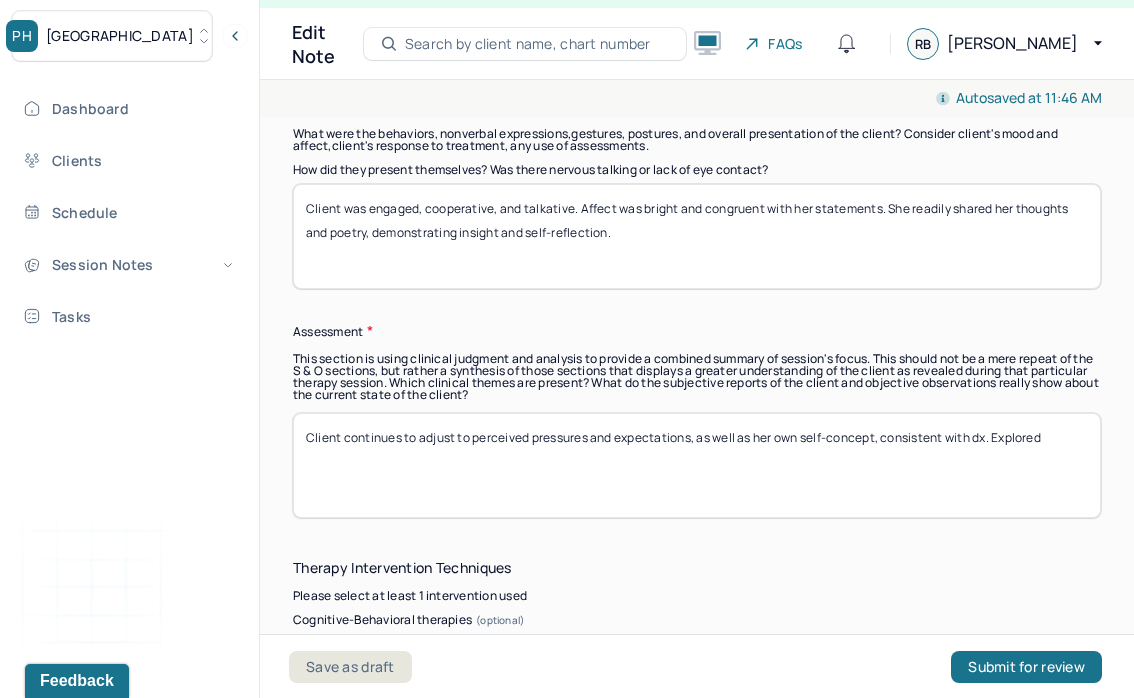 drag, startPoint x: 997, startPoint y: 394, endPoint x: 1103, endPoint y: 396, distance: 106.01887 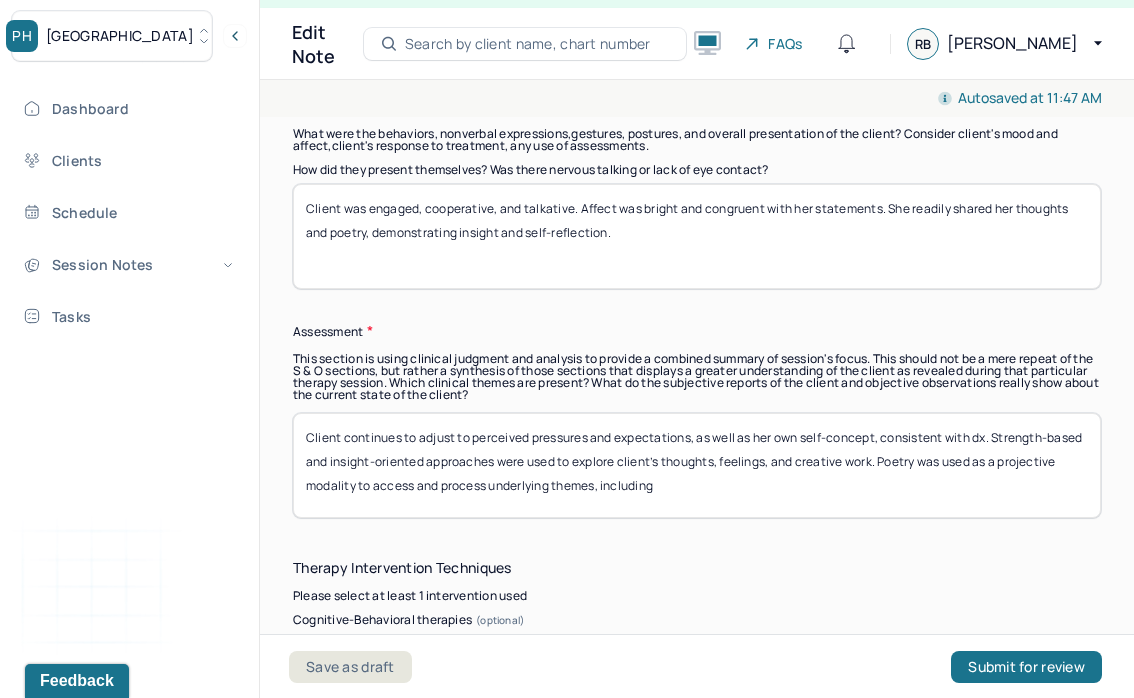paste on "Using fantasy and imagination as a sanctuary and the challenges of staying present" 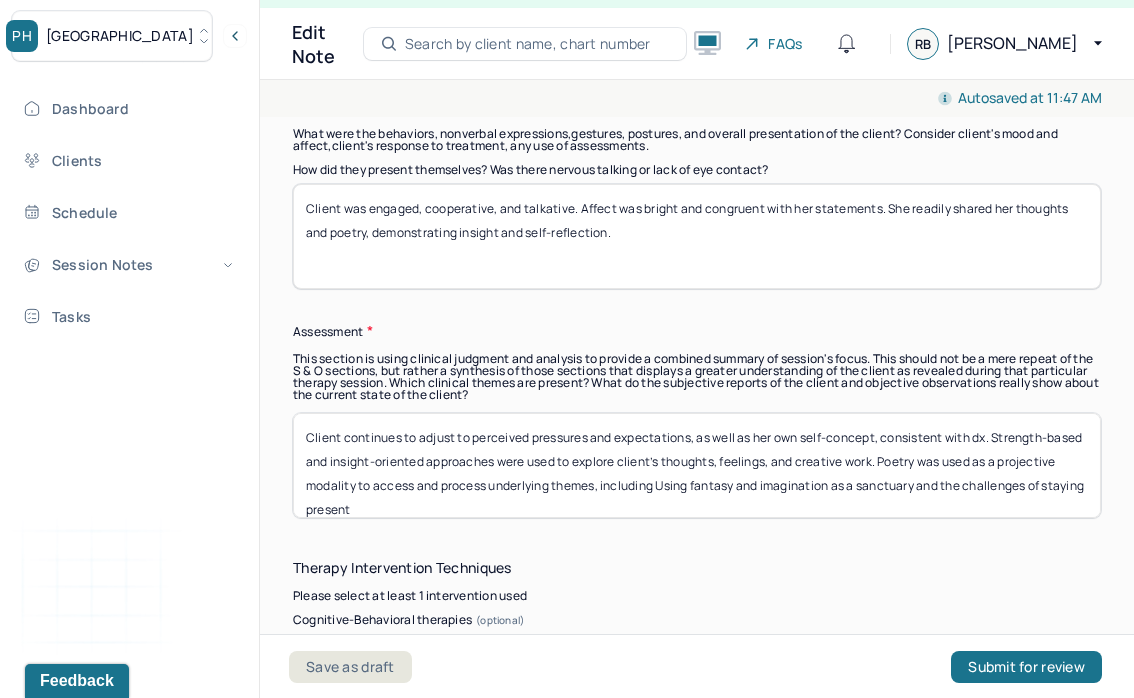click on "Client continues to adjust to perceived pressures and expectations, as well as her own self-concept, consistent with dx. Strength-based and insight-oriented approaches were used to explore client’s thoughts, feelings, and creative work. Poetry was used as a projective modality to access and process underlying themes, including" at bounding box center [697, 465] 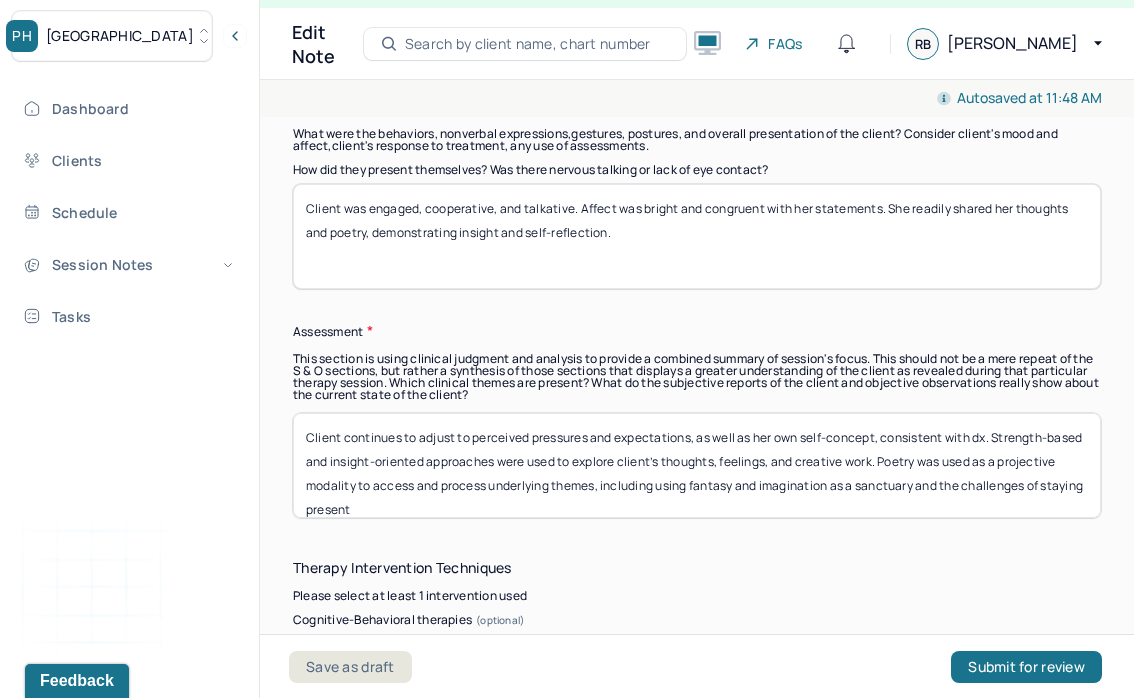 click on "Instructions The fields marked with an asterisk ( * ) are required before you can submit your notes. Before you can submit your session notes, they must be signed. You have the option to save your notes as a draft before making a submission. Appointment location * In person Primary diagnosis * F43.20 [MEDICAL_DATA] Secondary diagnosis (optional) Secondary diagnosis Tertiary diagnosis (optional) Tertiary diagnosis Emotional / Behavioural symptoms demonstrated * Client appeared cheerful and high-energy throughout the session.  Causing * Maladaptive Functioning Intention for Session * Encourage personality growth and minimize maladaptive functioning Session Note Subjective This section is for Subjective reporting of your clients, it can include their mood, their reported symptoms, their efforts since your last meeting to implement your homework or recommendations or any questions they have Objective How did they present themselves? Was there nervous talking or lack of eye contact? Assessment * *" at bounding box center (697, 1048) 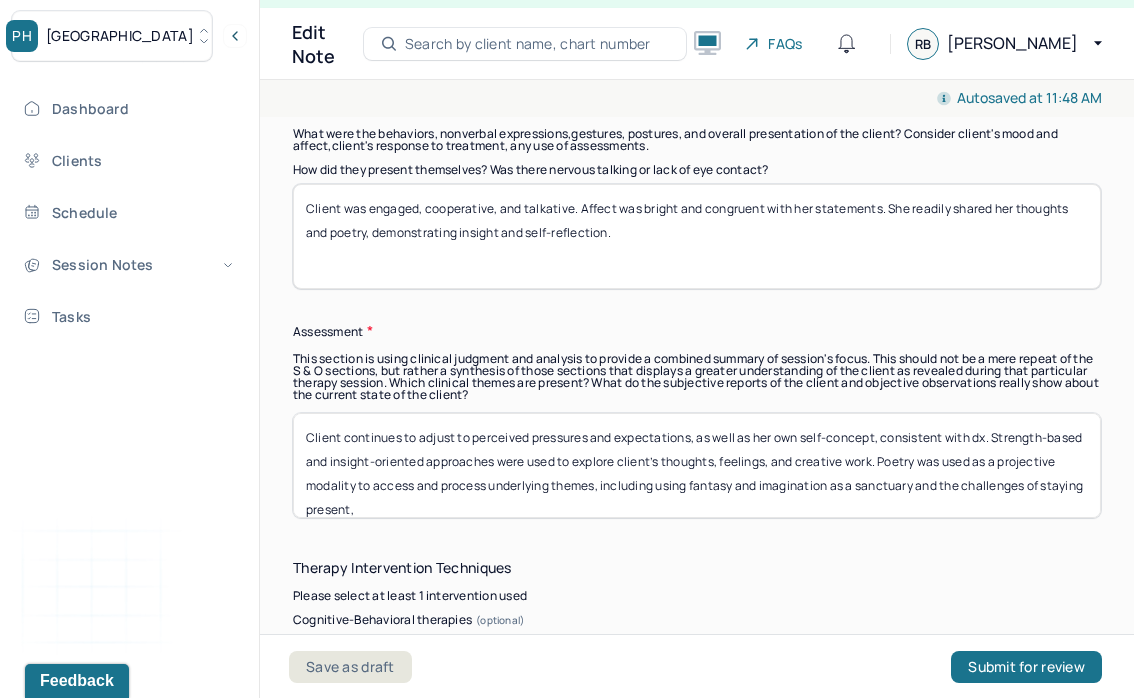 paste on "Holding guilt when an apology is deserved but not received" 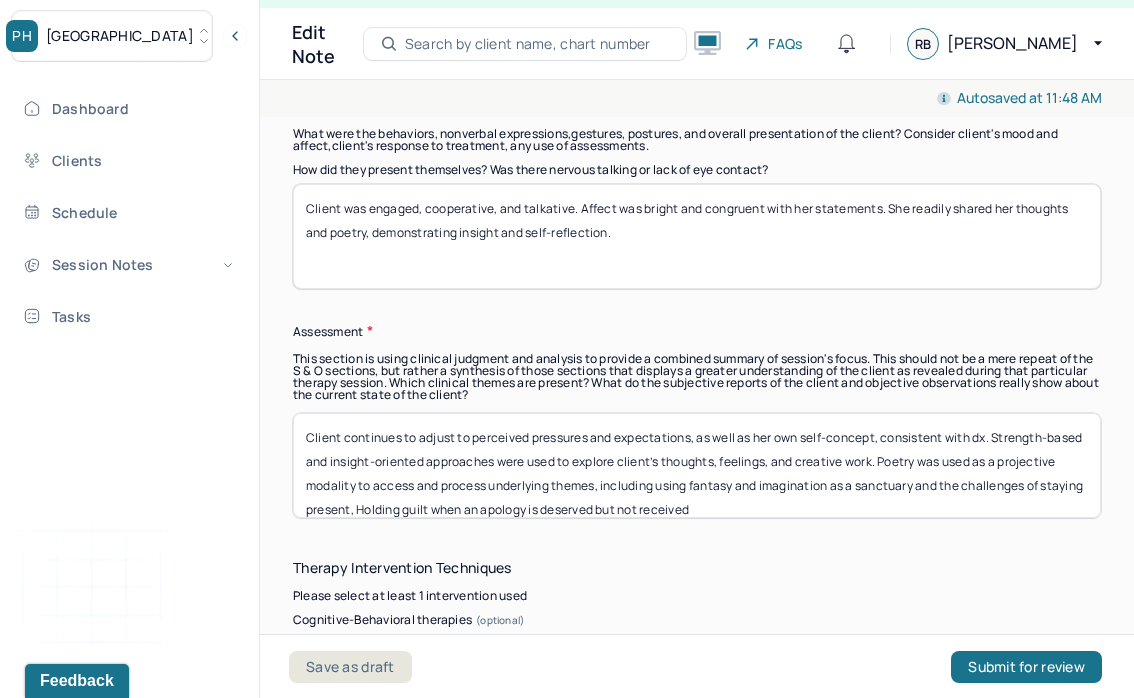 scroll, scrollTop: 16, scrollLeft: 0, axis: vertical 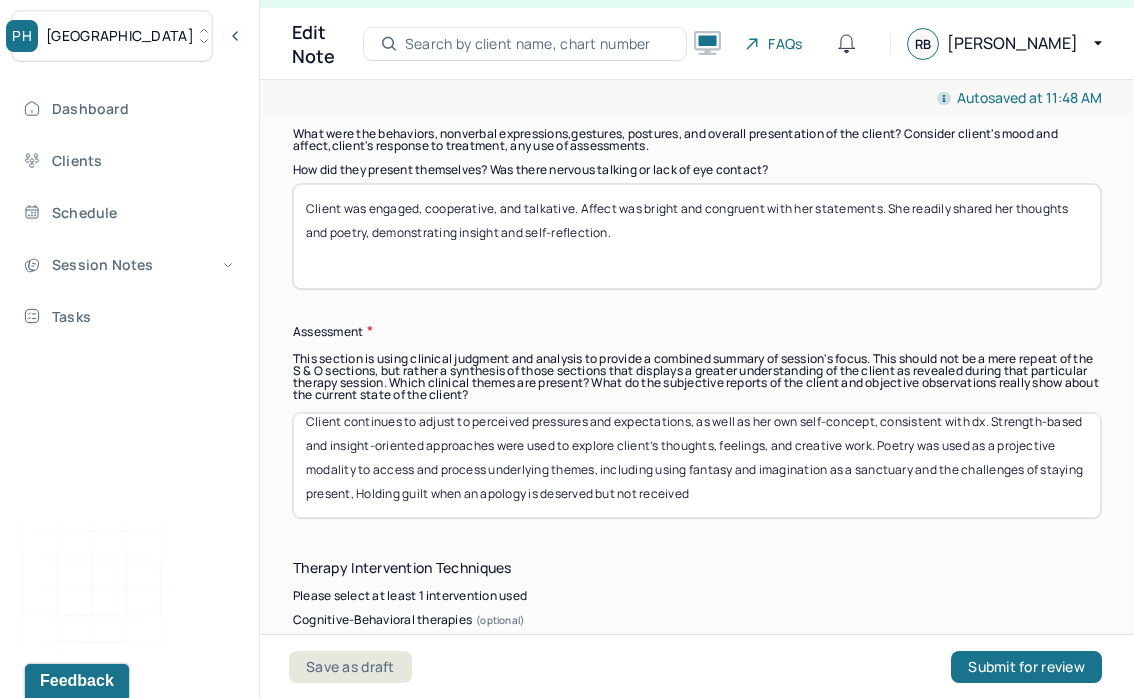 click on "Client continues to adjust to perceived pressures and expectations, as well as her own self-concept, consistent with dx. Strength-based and insight-oriented approaches were used to explore client’s thoughts, feelings, and creative work. Poetry was used as a projective modality to access and process underlying themes, including using fantasy and imagination as a sanctuary and the challenges of staying present," at bounding box center (697, 465) 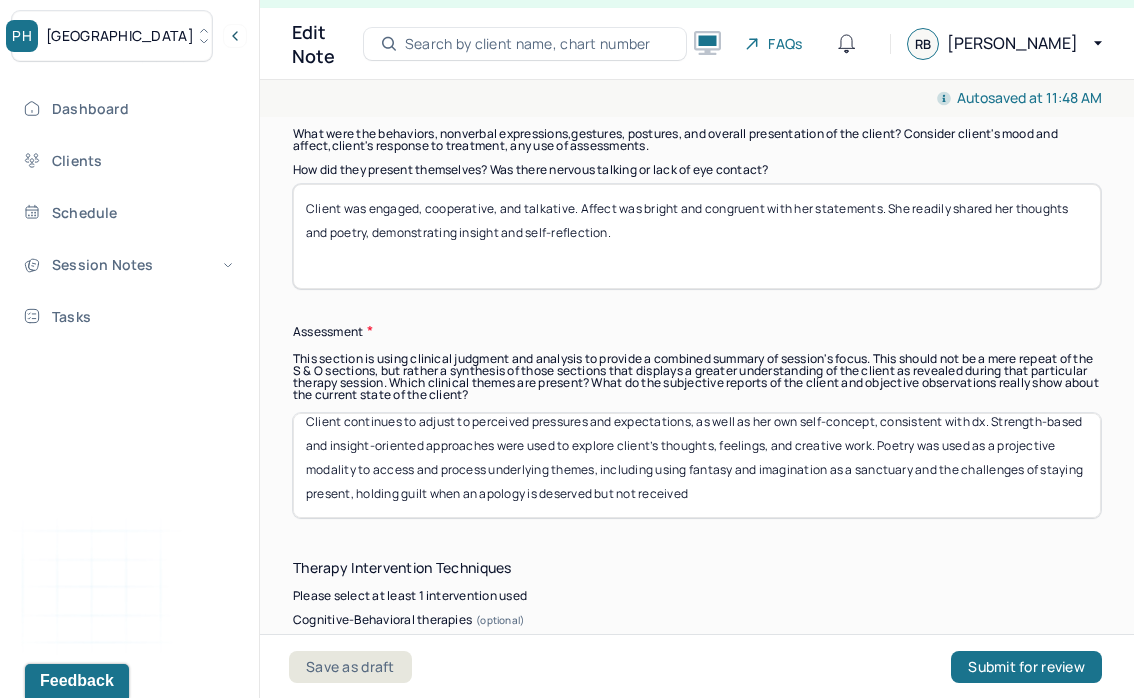 click on "Client continues to adjust to perceived pressures and expectations, as well as her own self-concept, consistent with dx. Strength-based and insight-oriented approaches were used to explore client’s thoughts, feelings, and creative work. Poetry was used as a projective modality to access and process underlying themes, including using fantasy and imagination as a sanctuary and the challenges of staying present, Holding guilt when an apology is deserved but not received" at bounding box center [697, 465] 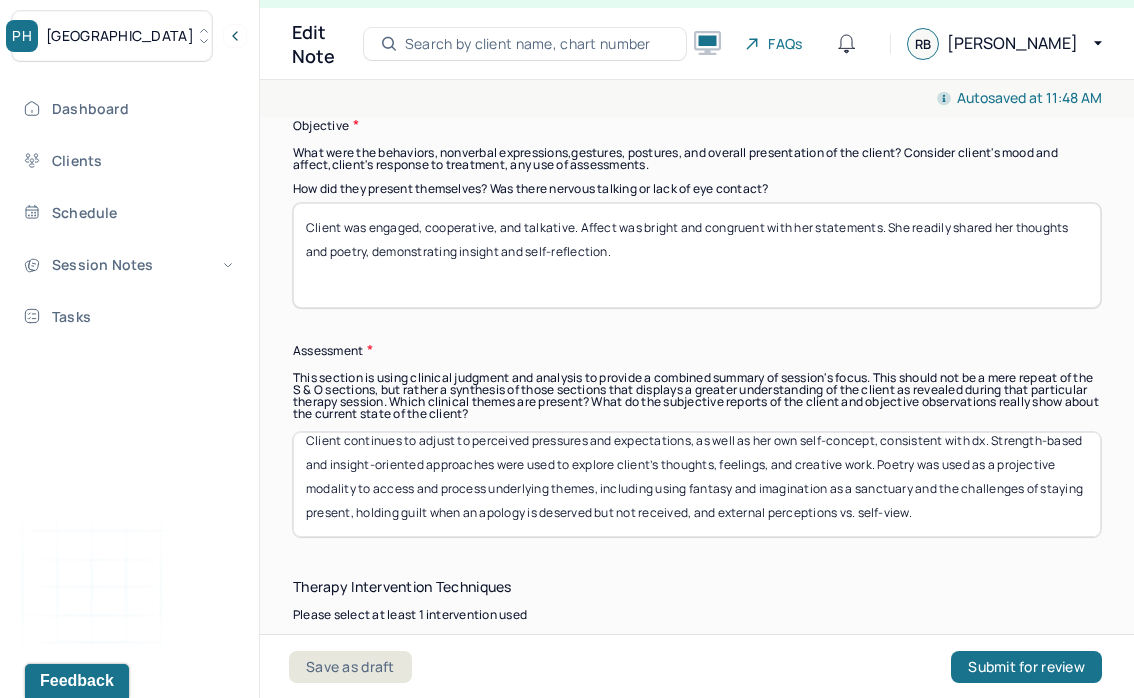 scroll, scrollTop: 1455, scrollLeft: 0, axis: vertical 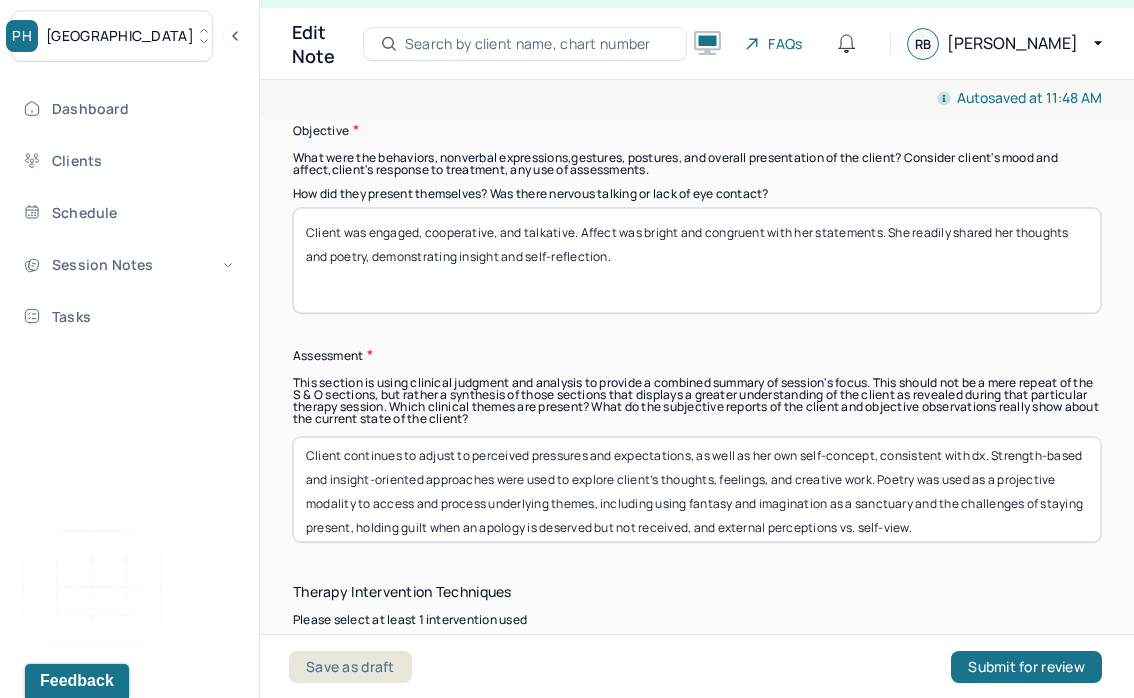 click on "Client continues to adjust to perceived pressures and expectations, as well as her own self-concept, consistent with dx. Strength-based and insight-oriented approaches were used to explore client’s thoughts, feelings, and creative work. Poetry was used as a projective modality to access and process underlying themes, including using fantasy and imagination as a sanctuary and the challenges of staying present, holding guilt when an apology is deserved but not received, and external perceptions vs. self-view." at bounding box center [697, 489] 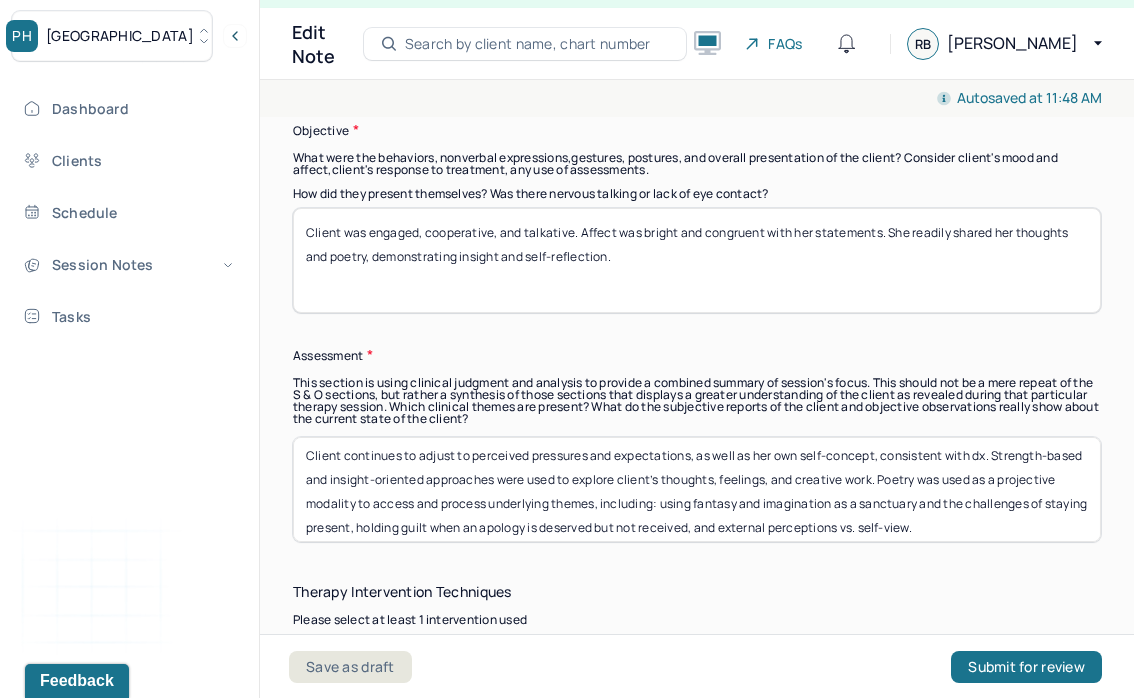 scroll, scrollTop: 16, scrollLeft: 0, axis: vertical 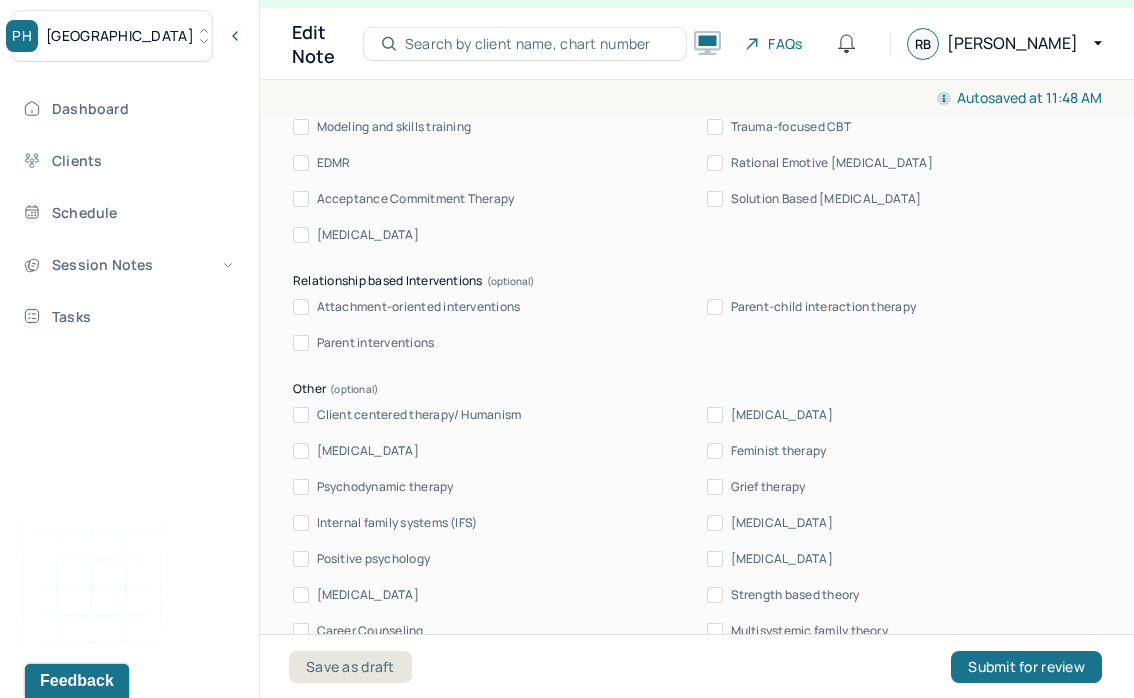 type on "Client continues to adjust to perceived pressures and expectations, as well as her own self-concept, consistent with dx. Strength-based and insight-oriented approaches were used to explore client’s thoughts, feelings, and creative work. Poetry was used as a projective modality to access and process underlying themes, including: using fantasy and imagination as a sanctuary and the challenges of staying present, holding guilt when an apology is deserved but not received, and external perceptions vs. self-view." 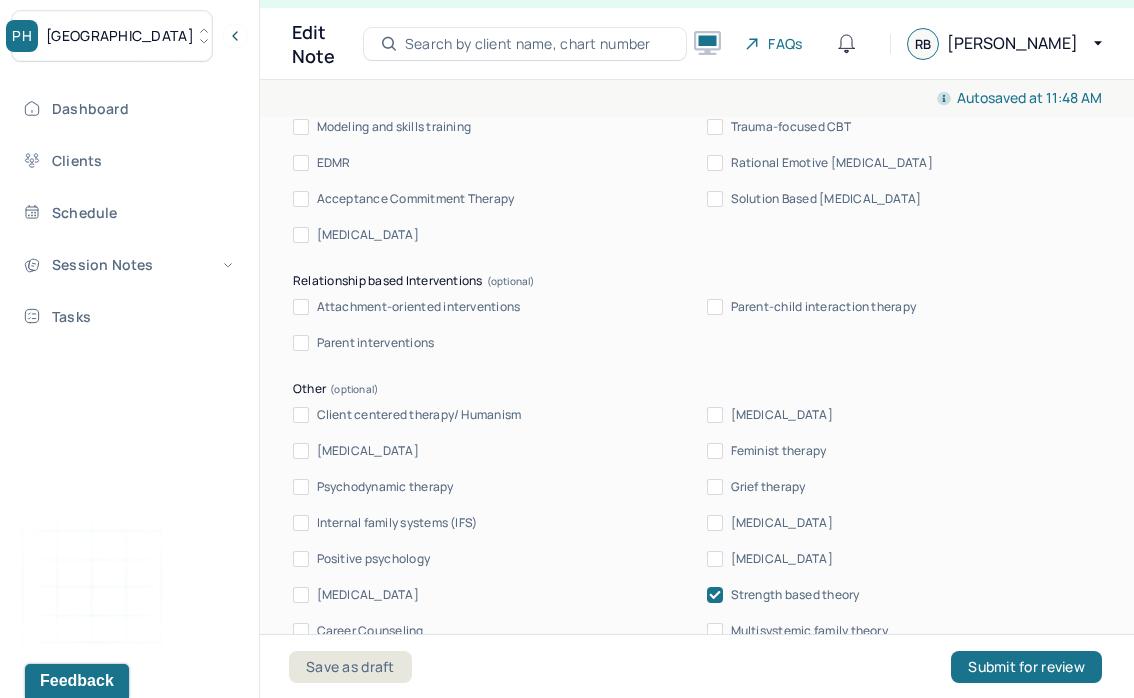 click on "Client centered therapy/ Humanism" at bounding box center (419, 415) 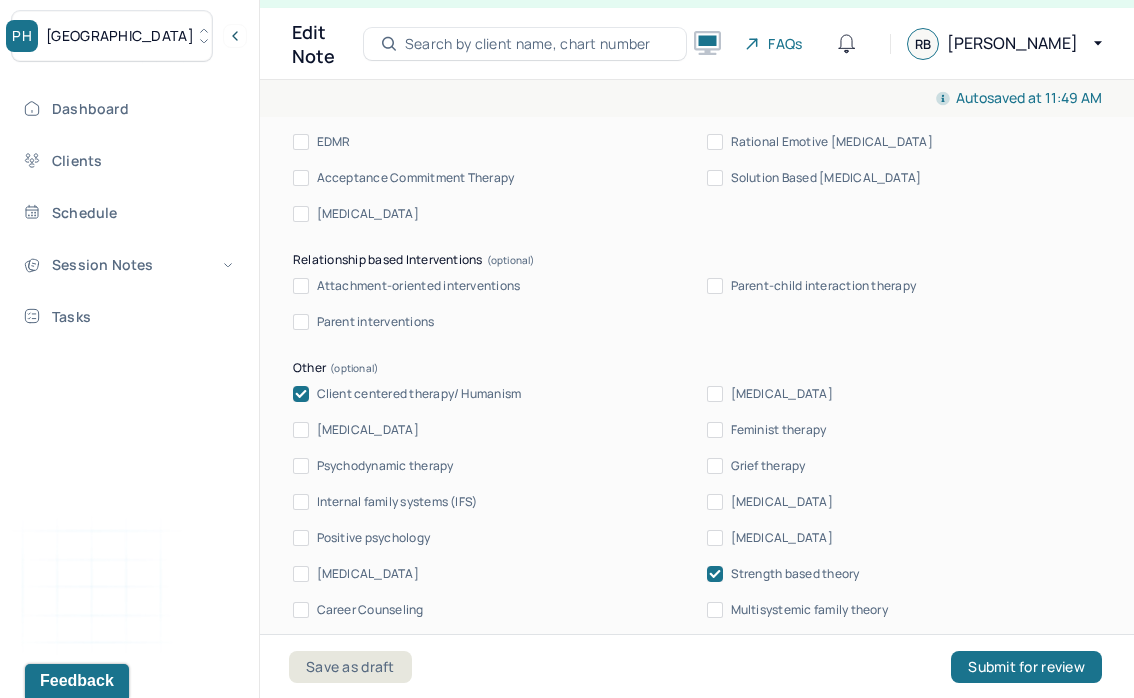 scroll, scrollTop: 2356, scrollLeft: 0, axis: vertical 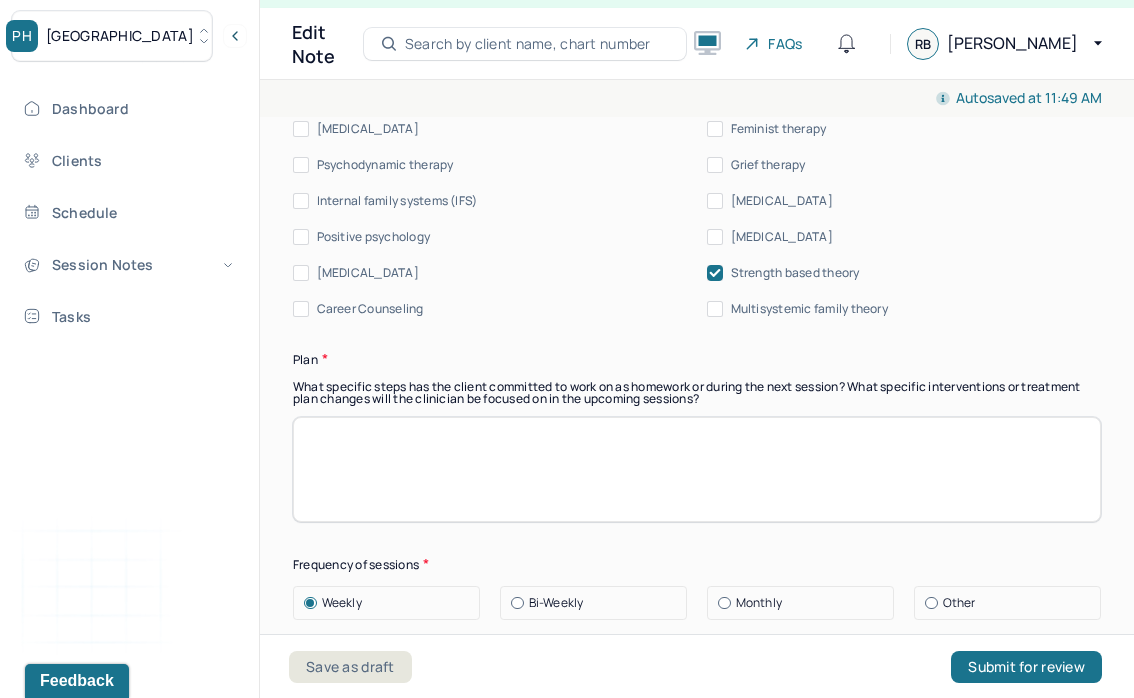 click at bounding box center [697, 469] 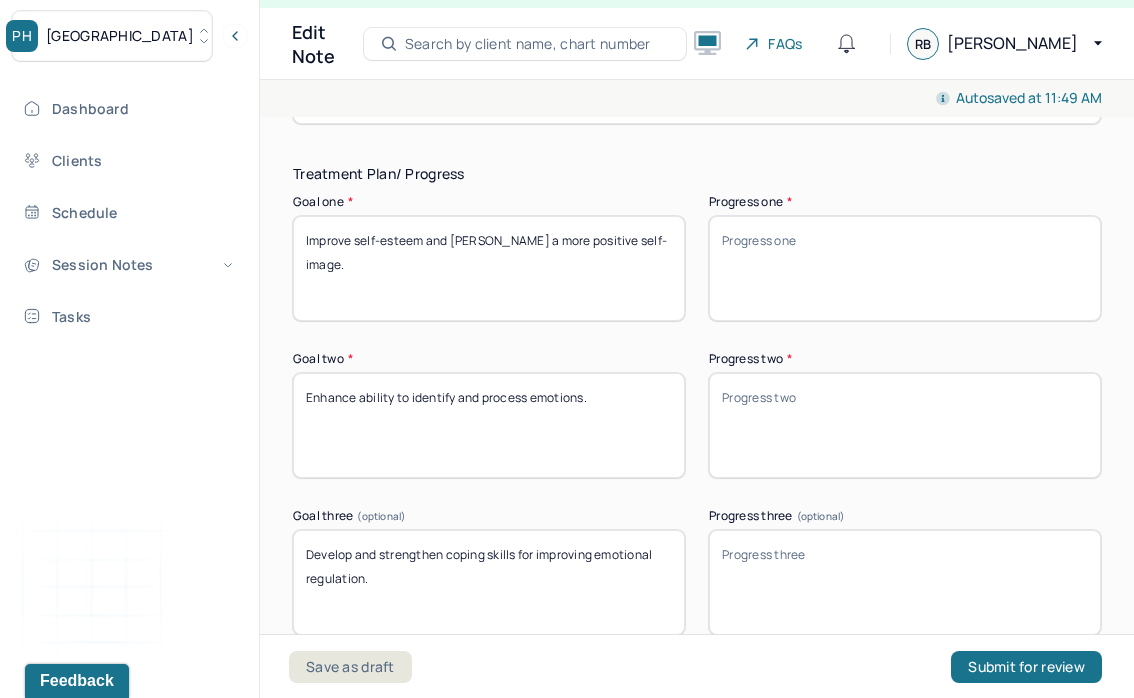 scroll, scrollTop: 3328, scrollLeft: 0, axis: vertical 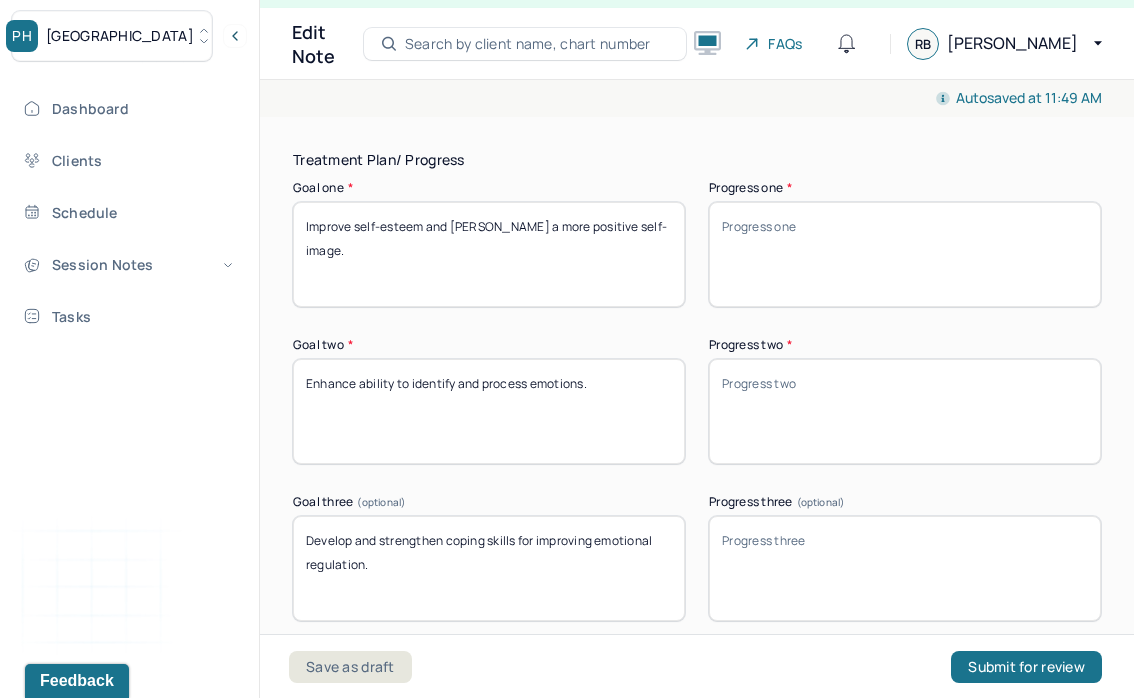 type on "Next session will build on these themes. Treatment goals remain appropriate." 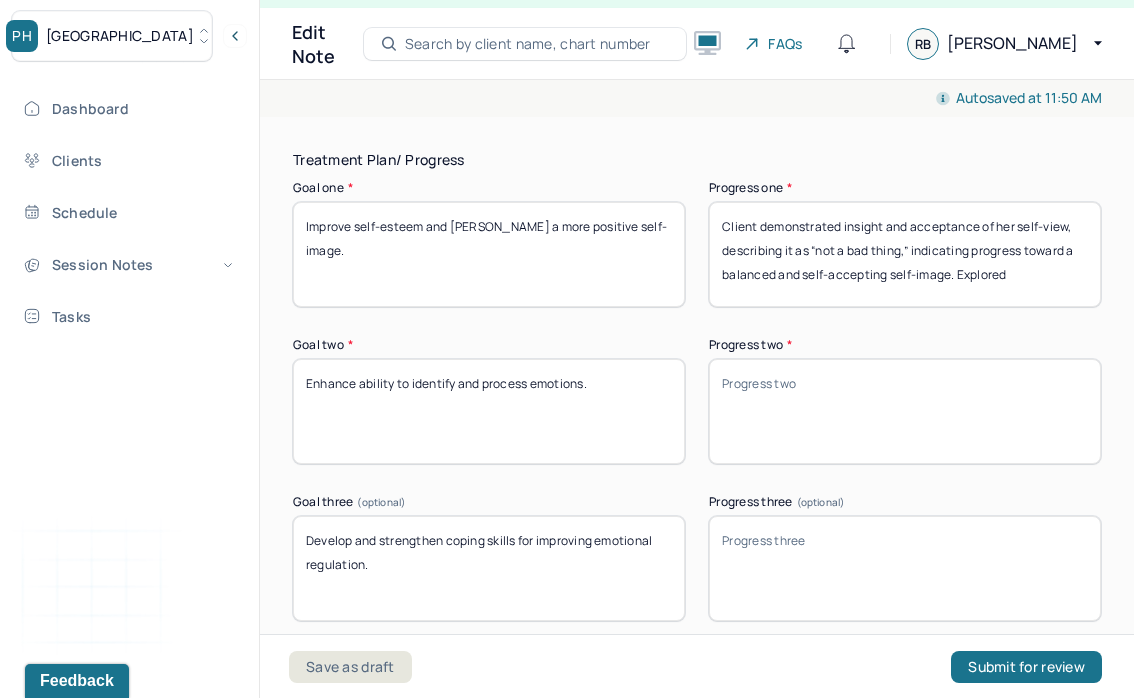 drag, startPoint x: 1015, startPoint y: 255, endPoint x: 957, endPoint y: 238, distance: 60.440052 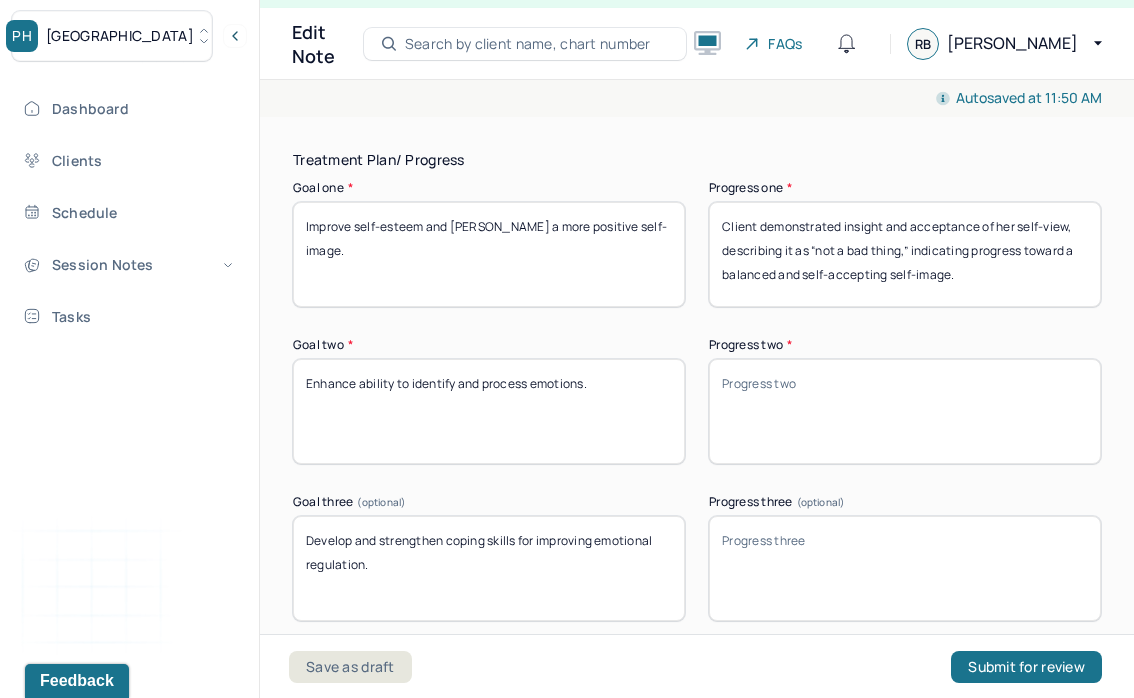 type on "Client demonstrated insight and acceptance of her self-view, describing it as “not a bad thing,” indicating progress toward a balanced and self-accepting self-image." 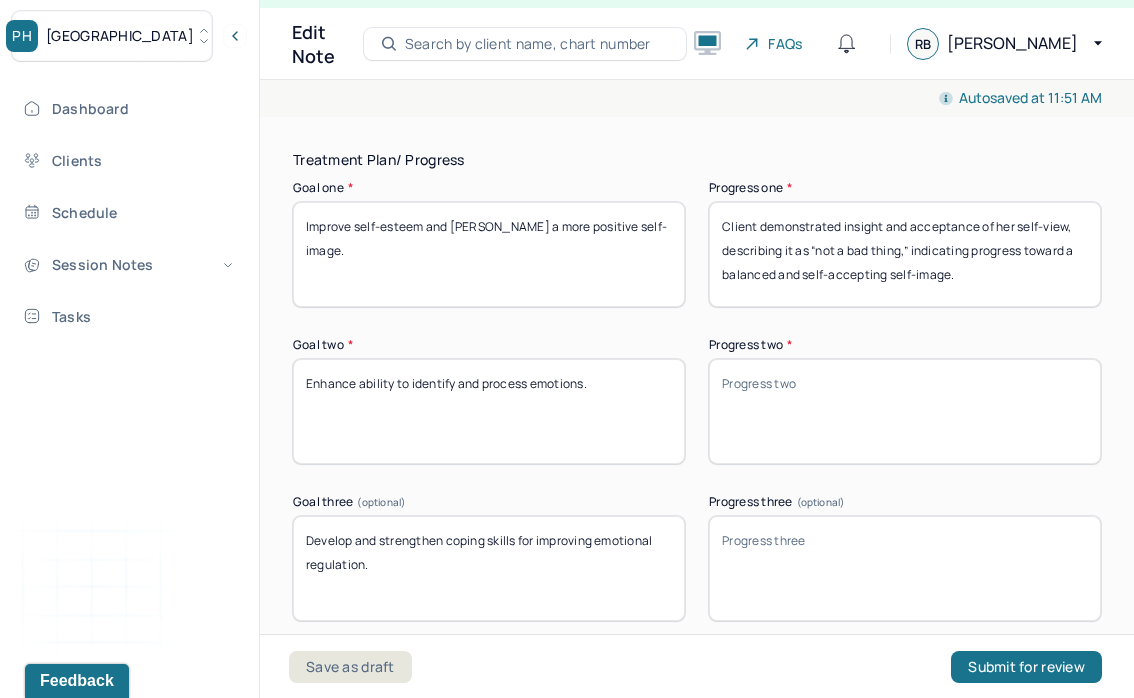 paste on "Addressed through the use of client’s poetry as a medium to access, articulate, and process complex emotions, including guilt, longing for validation/apology, and the desire for sanctuary." 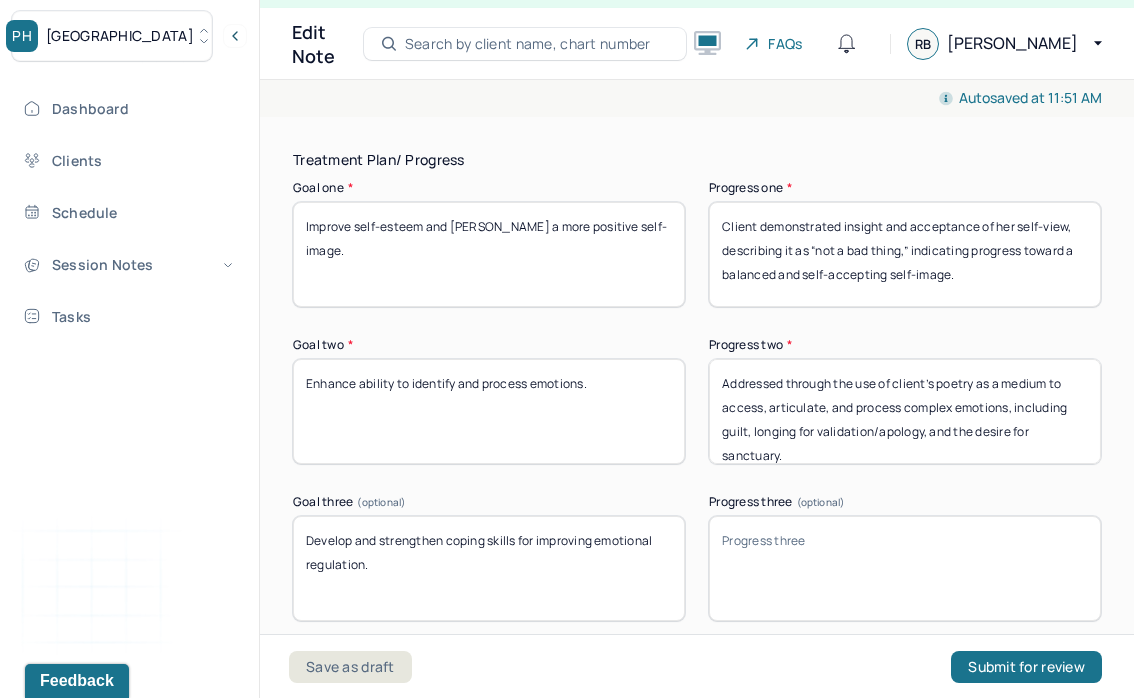 drag, startPoint x: 855, startPoint y: 366, endPoint x: 721, endPoint y: 368, distance: 134.01492 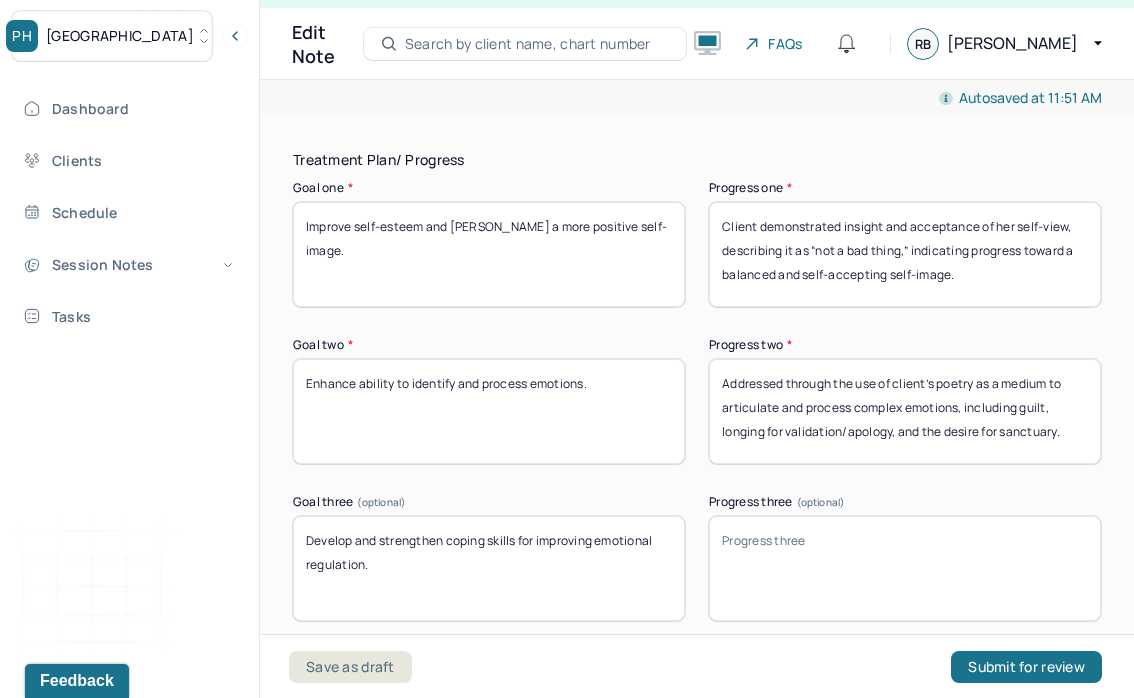 type on "Addressed through the use of client’s poetry as a medium to articulate and process complex emotions, including guilt, longing for validation/apology, and the desire for sanctuary." 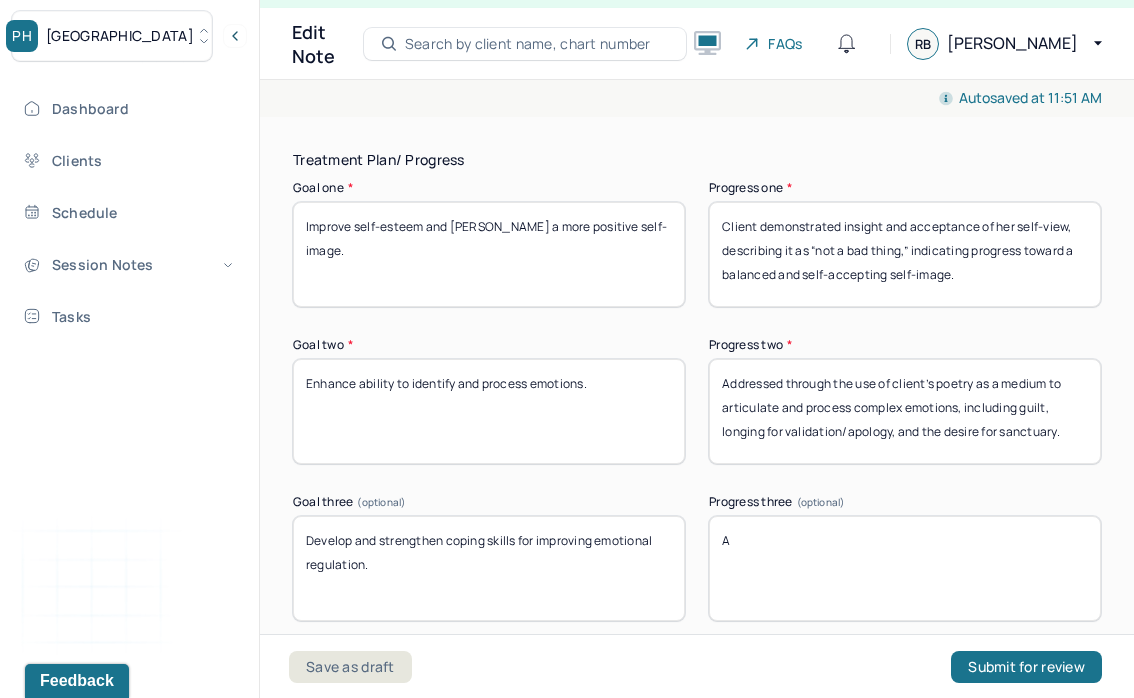 paste on "ddressed indirectly by identifying poetry and creative writing as effective coping tools for expressing and managing emotions." 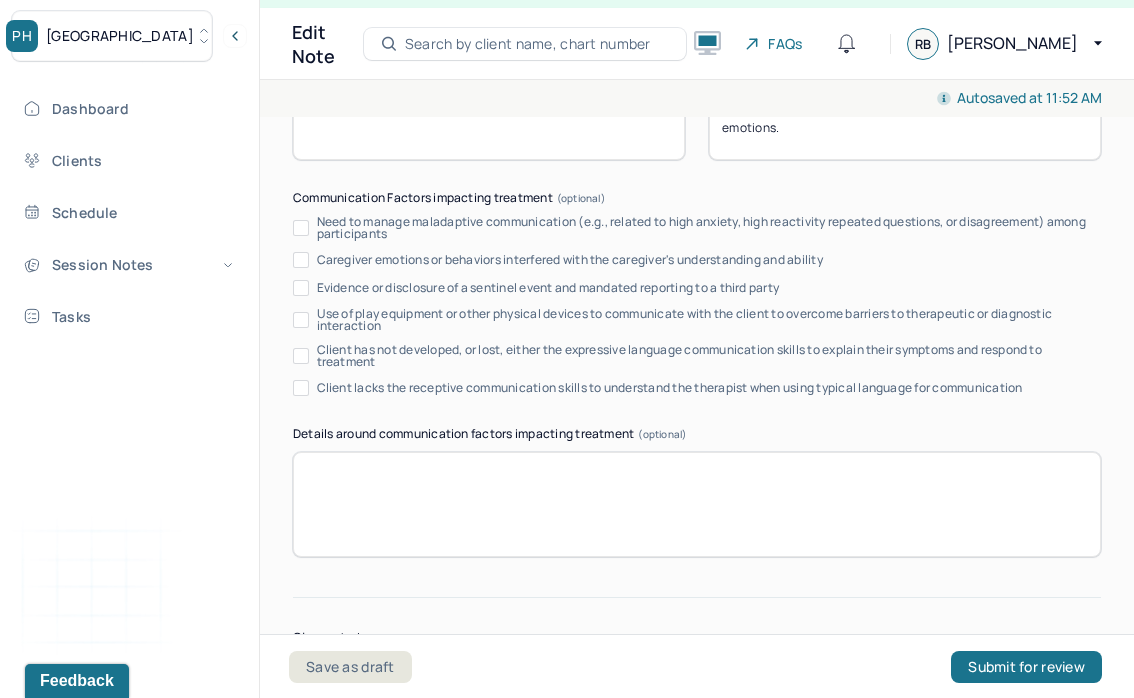 scroll, scrollTop: 3948, scrollLeft: 0, axis: vertical 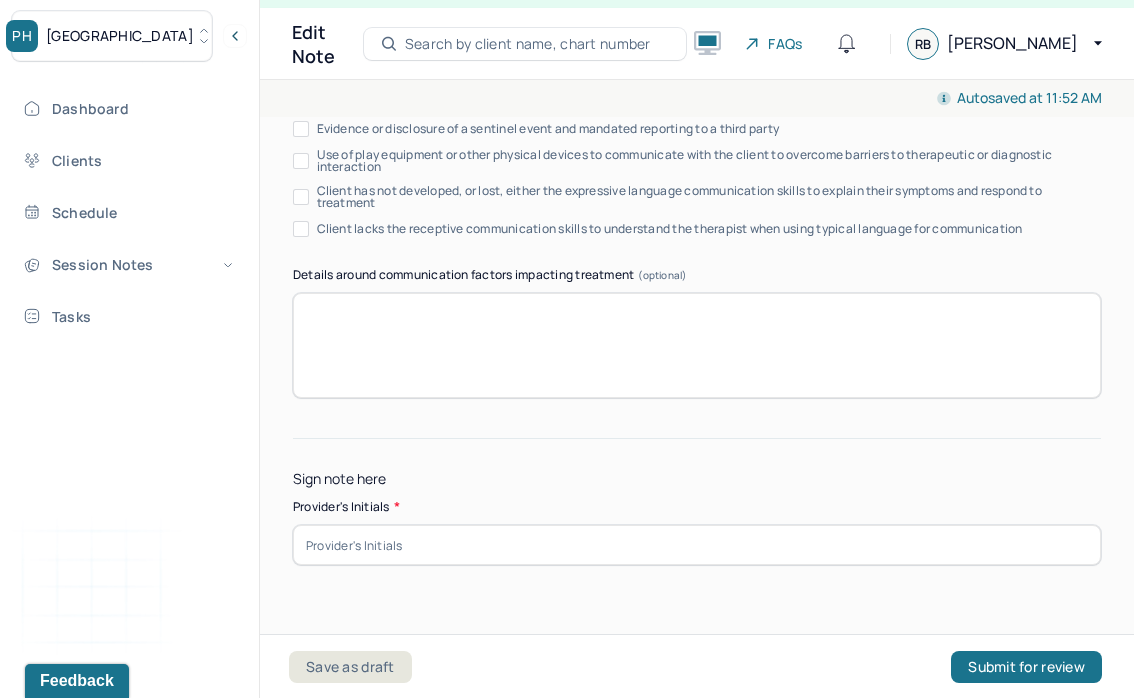 type on "Addressed indirectly by identifying poetry and creative writing as effective coping tools for expressing and managing emotions." 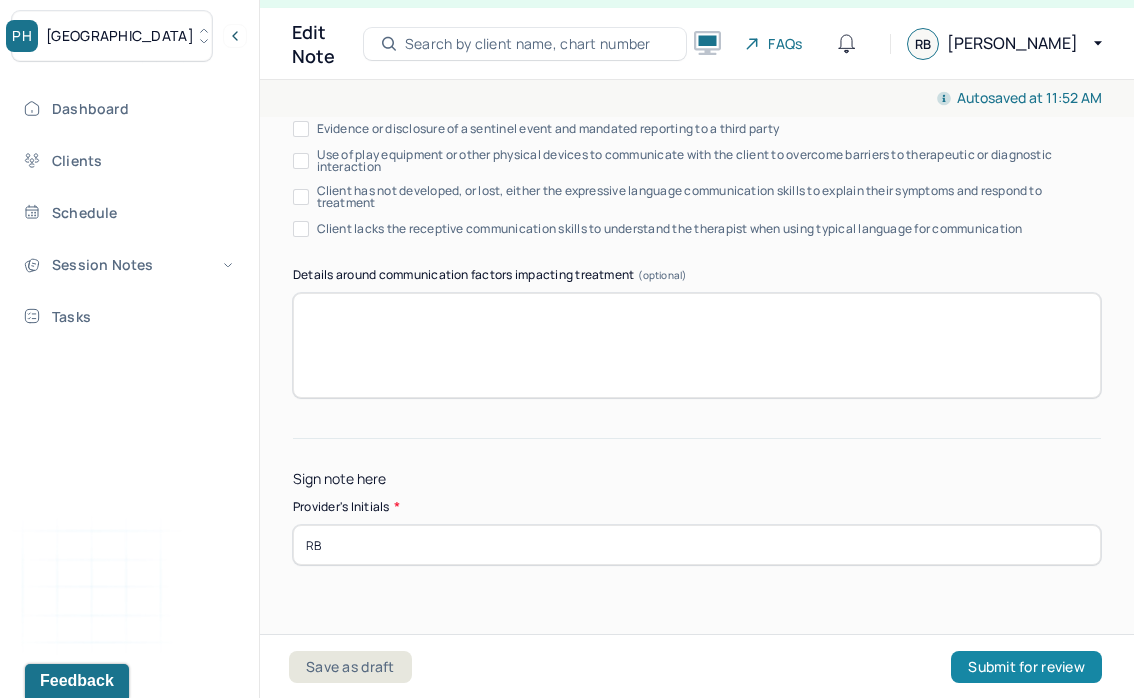 type on "RB" 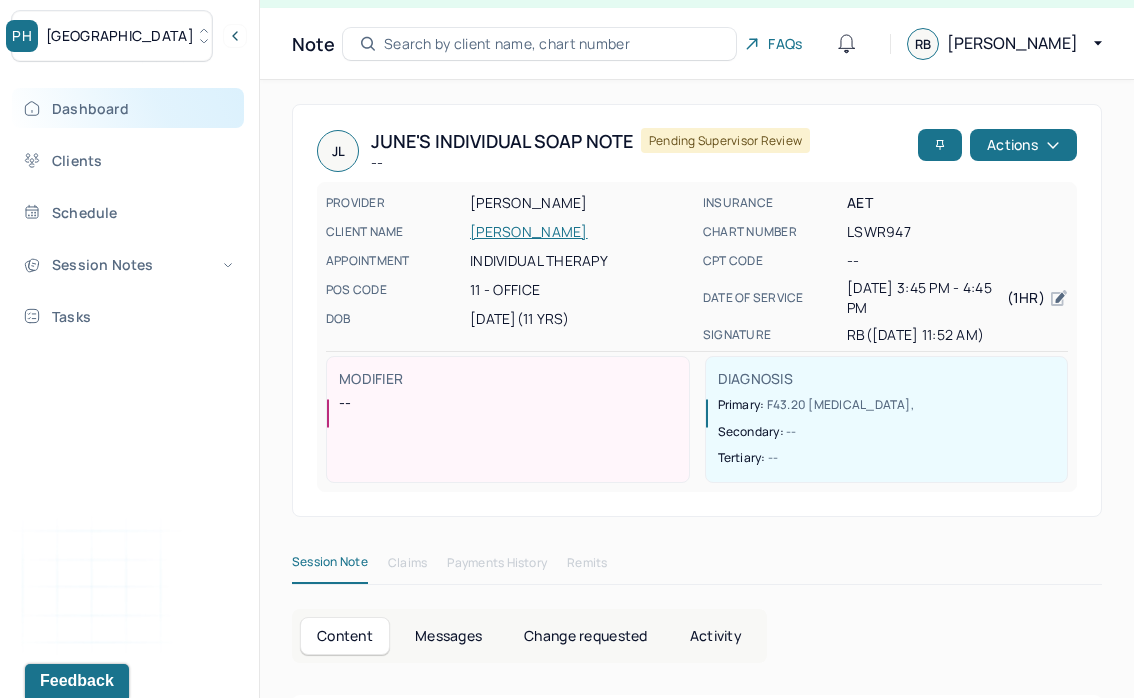 click on "Dashboard" at bounding box center (128, 108) 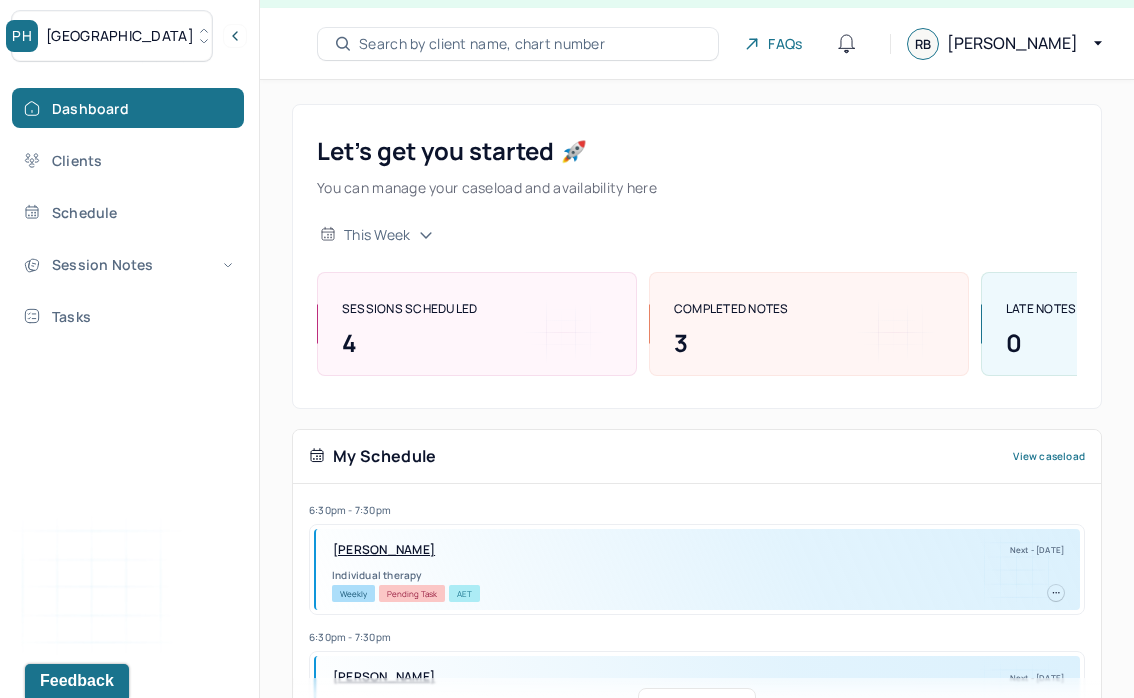 click on "[GEOGRAPHIC_DATA]" at bounding box center (112, 36) 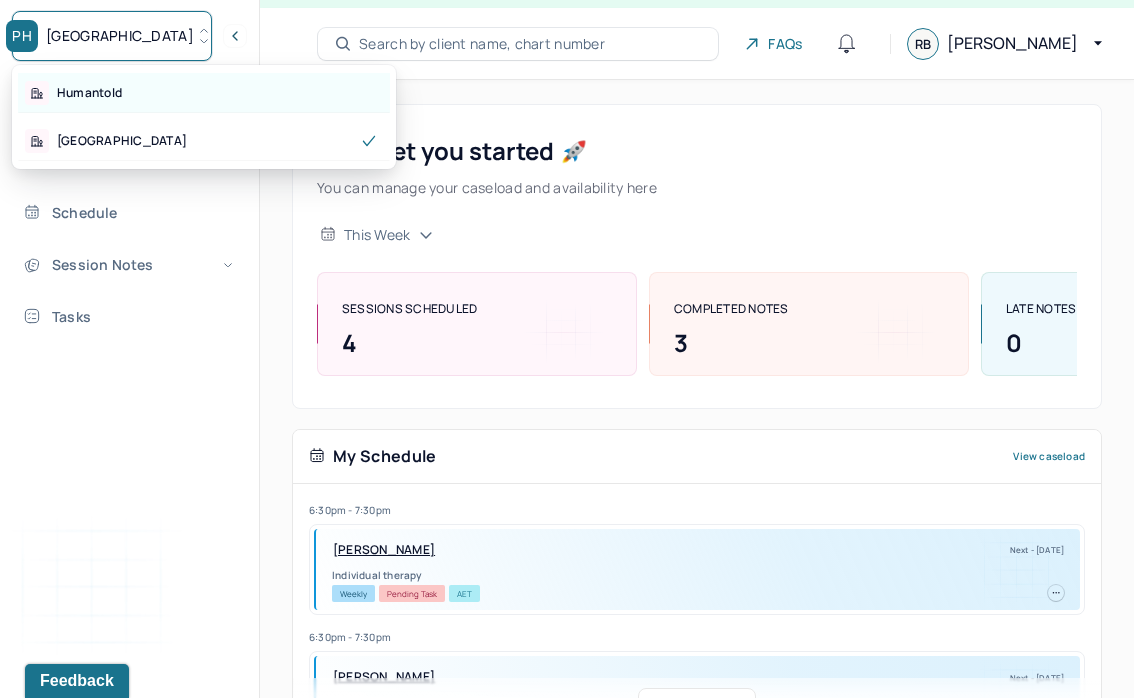 click on "Humantold" at bounding box center (89, 93) 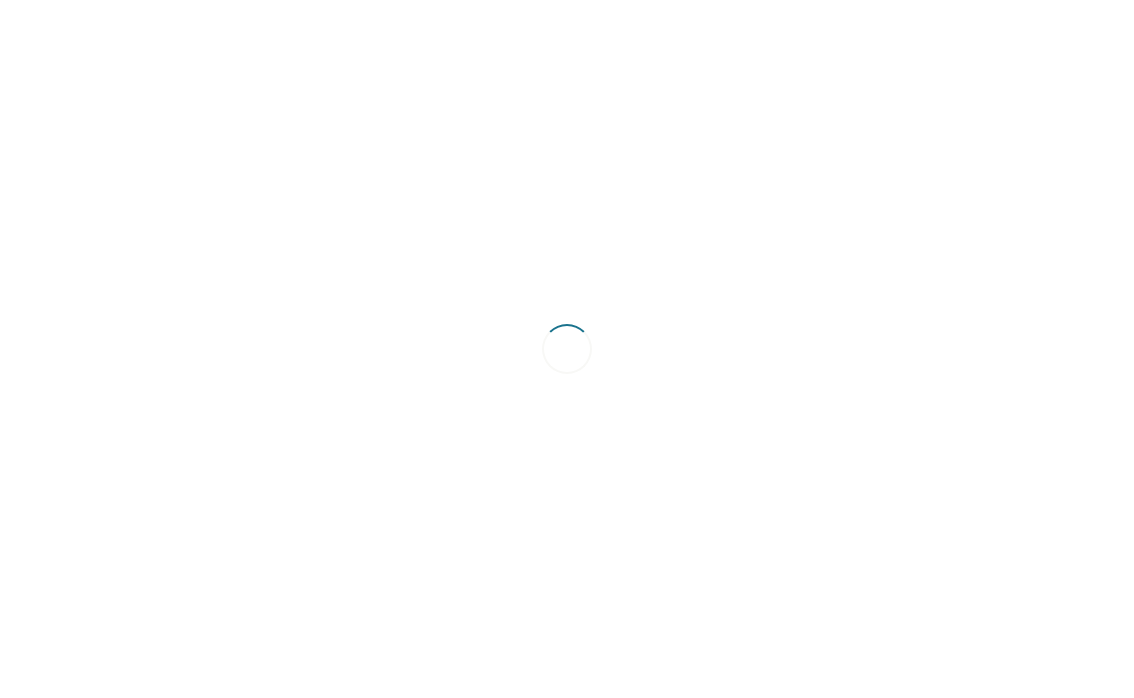 scroll, scrollTop: 0, scrollLeft: 0, axis: both 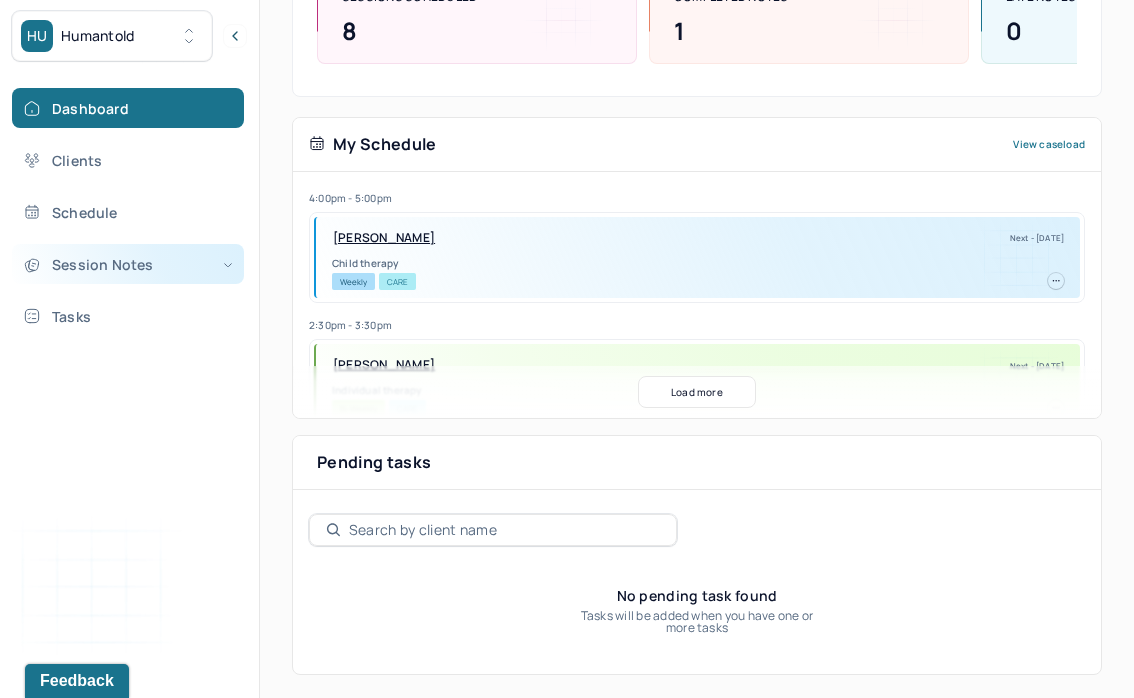 click on "Session Notes" at bounding box center (128, 264) 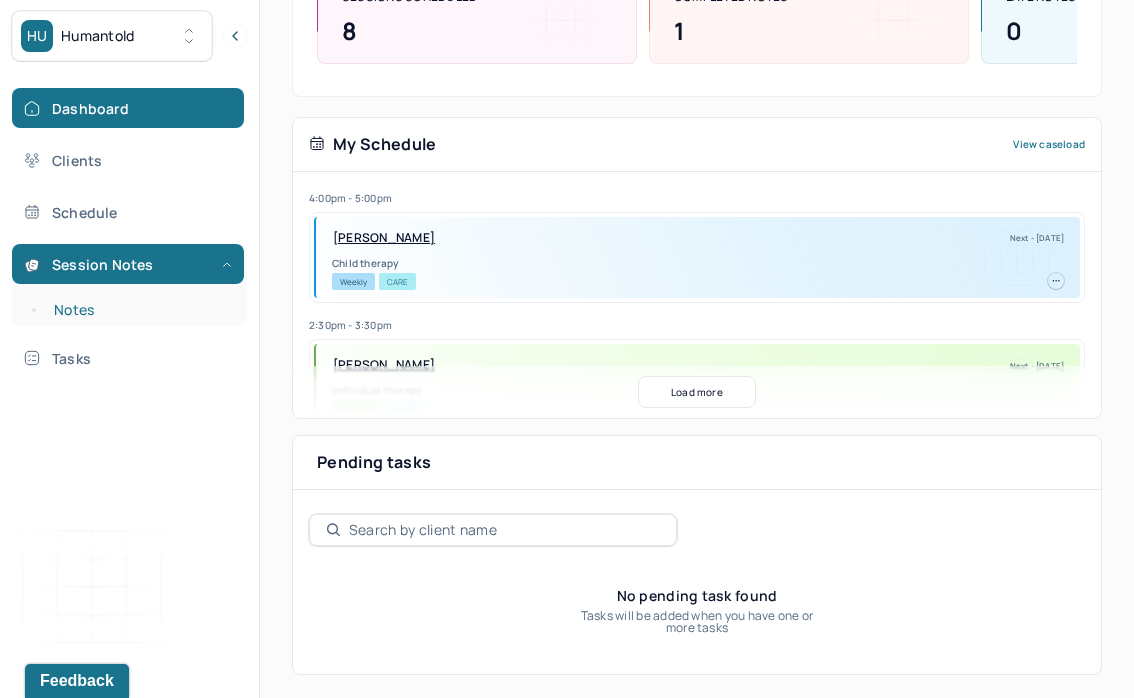 click on "Notes" at bounding box center (139, 310) 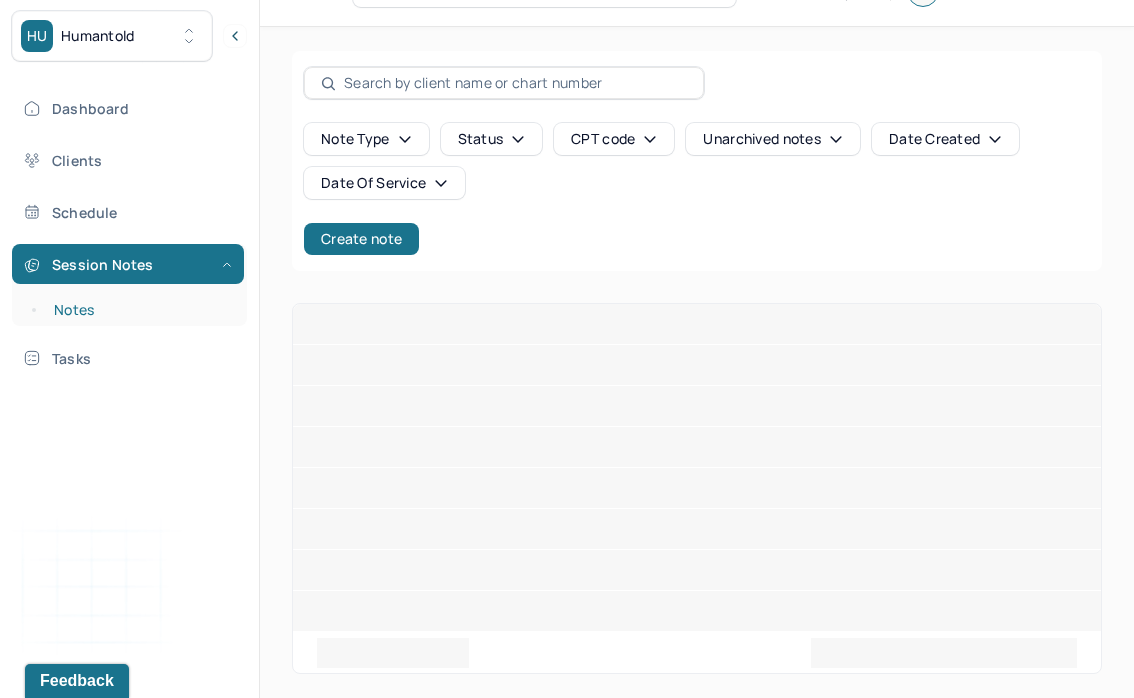 scroll, scrollTop: 0, scrollLeft: 0, axis: both 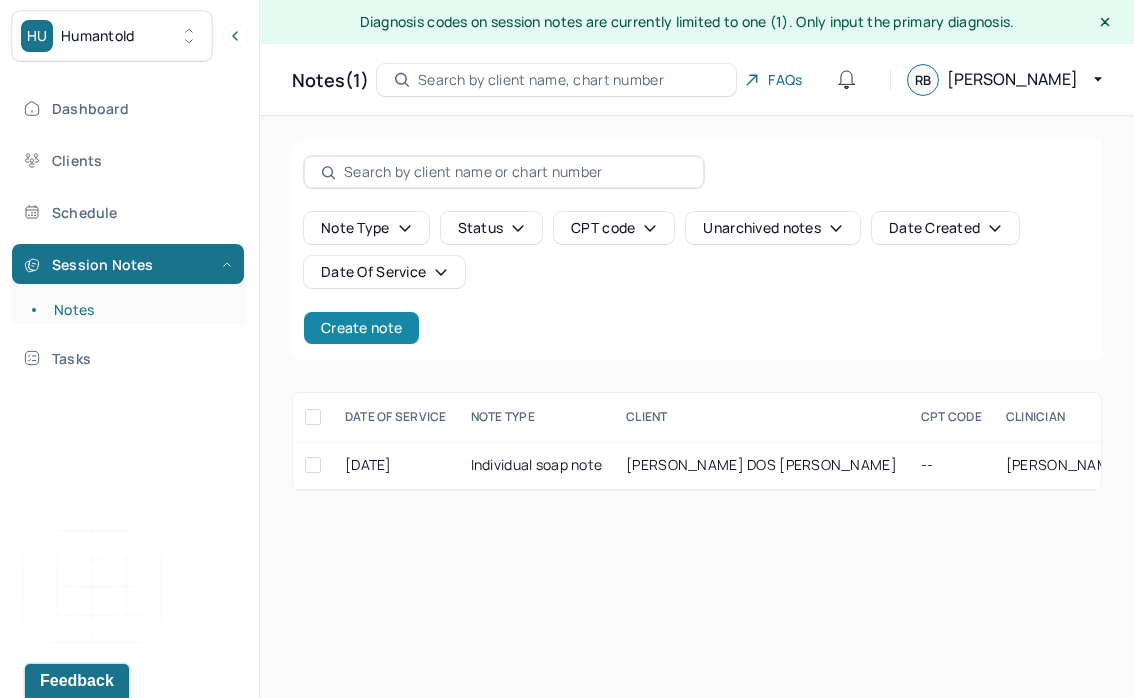click on "Create note" at bounding box center (361, 328) 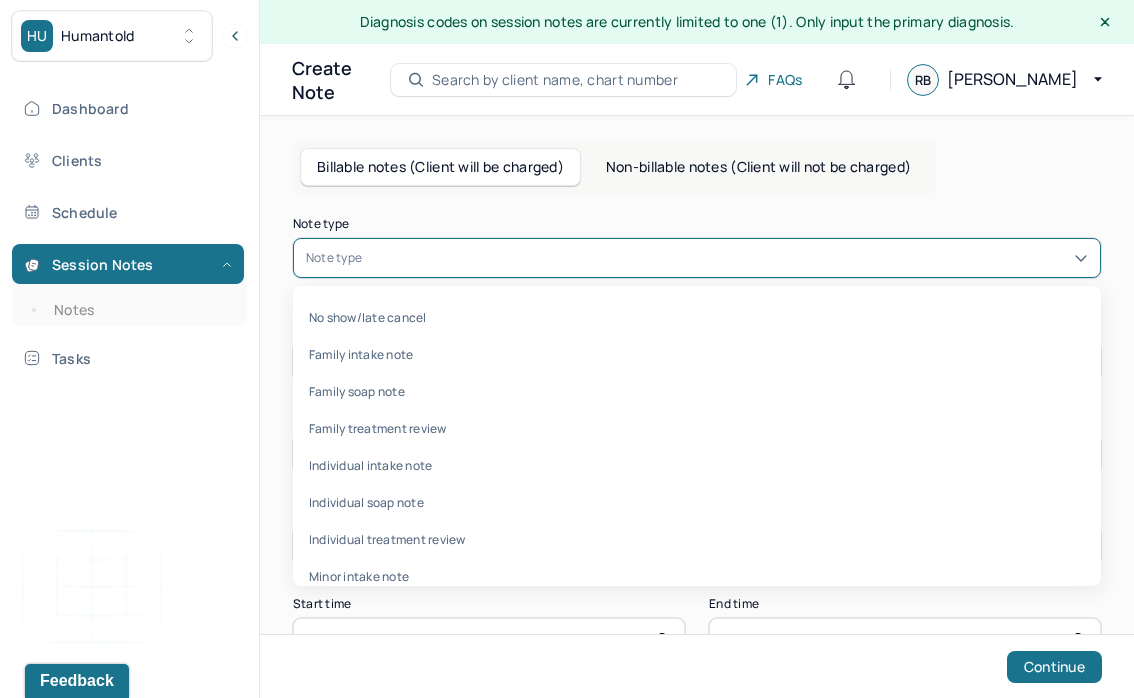 click on "Note type" at bounding box center [697, 258] 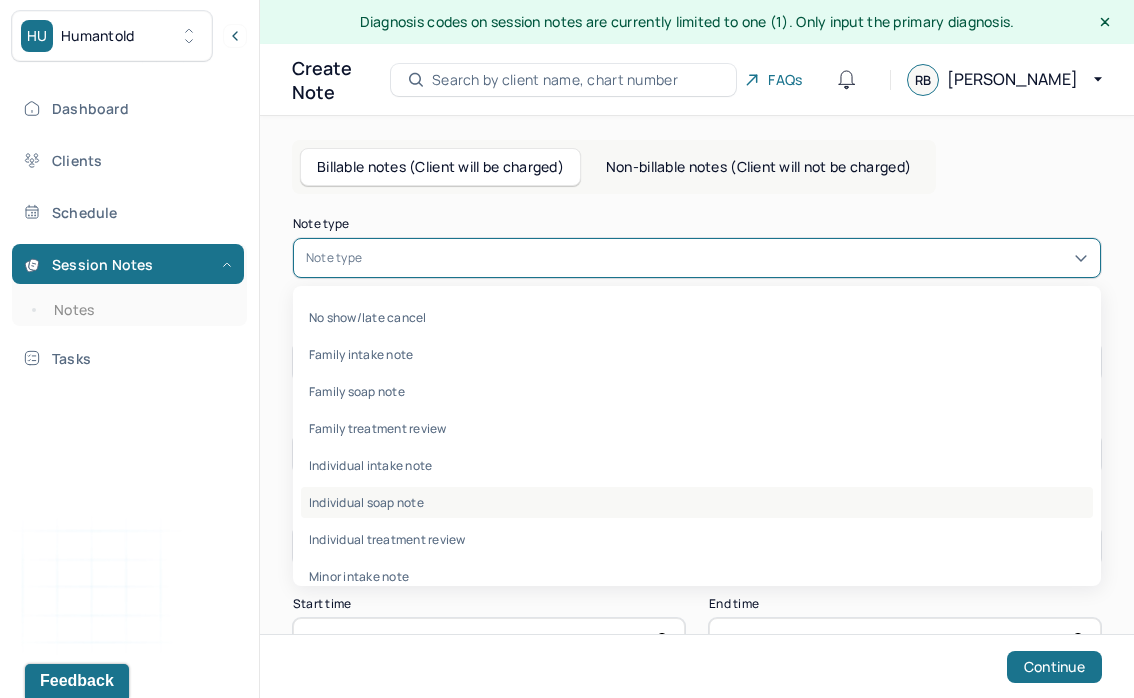 click on "Individual soap note" at bounding box center (697, 502) 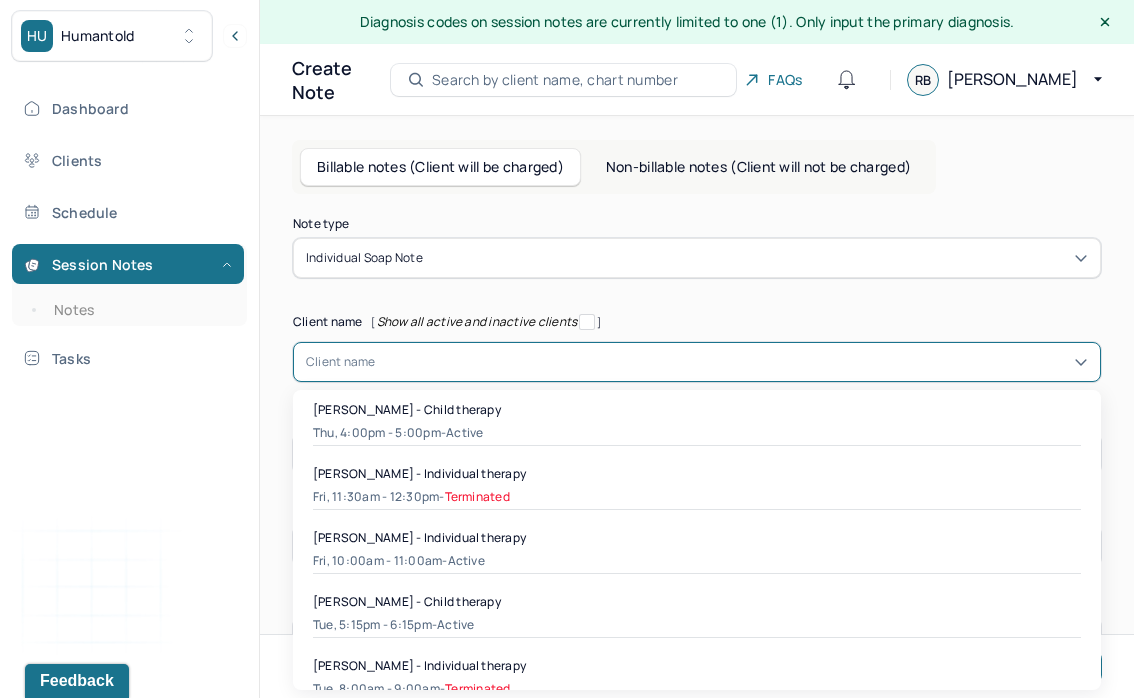 click on "Client name" at bounding box center (341, 362) 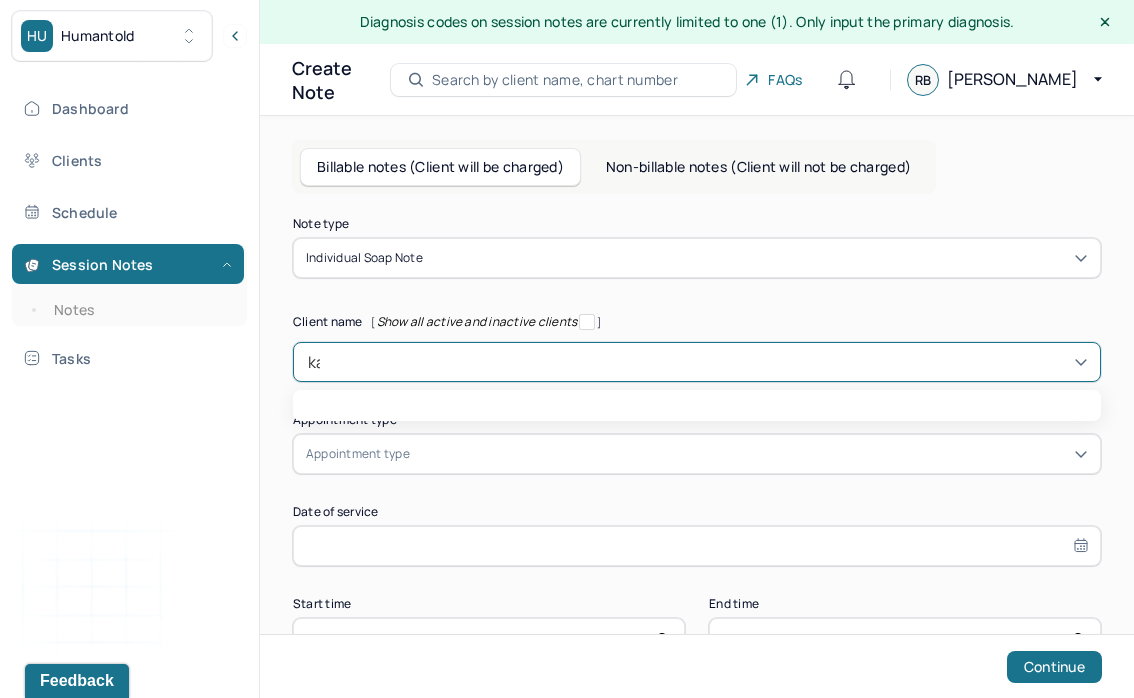 type on "kat" 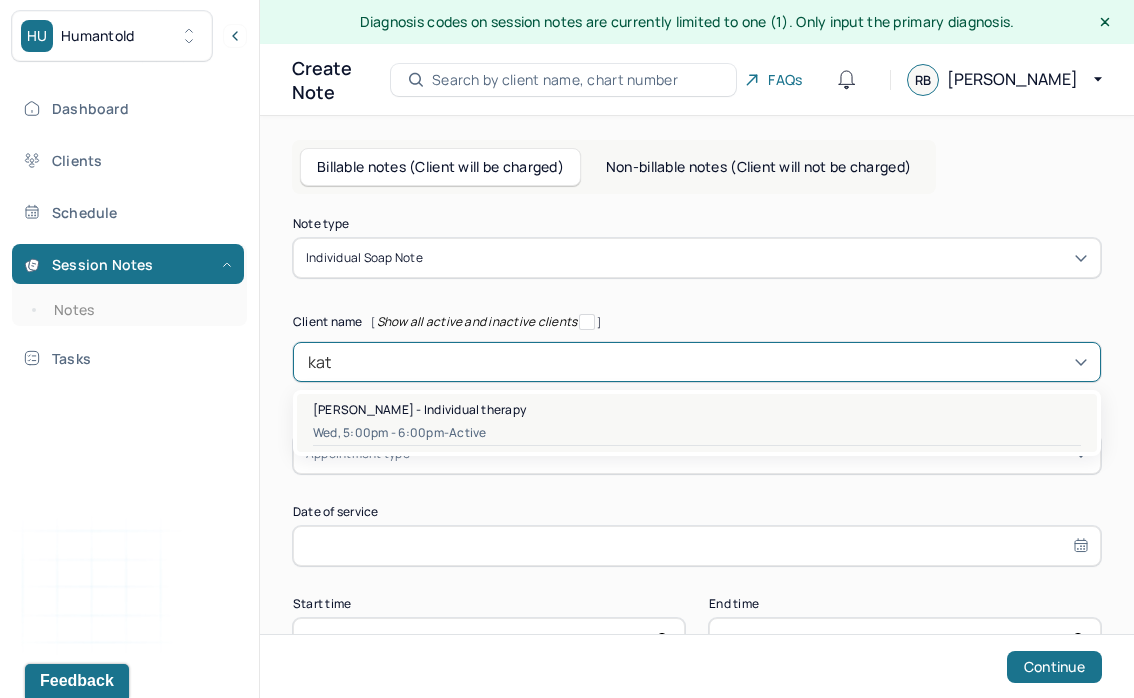 click on "Katelynn Owen - Individual therapy" at bounding box center [419, 409] 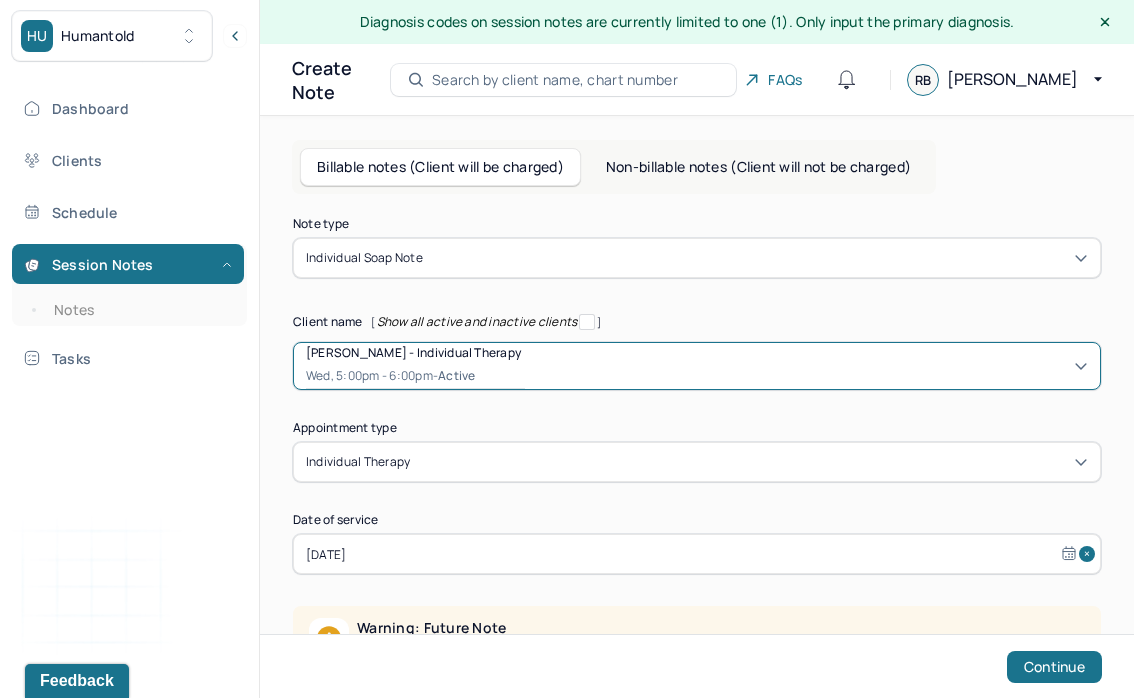 scroll, scrollTop: 175, scrollLeft: 0, axis: vertical 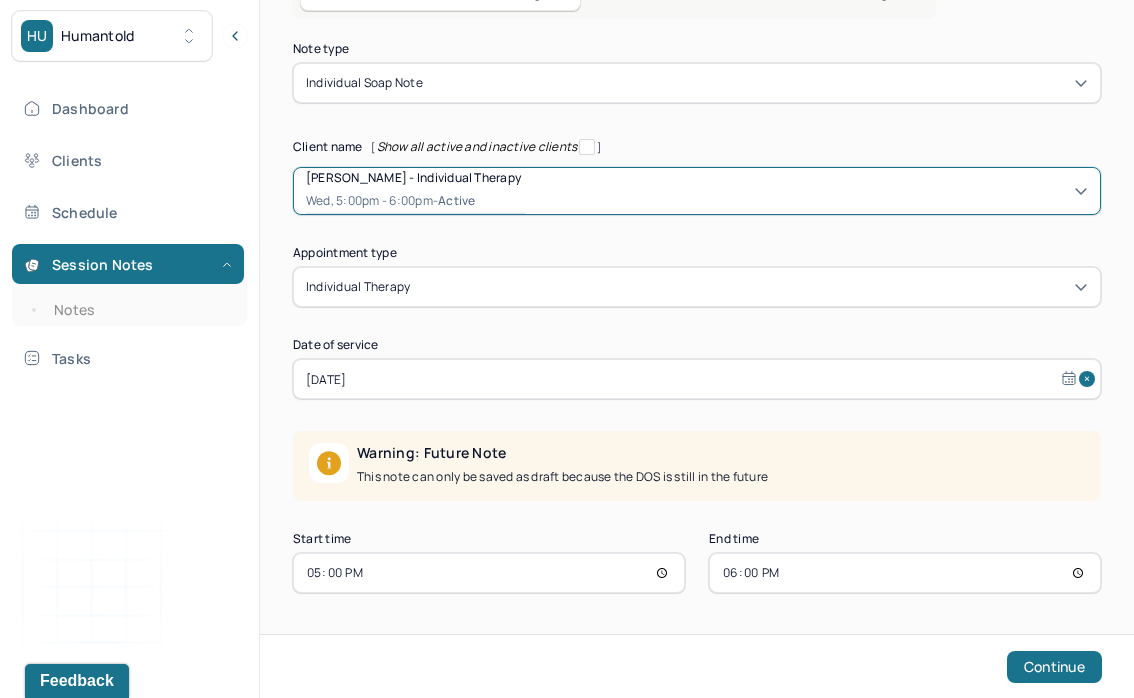 select on "9" 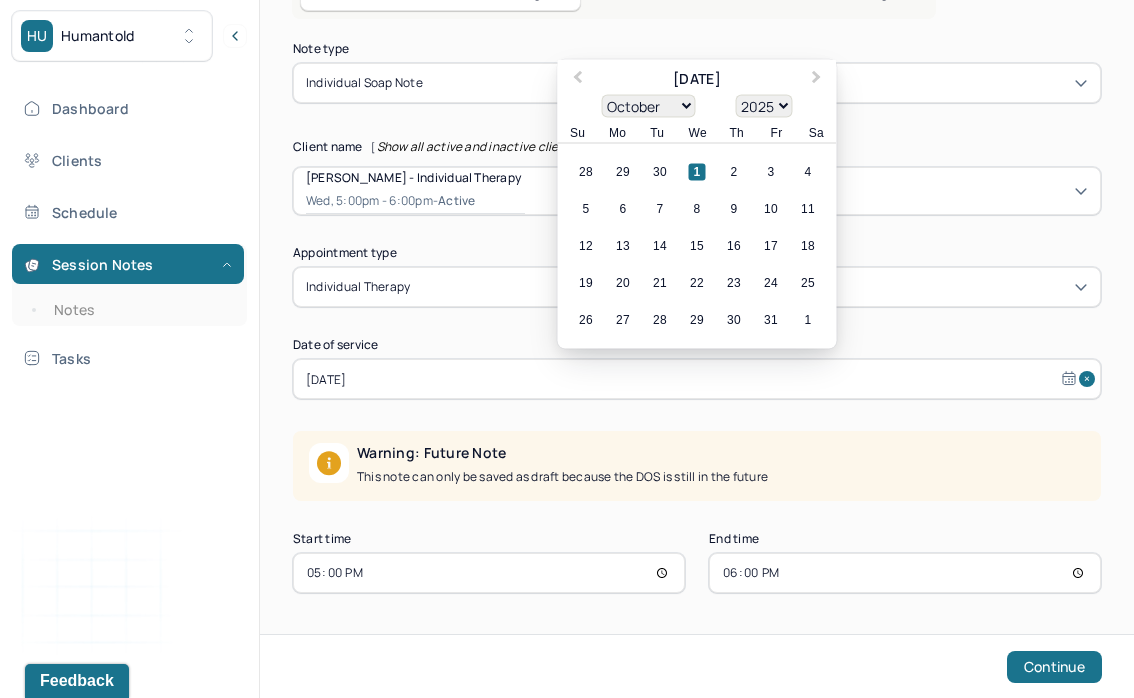 click on "Oct 1, 2025" at bounding box center [697, 379] 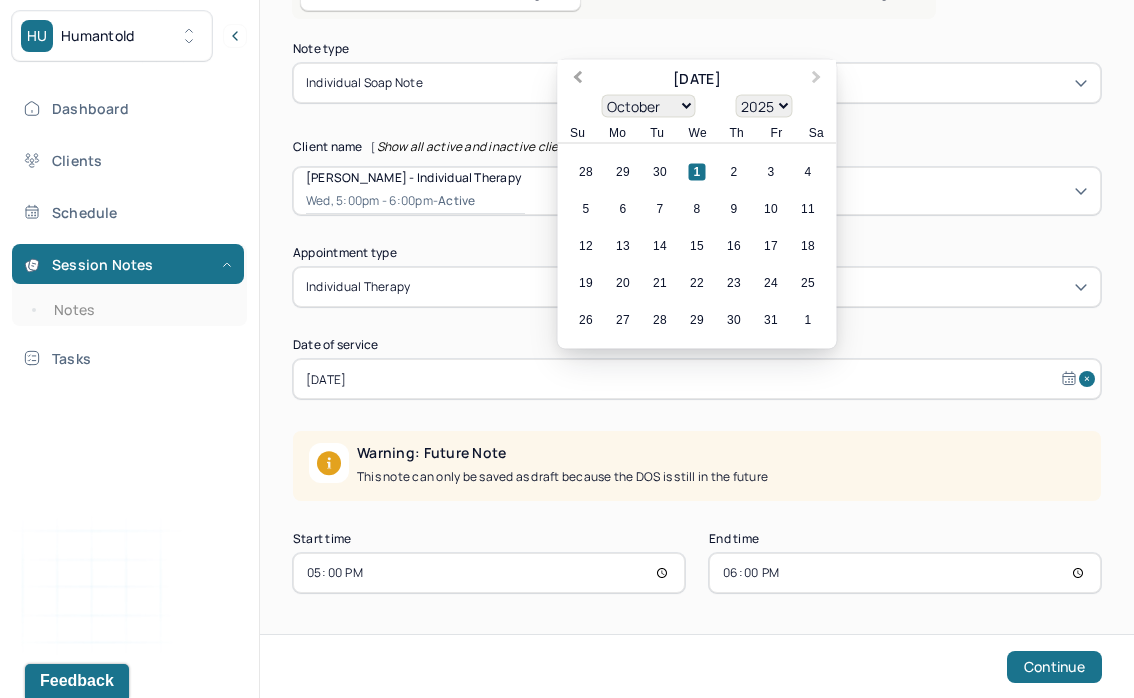 click on "Previous Month" at bounding box center (576, 81) 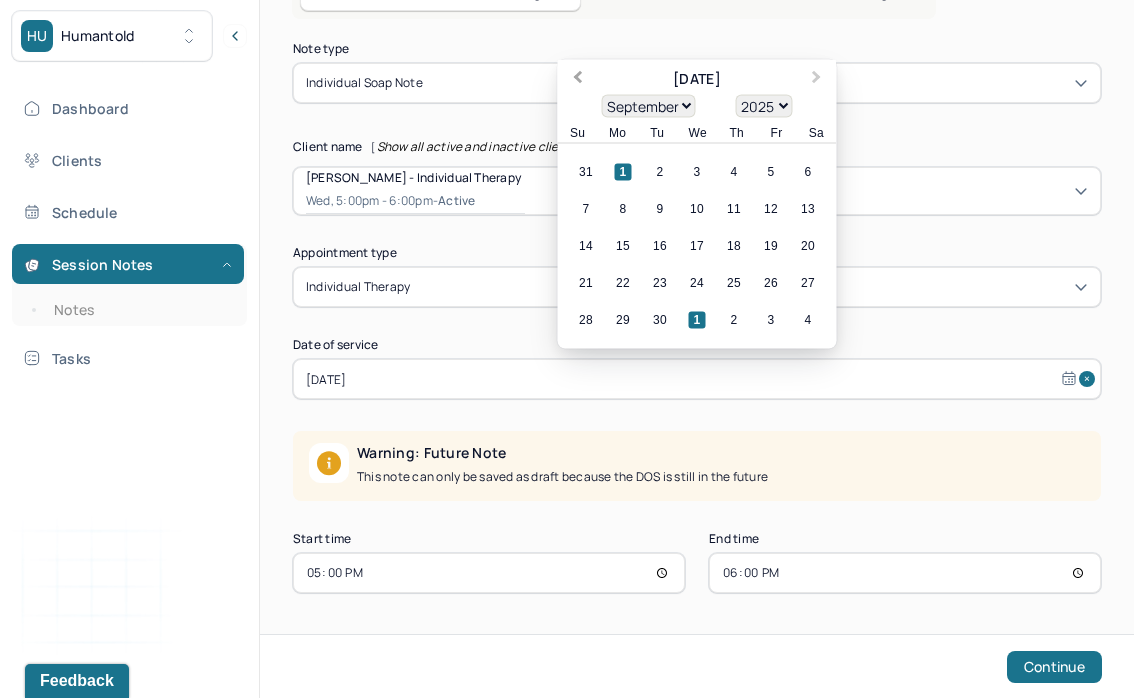 click on "Previous Month" at bounding box center (578, 79) 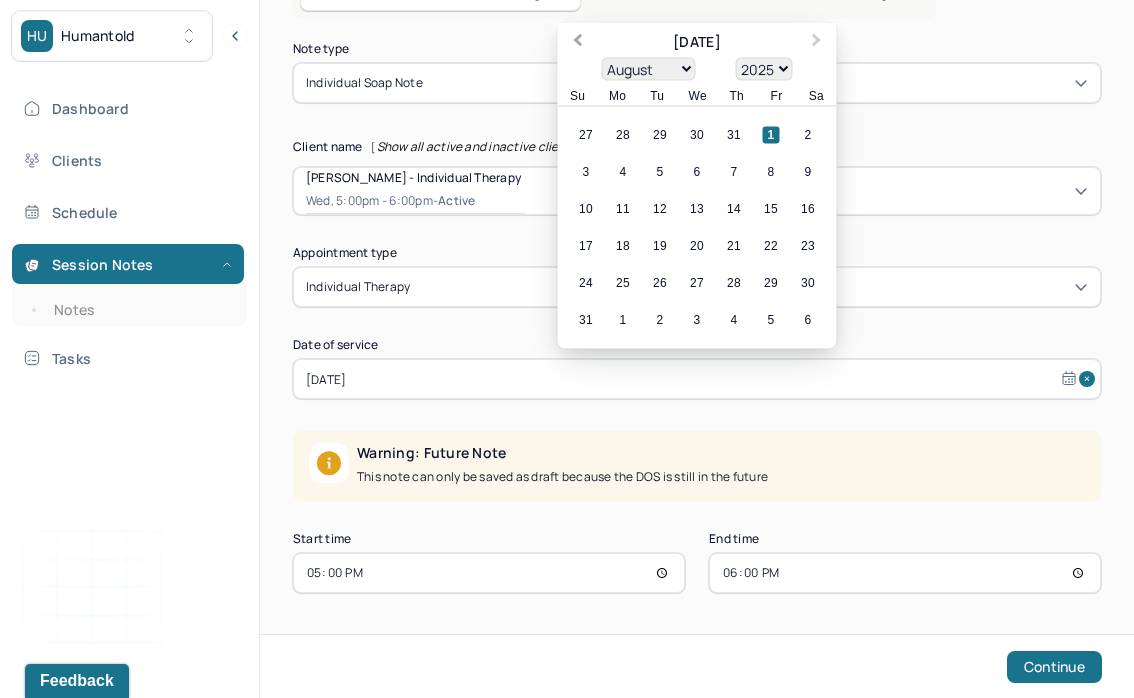 click on "Previous Month" at bounding box center [576, 44] 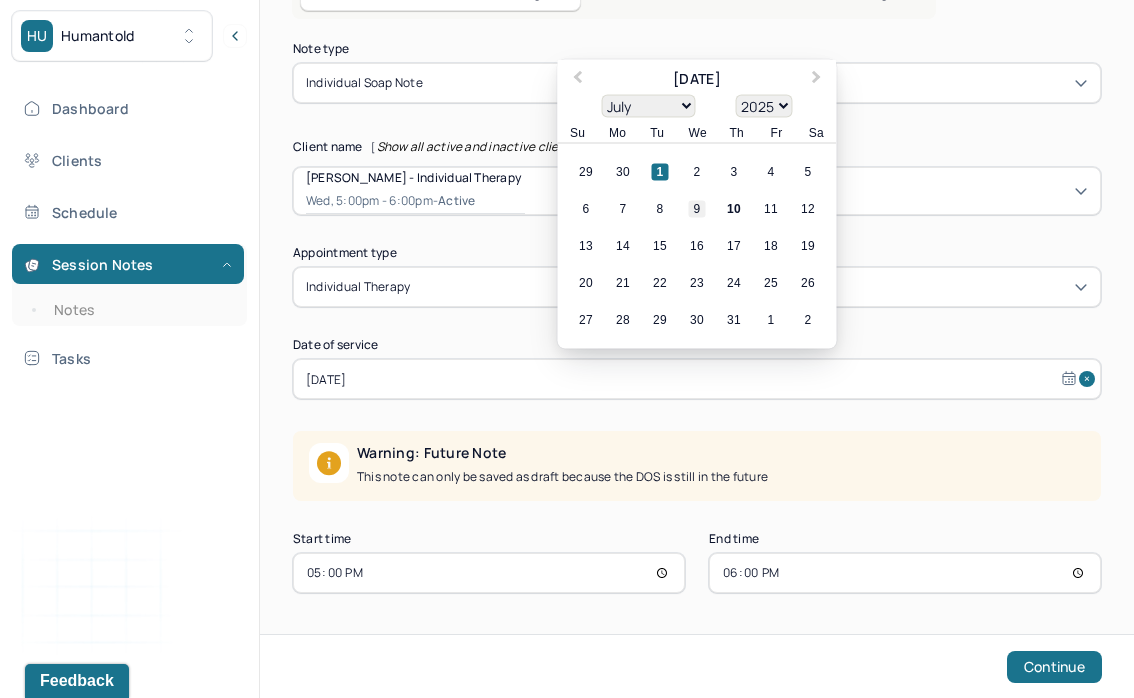 click on "9" at bounding box center (697, 209) 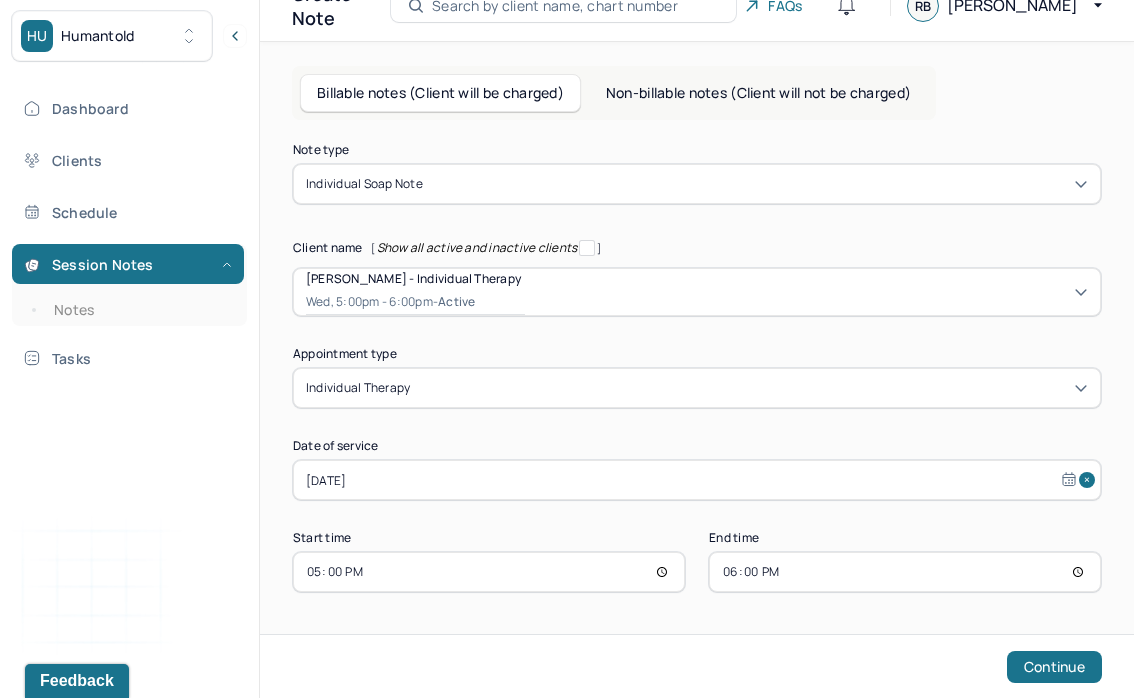 scroll, scrollTop: 73, scrollLeft: 0, axis: vertical 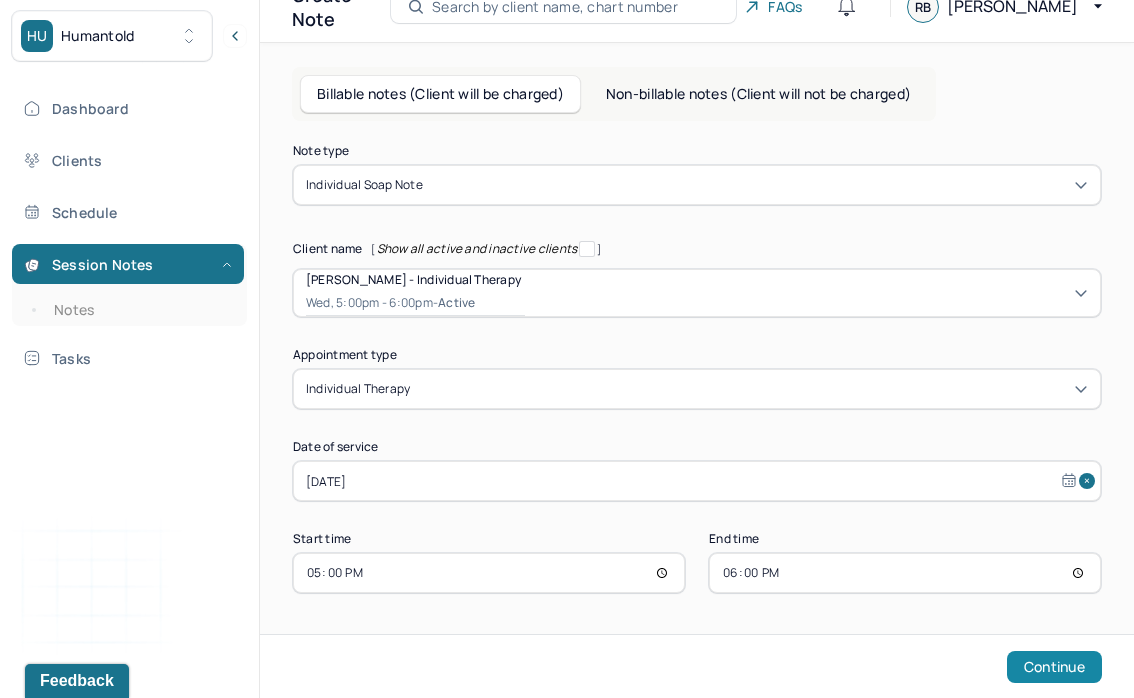 click on "Continue" at bounding box center [1054, 667] 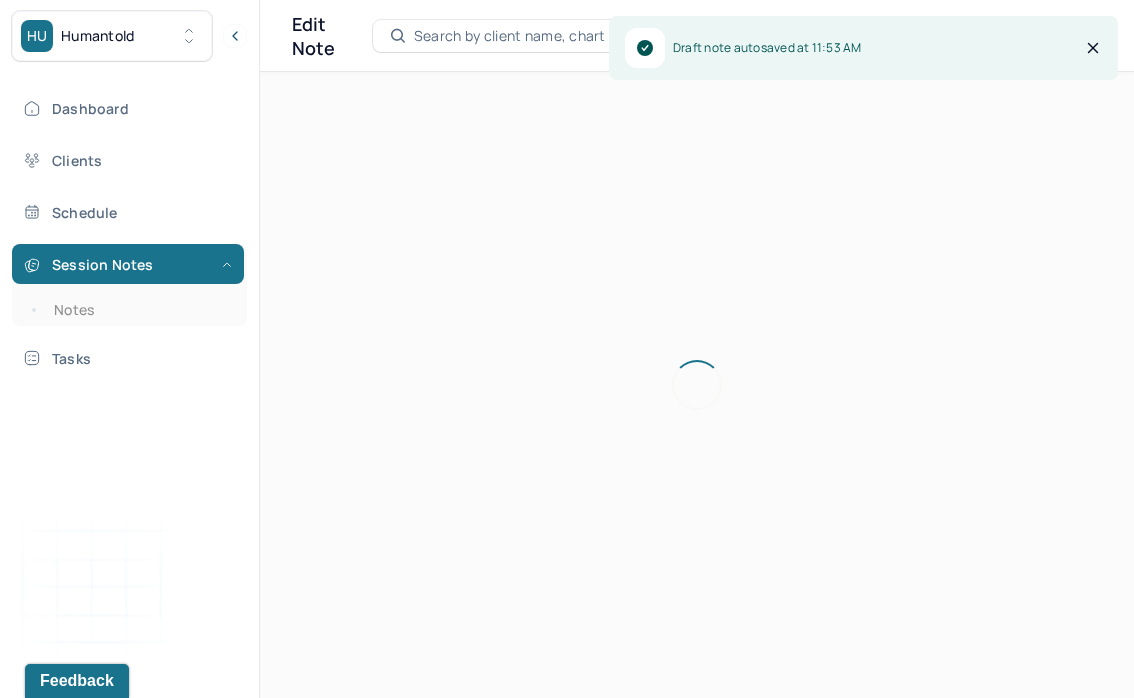 scroll, scrollTop: 36, scrollLeft: 0, axis: vertical 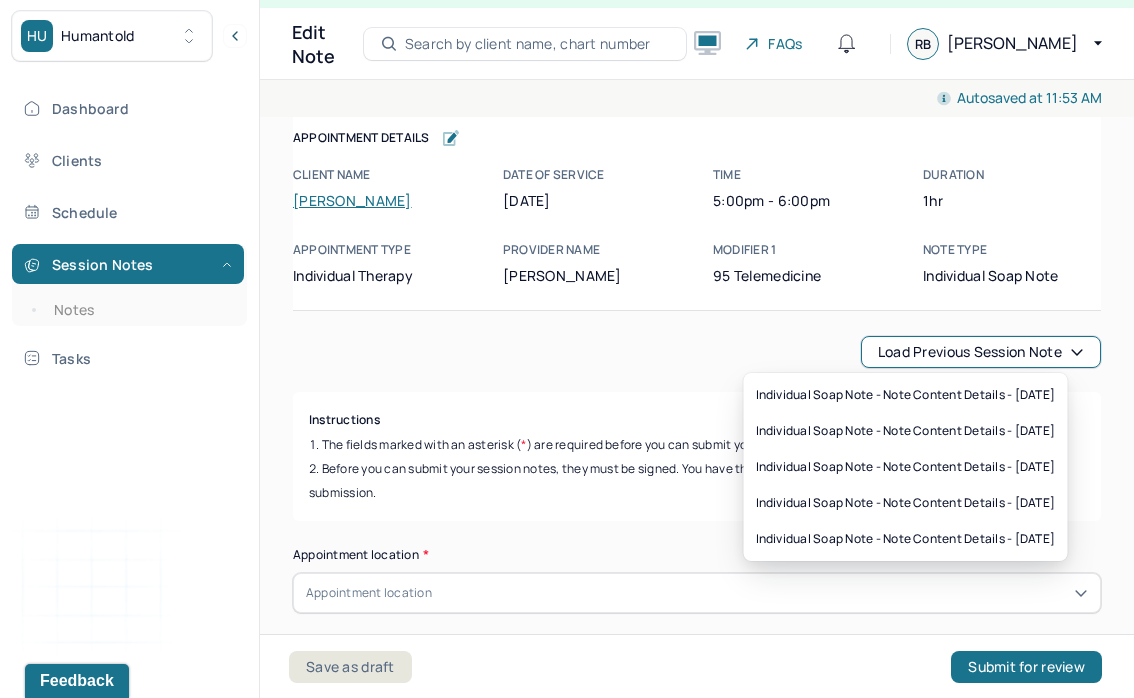 click on "Load previous session note" at bounding box center (981, 352) 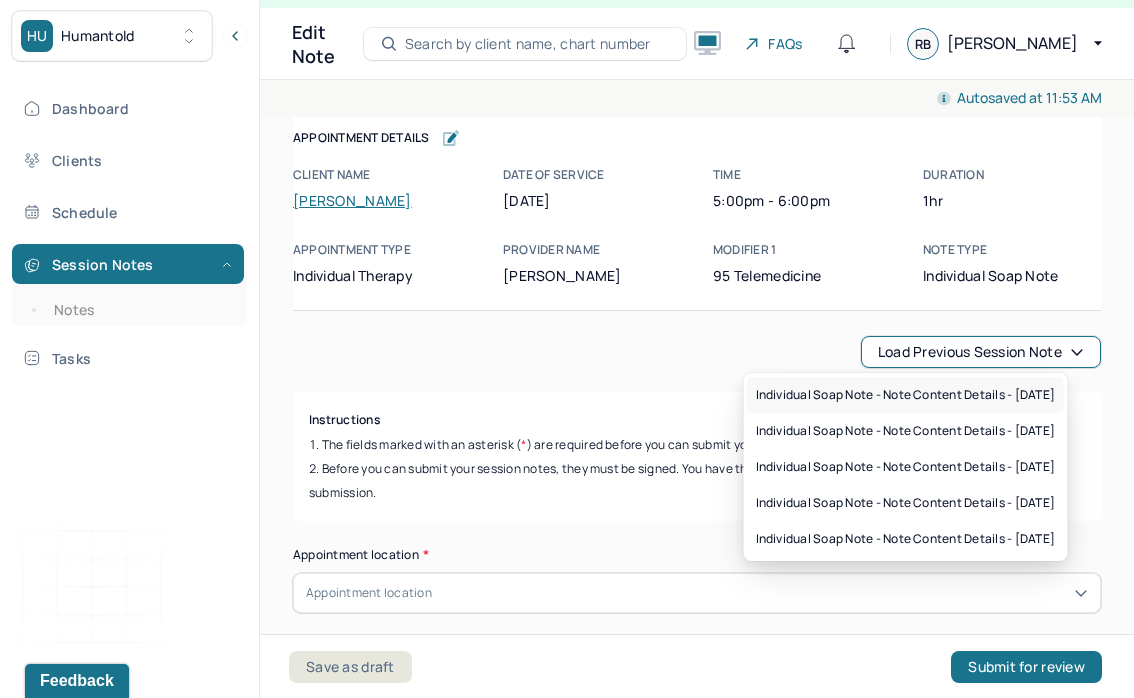 click on "Individual soap note   - Note content Details -   [DATE]" at bounding box center (906, 395) 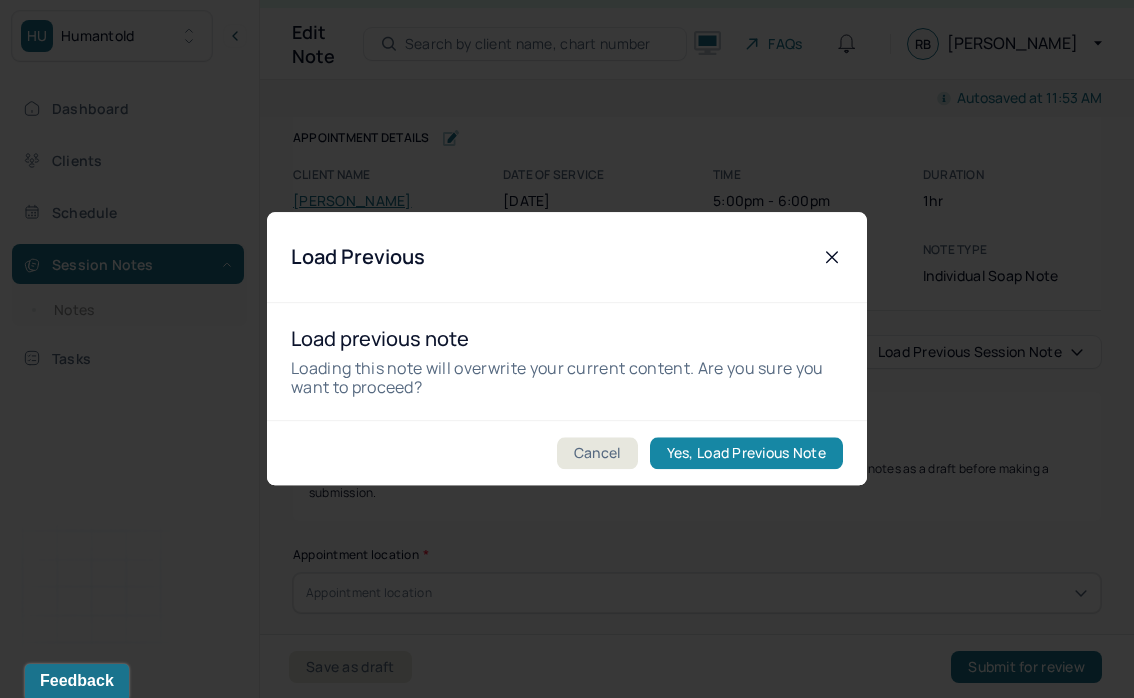 click on "Yes, Load Previous Note" at bounding box center [746, 454] 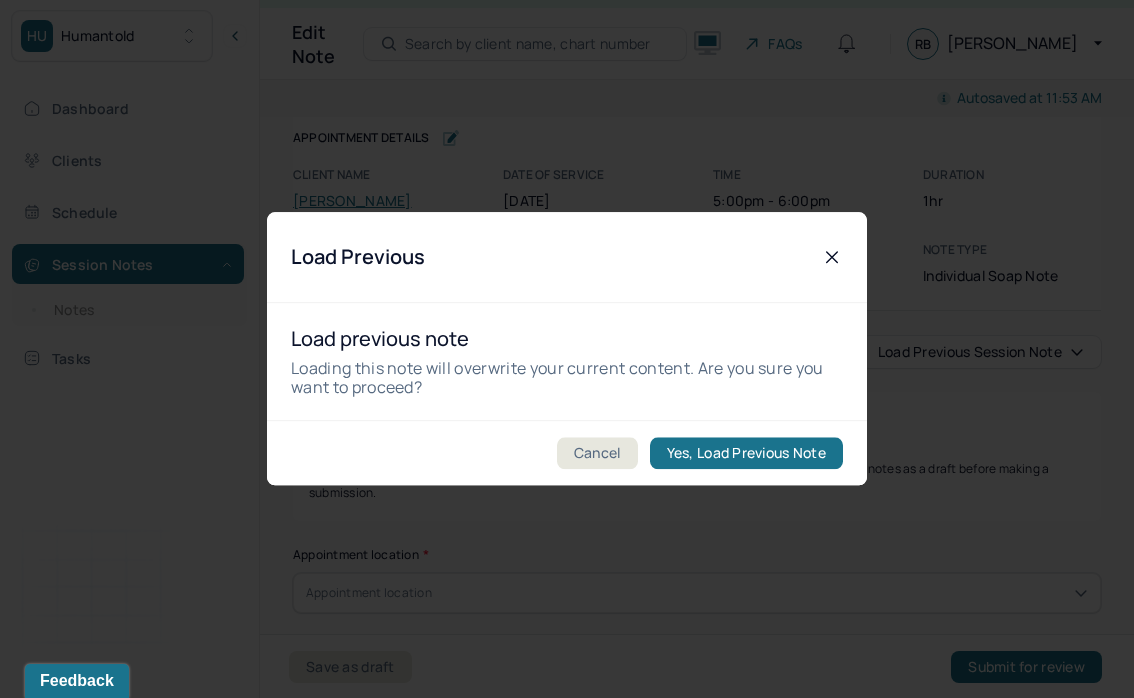 type on "Client appeared teary-eyed and at times spoke in an erratic, pressured manner." 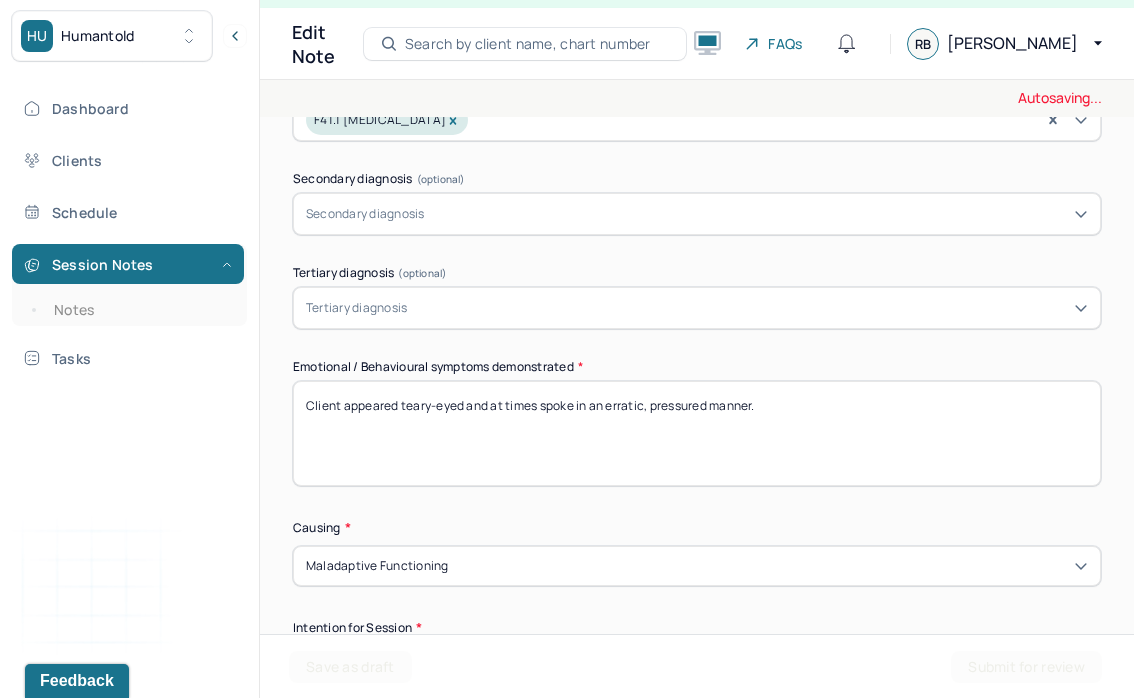 scroll, scrollTop: 575, scrollLeft: 0, axis: vertical 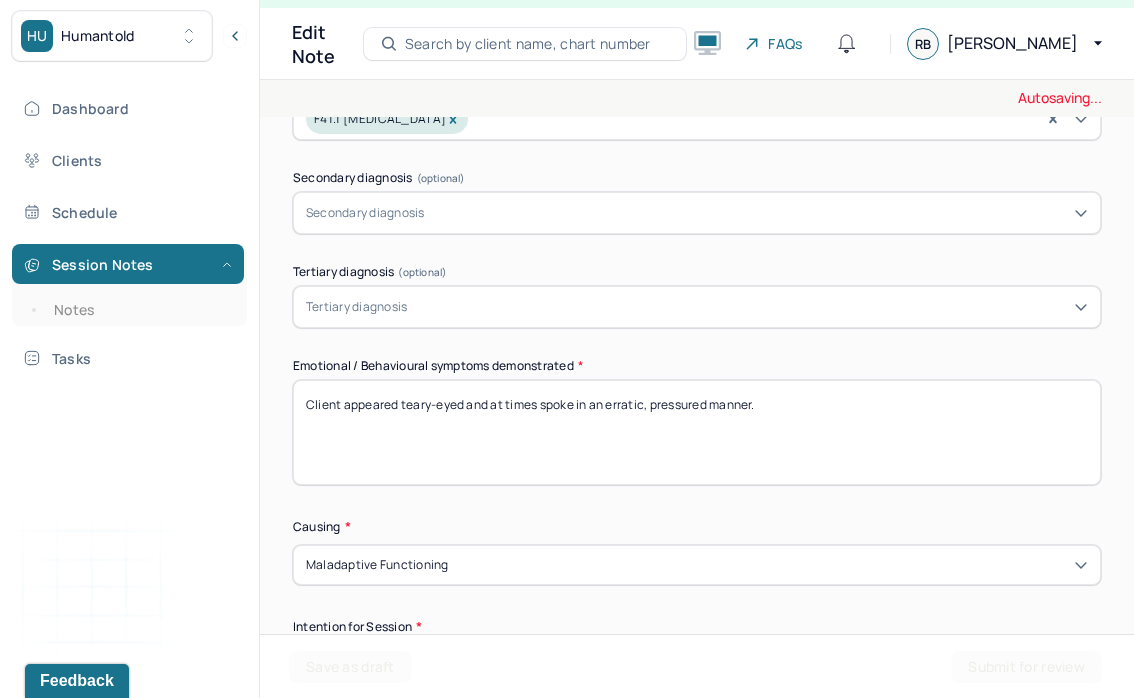 click on "Client appeared teary-eyed and at times spoke in an erratic, pressured manner." at bounding box center [697, 432] 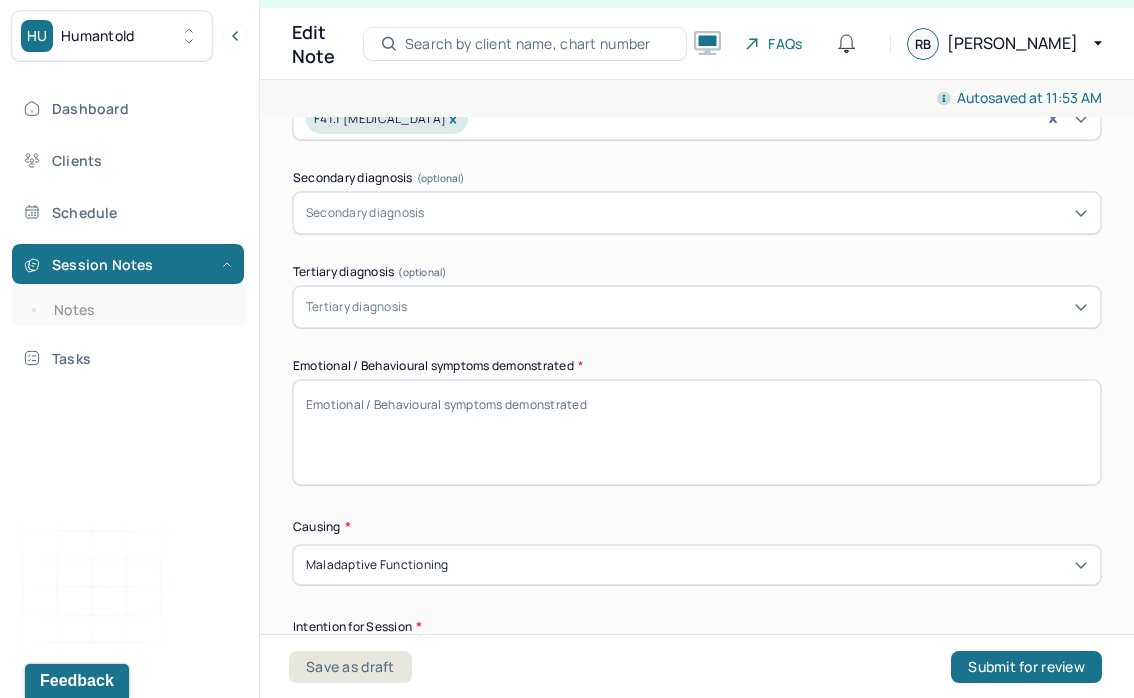 scroll, scrollTop: 866, scrollLeft: 0, axis: vertical 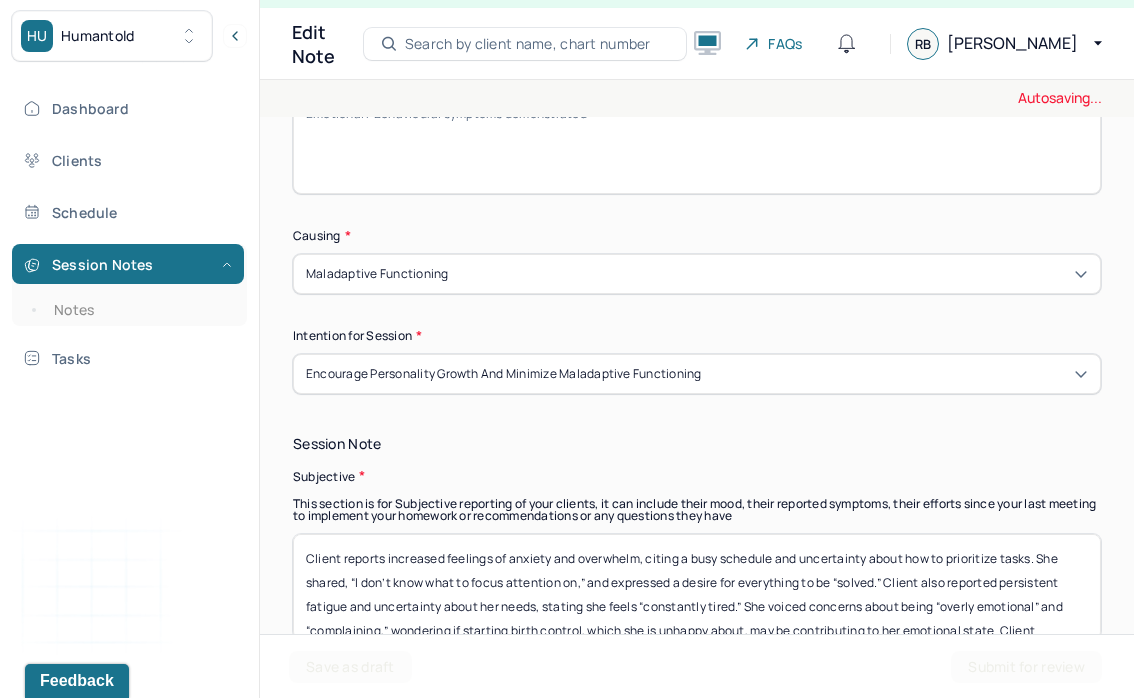 type 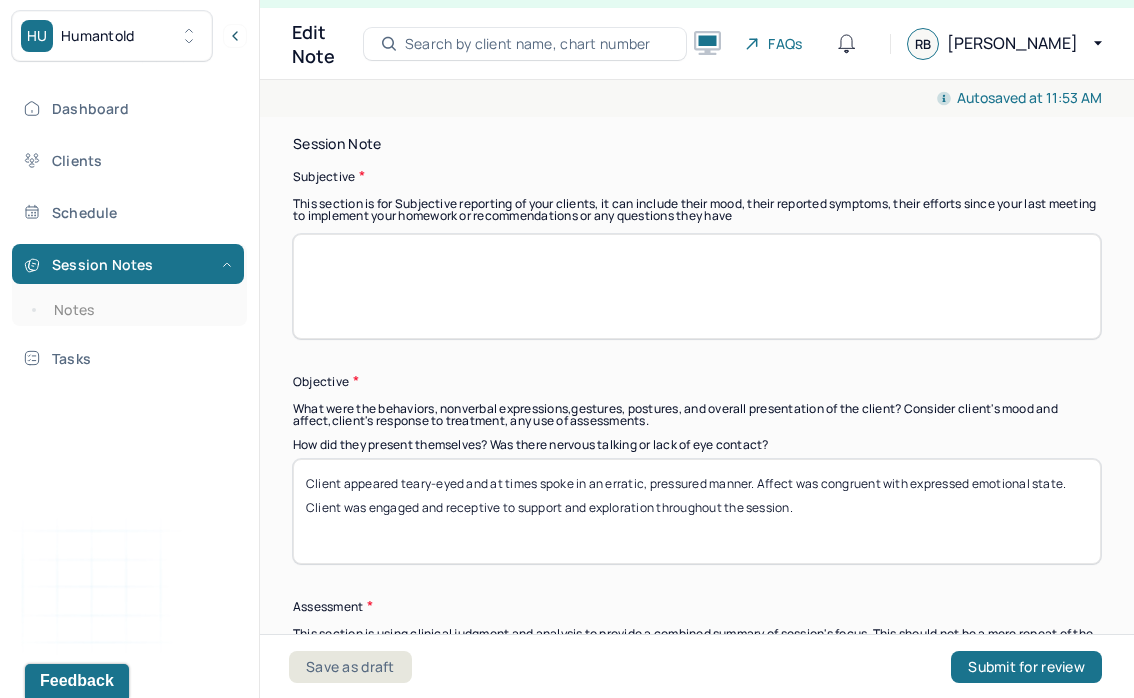 scroll, scrollTop: 1251, scrollLeft: 0, axis: vertical 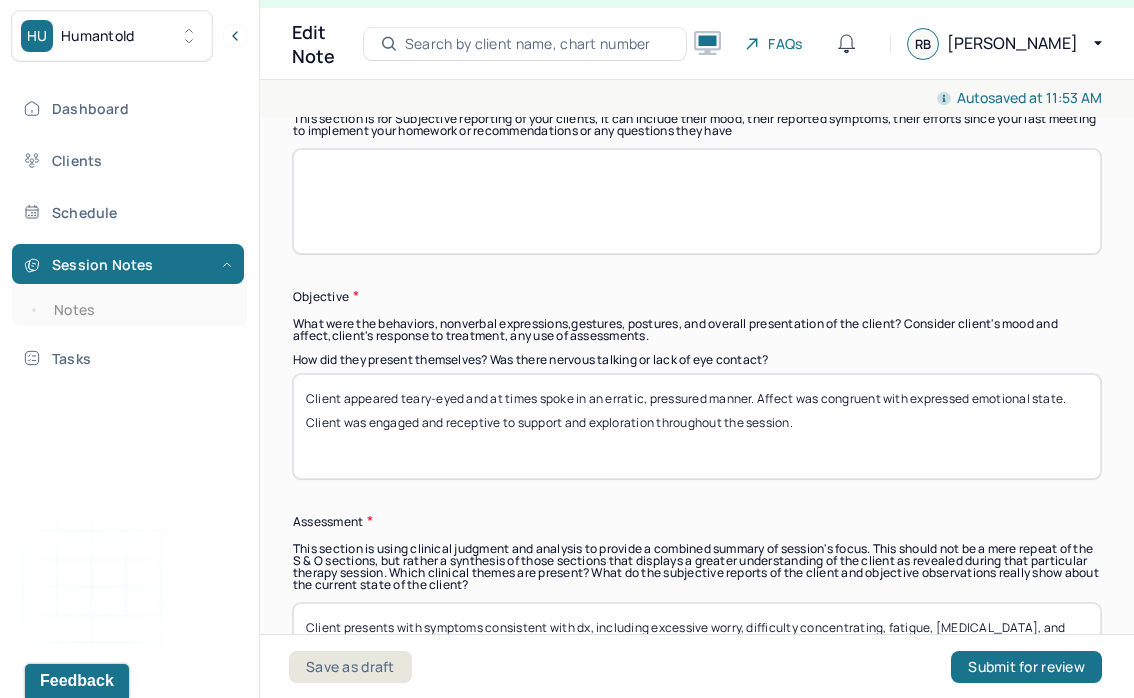 type 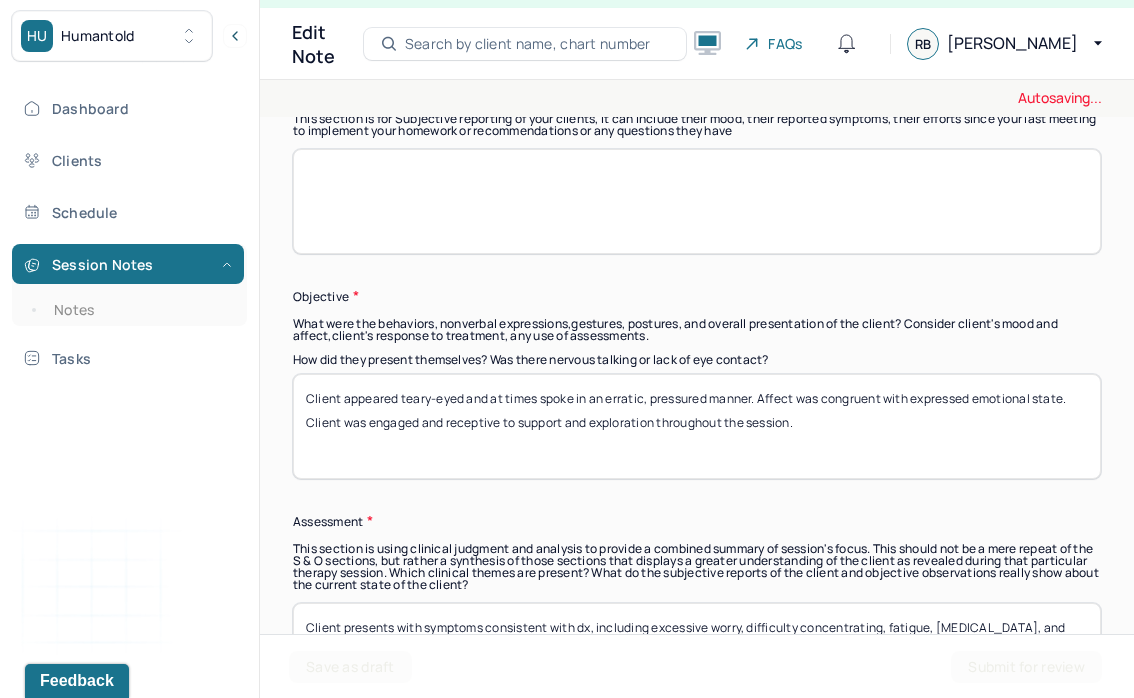 click on "Client appeared teary-eyed and at times spoke in an erratic, pressured manner. Affect was congruent with expressed emotional state. Client was engaged and receptive to support and exploration throughout the session." at bounding box center (697, 426) 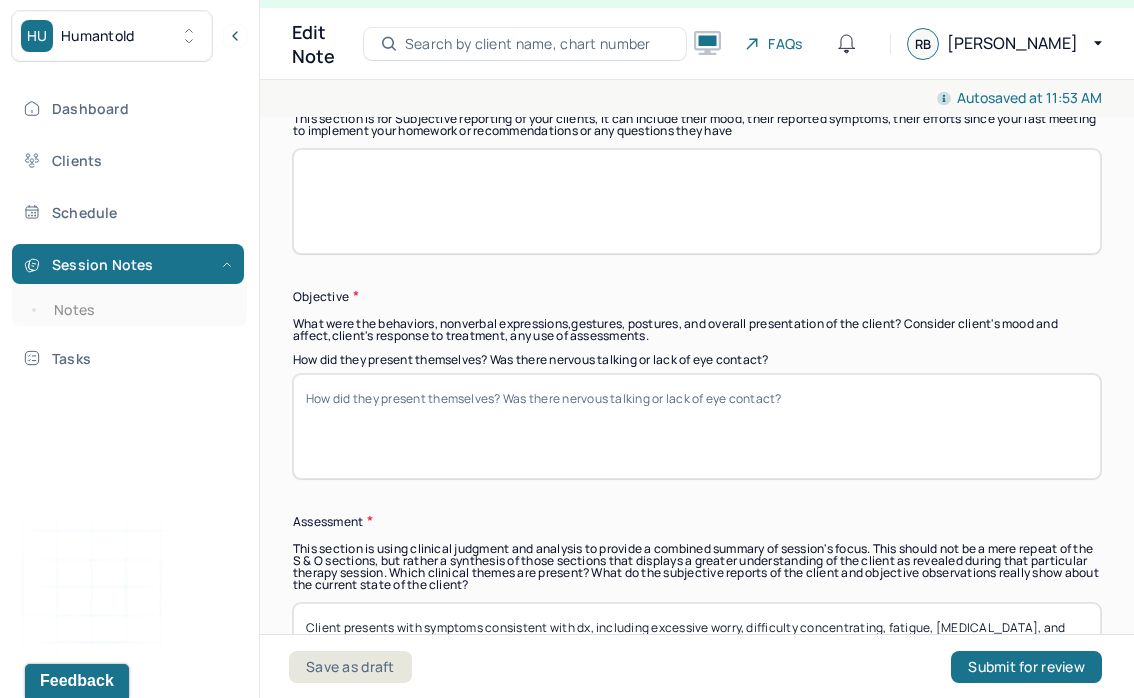 scroll, scrollTop: 1421, scrollLeft: 0, axis: vertical 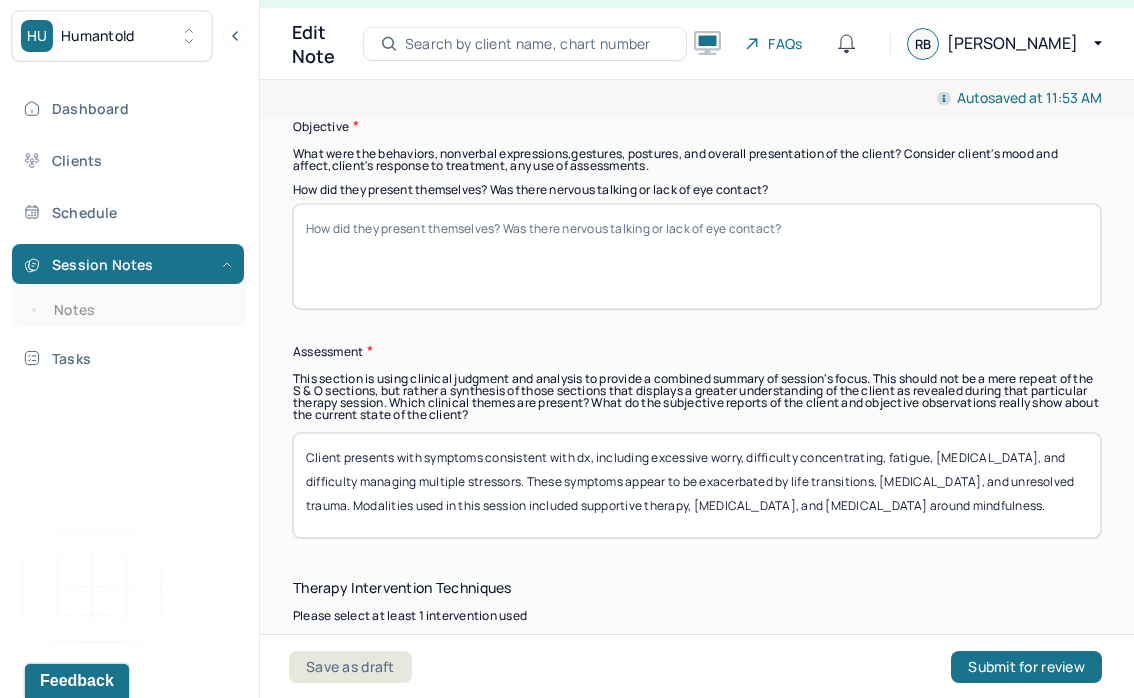 type 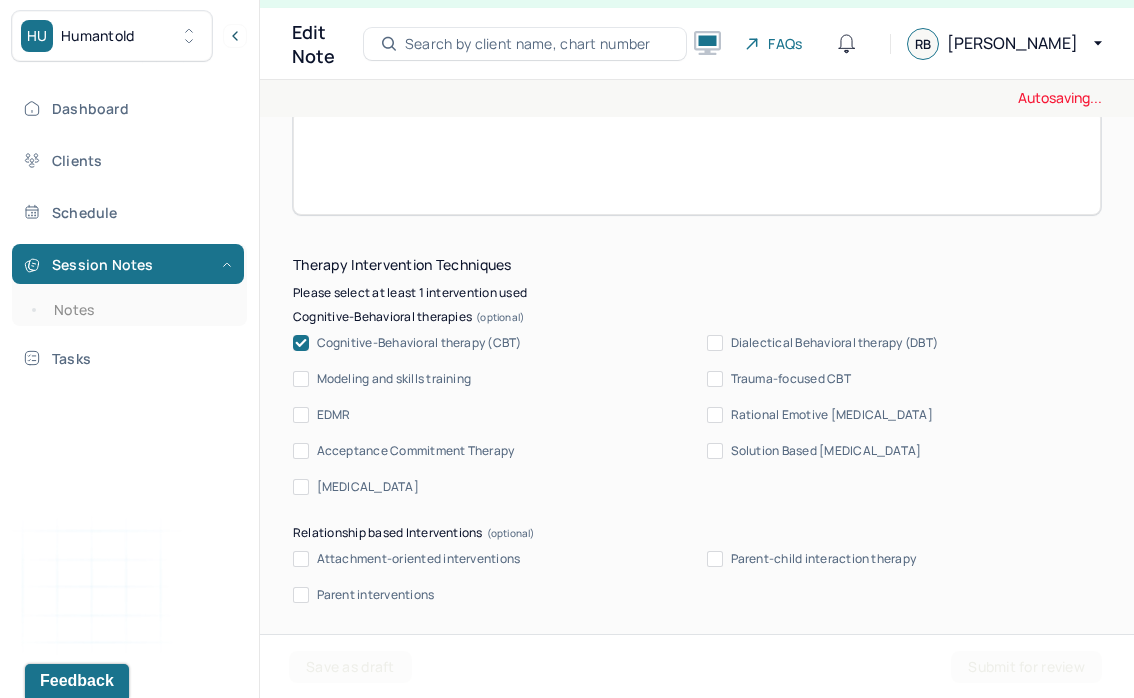 type 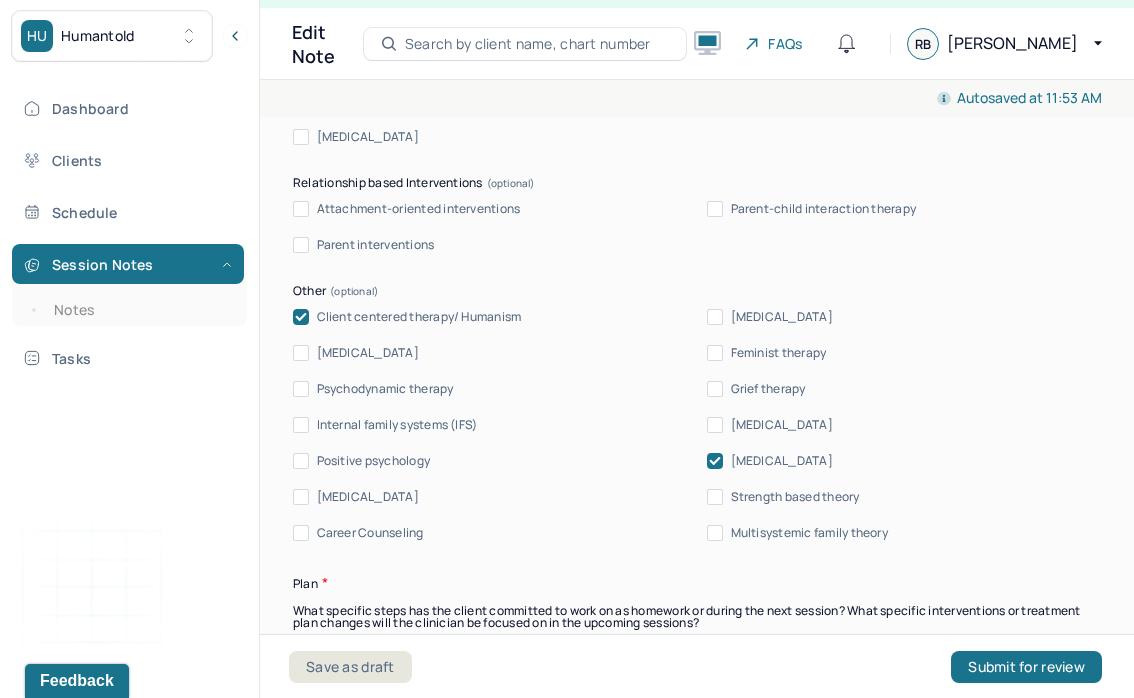 scroll, scrollTop: 2096, scrollLeft: 0, axis: vertical 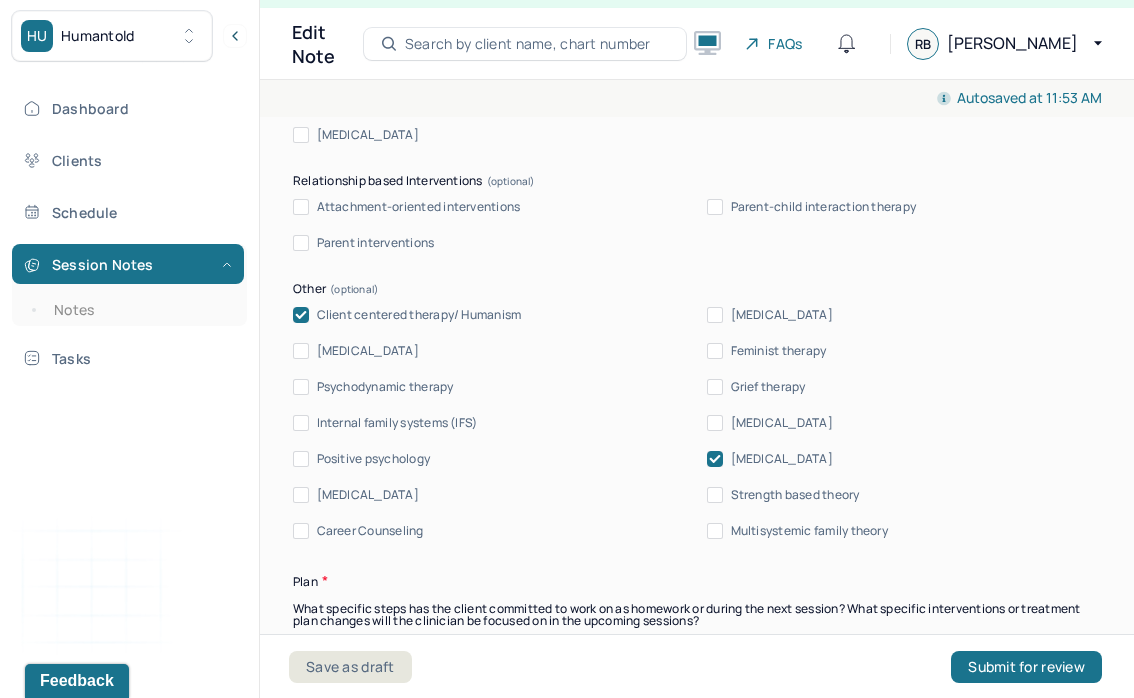click on "Client centered therapy/ Humanism" at bounding box center [419, 315] 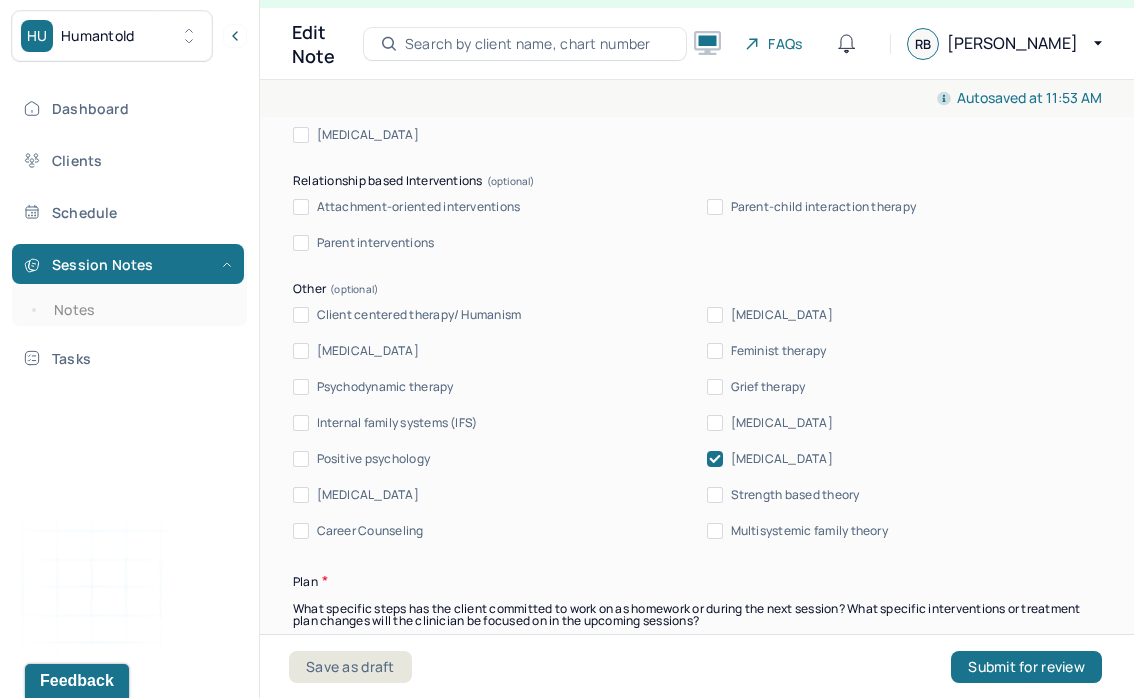 click on "[MEDICAL_DATA]" at bounding box center [782, 459] 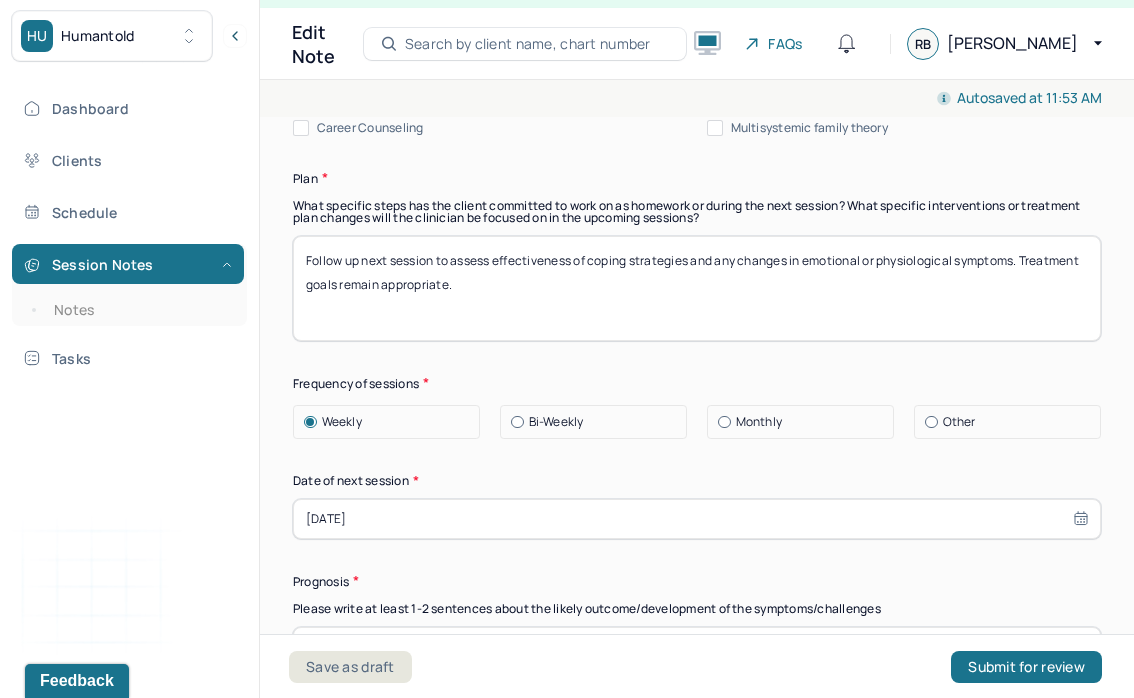 scroll, scrollTop: 2503, scrollLeft: 0, axis: vertical 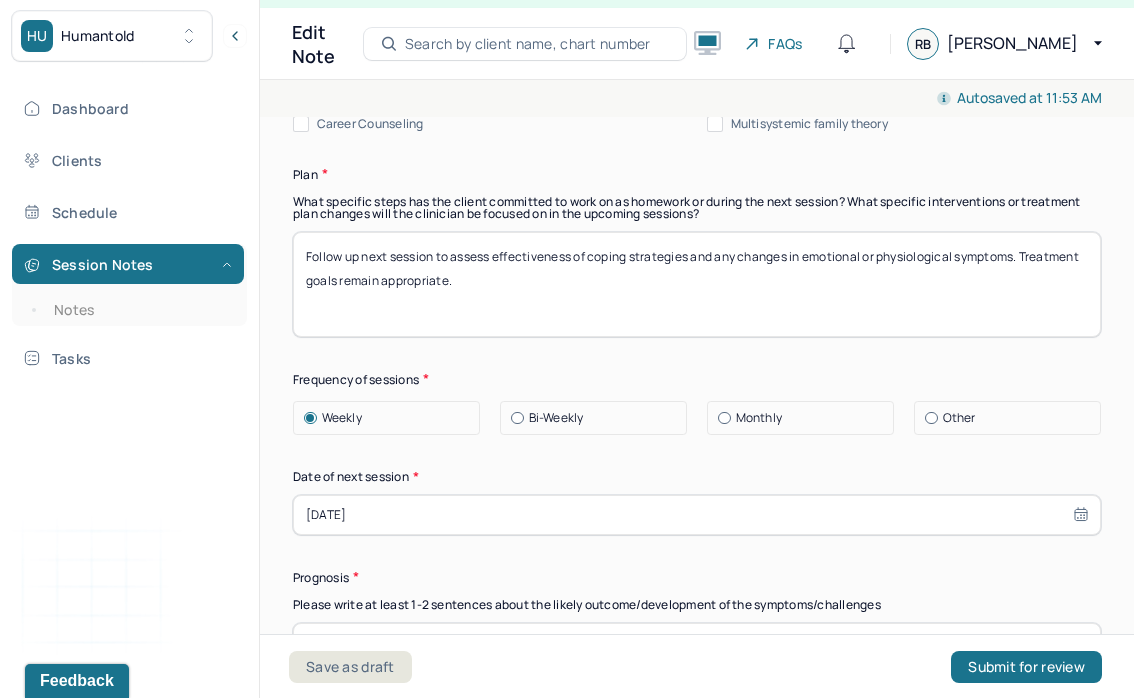 click on "Follow up next session to assess effectiveness of coping strategies and any changes in emotional or physiological symptoms. Treatment goals remain appropriate." at bounding box center (697, 284) 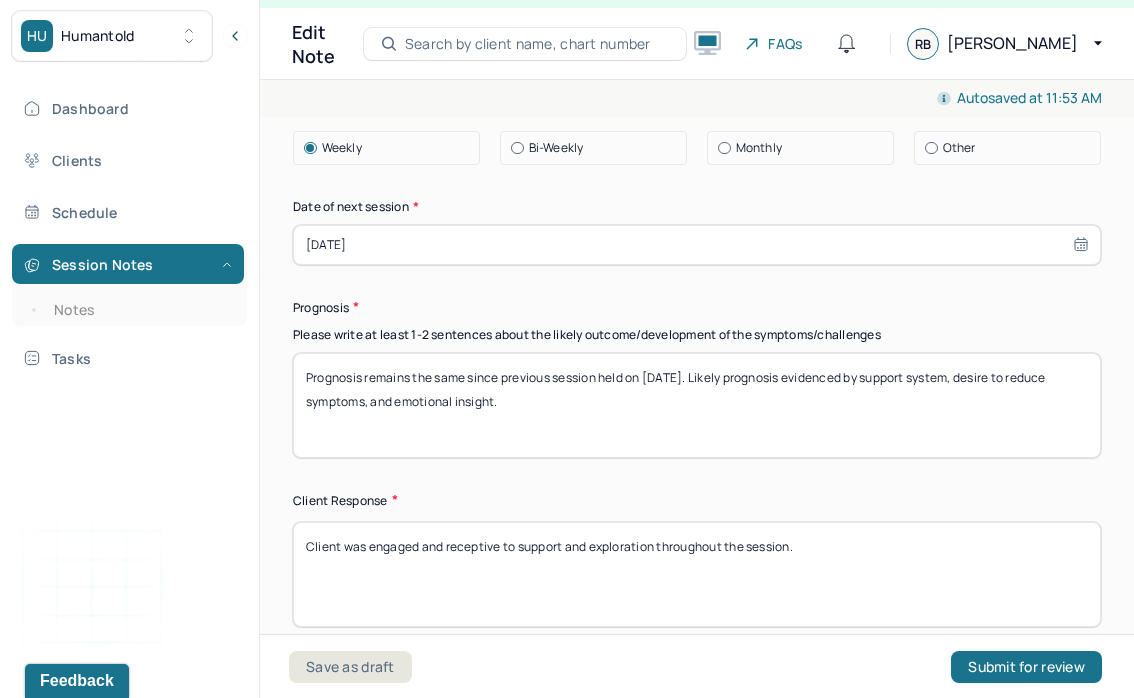 scroll, scrollTop: 2774, scrollLeft: 0, axis: vertical 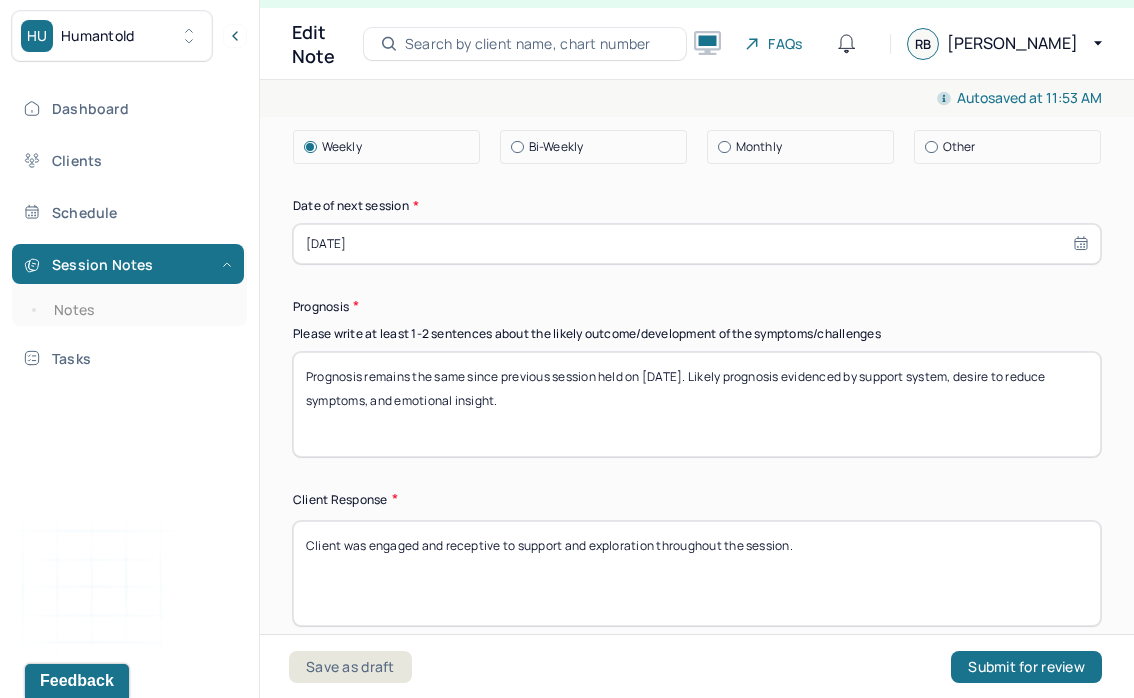 type 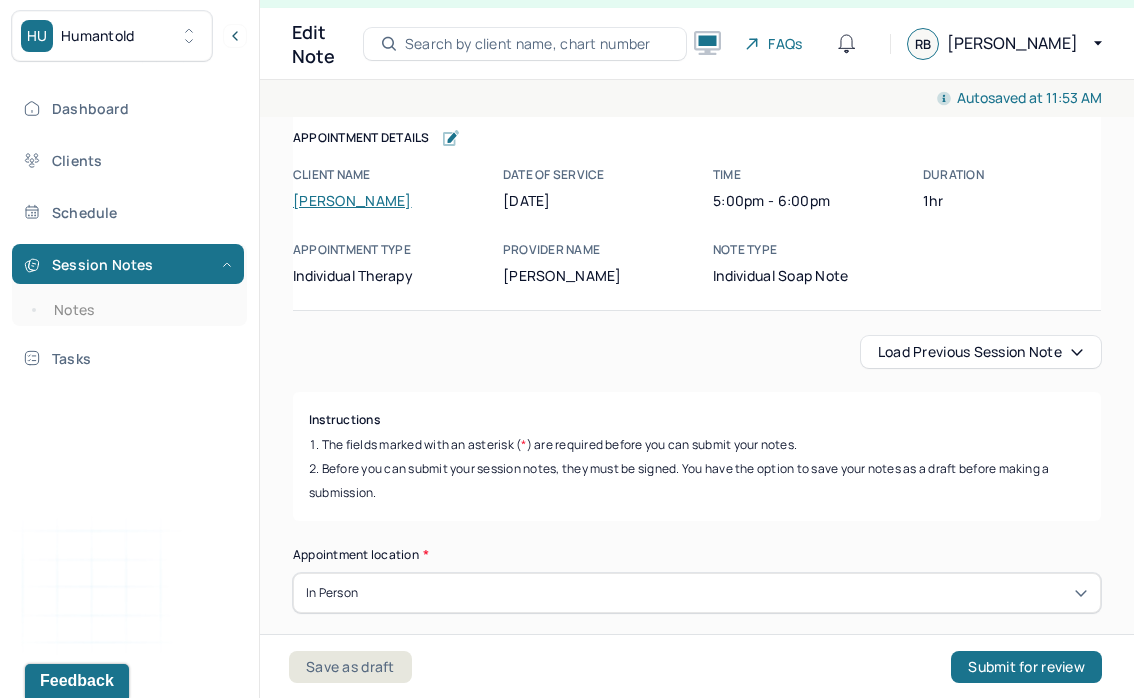 type on "Prognosis remains the same since previous session held on 06/18/25. Likely prognosis evidenced by support system, desire to reduce symptoms, and emotional insight." 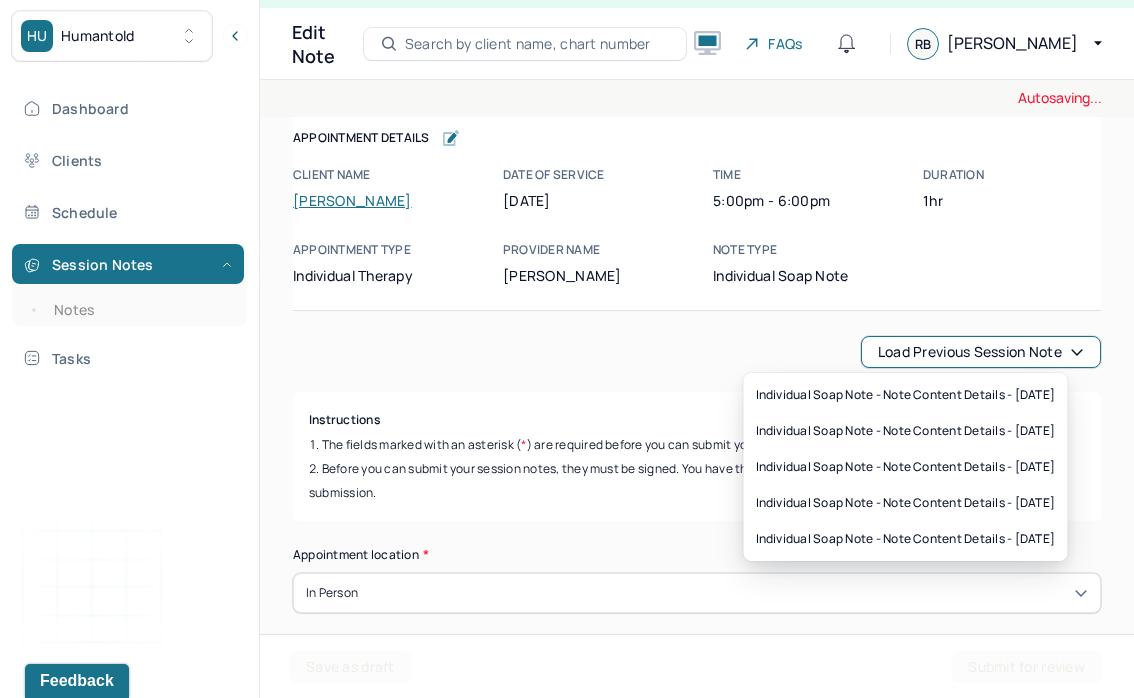 click on "Load previous session note" at bounding box center [981, 352] 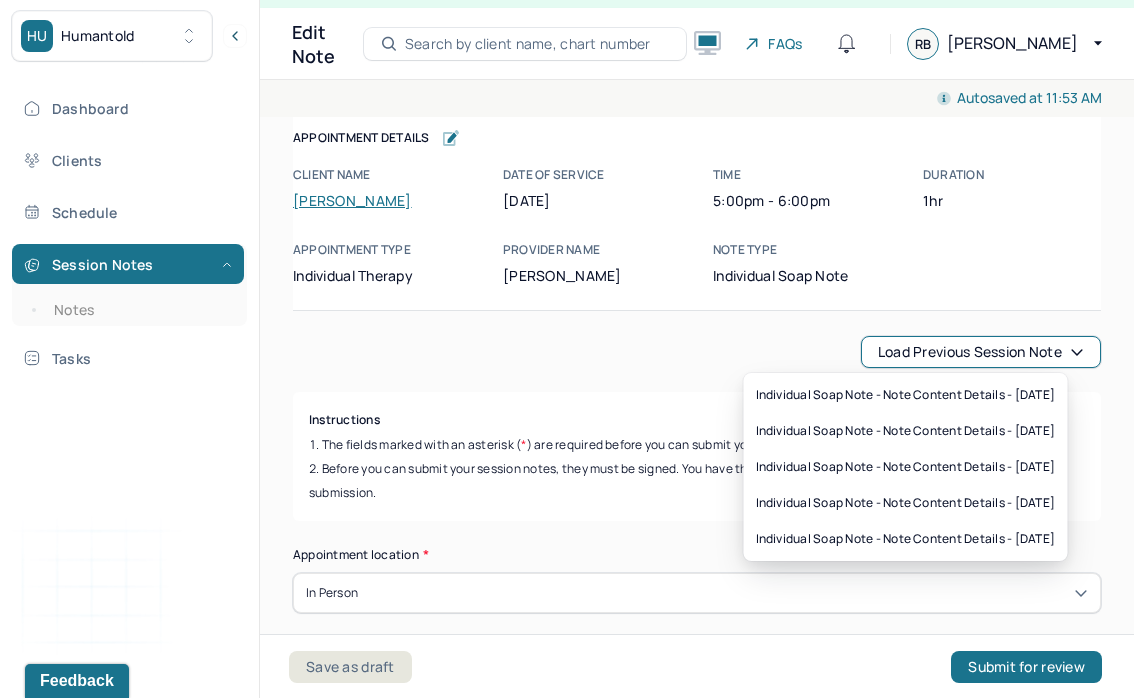 click on "The fields marked with an asterisk ( * ) are required before you can submit your notes." at bounding box center [697, 445] 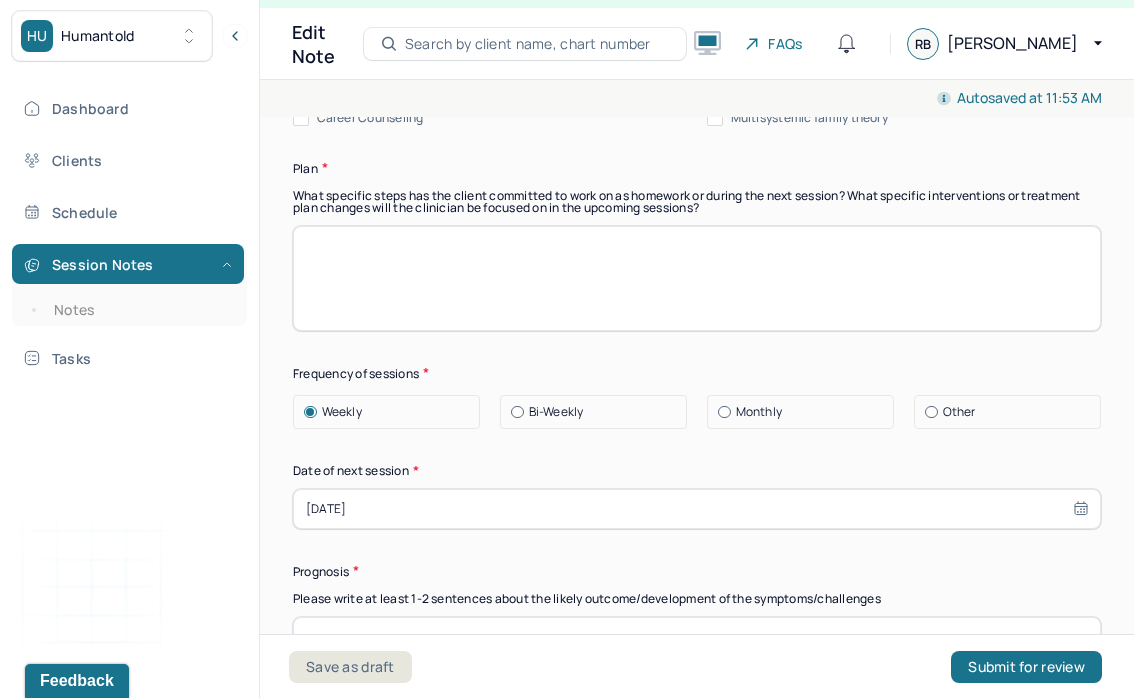 scroll, scrollTop: 2785, scrollLeft: 0, axis: vertical 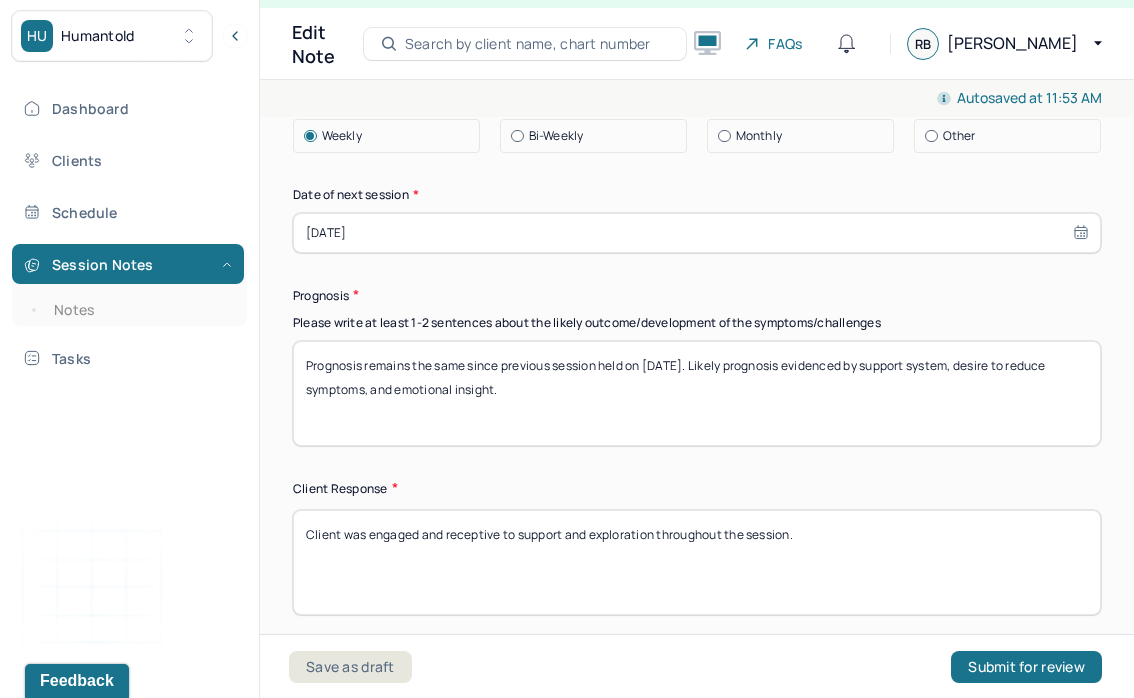 click on "Client was engaged and receptive to support and exploration throughout the session." at bounding box center (697, 562) 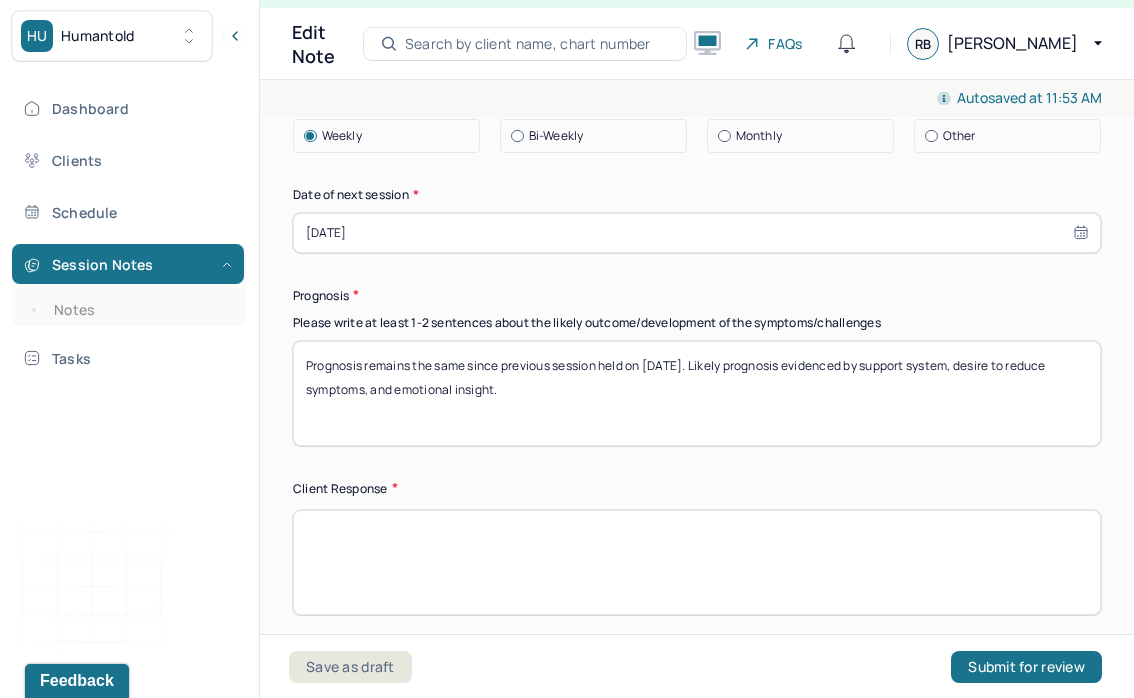 scroll, scrollTop: 3174, scrollLeft: 0, axis: vertical 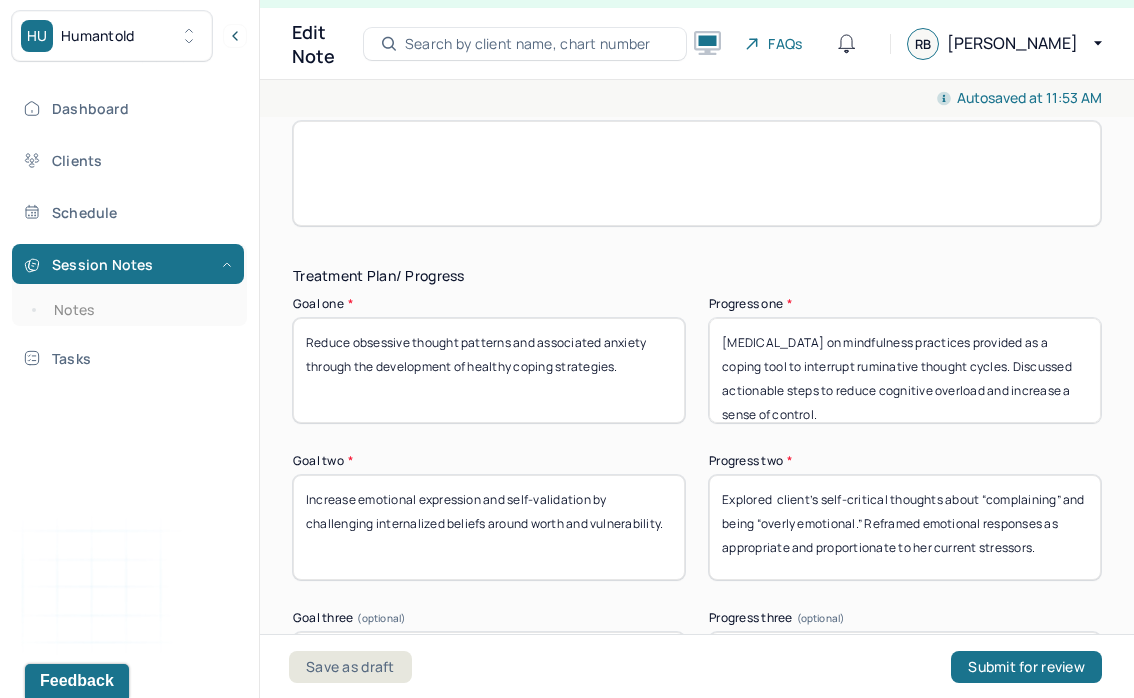 type 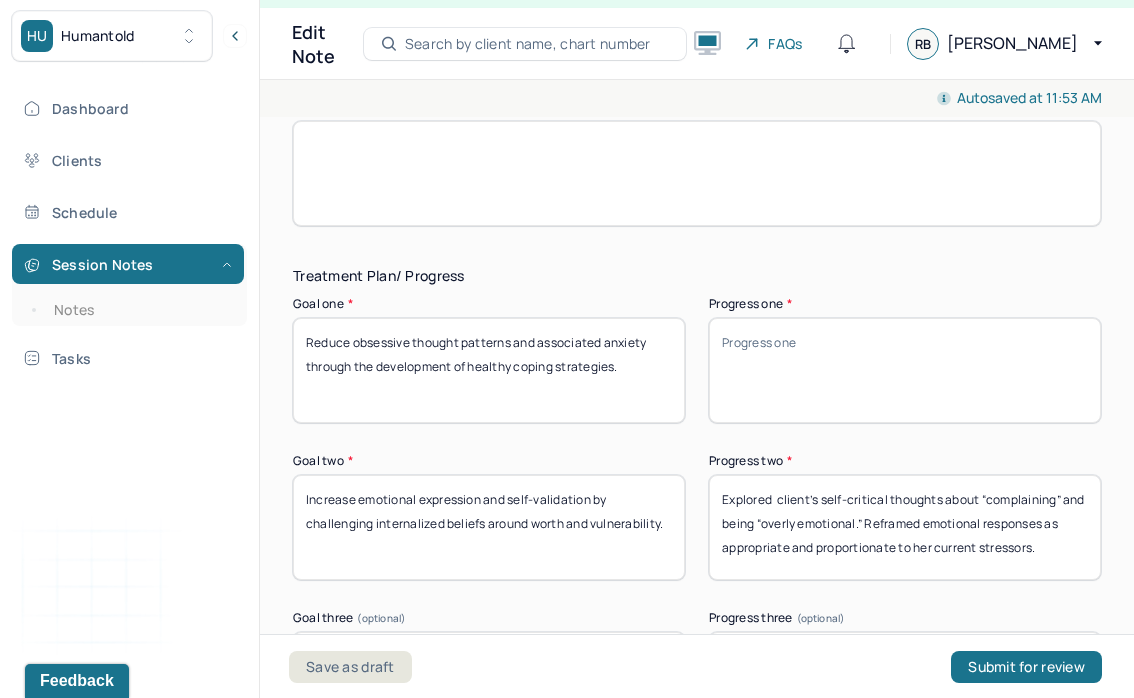 type 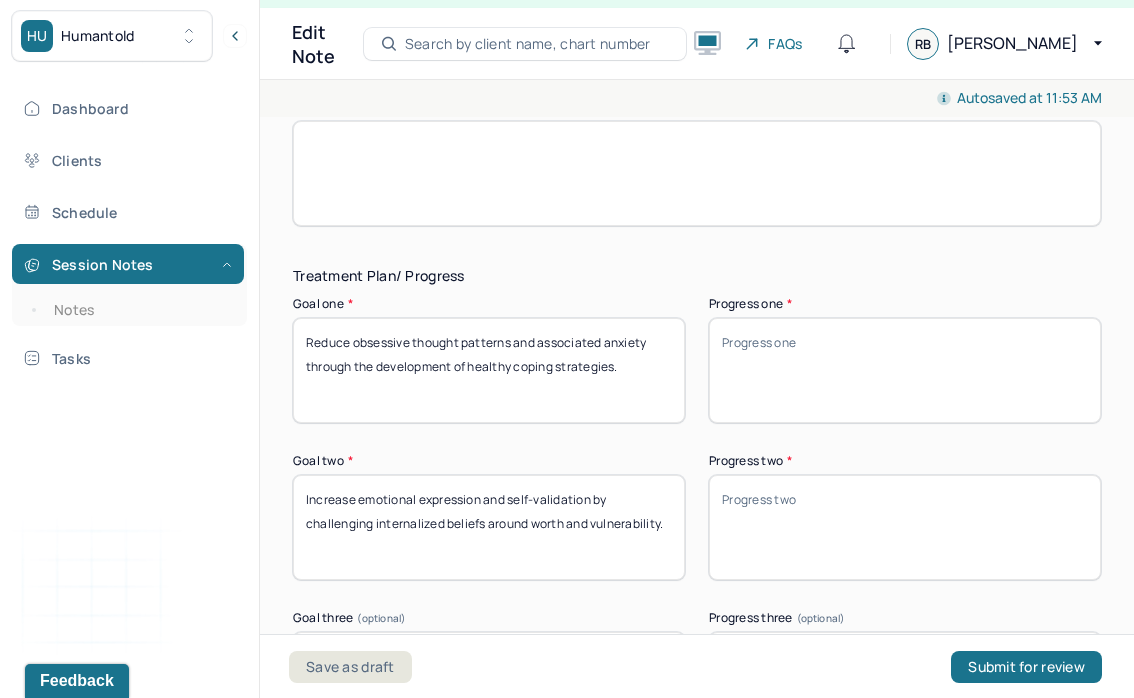 scroll, scrollTop: 3316, scrollLeft: 0, axis: vertical 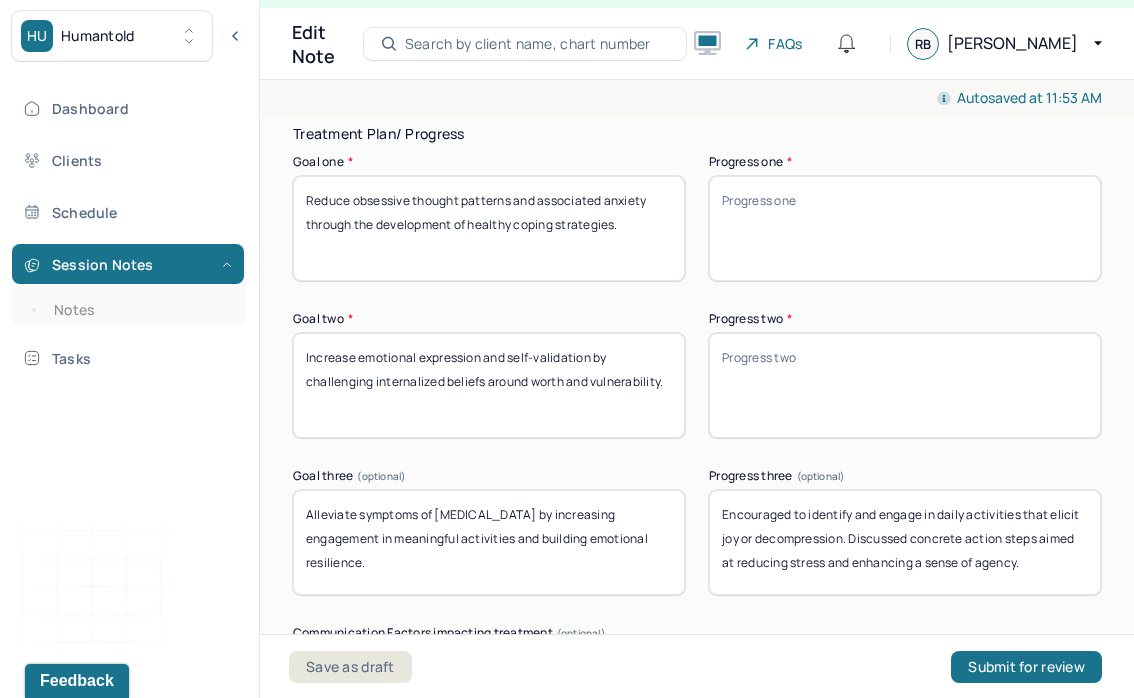 type 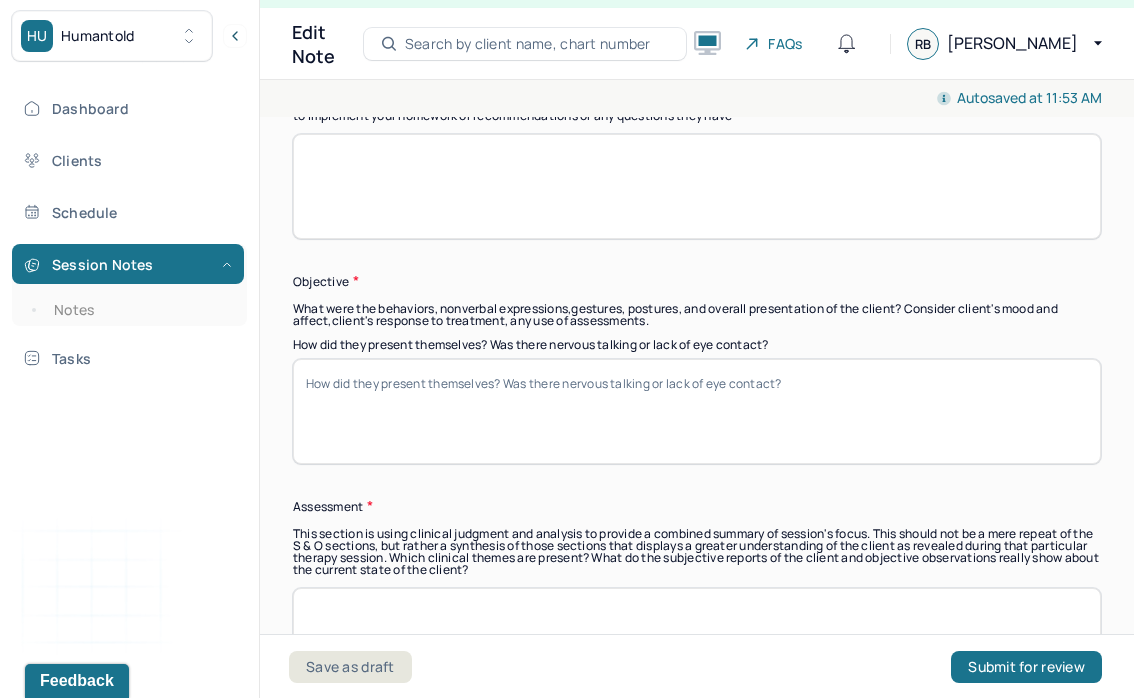 scroll, scrollTop: 1264, scrollLeft: 0, axis: vertical 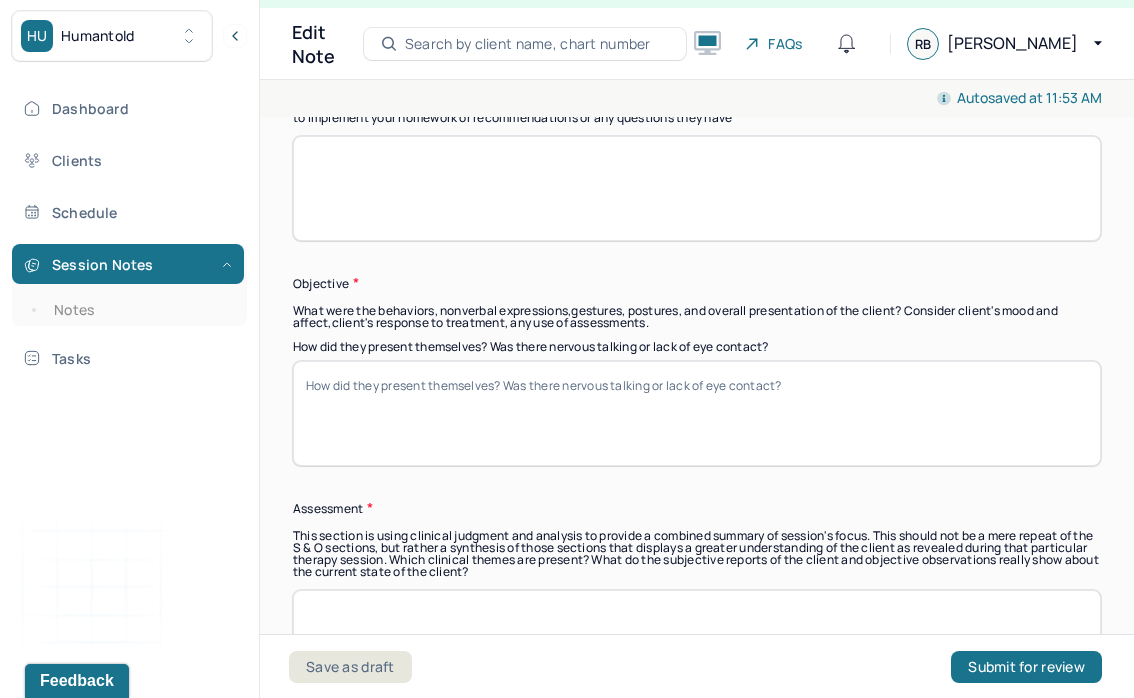 type 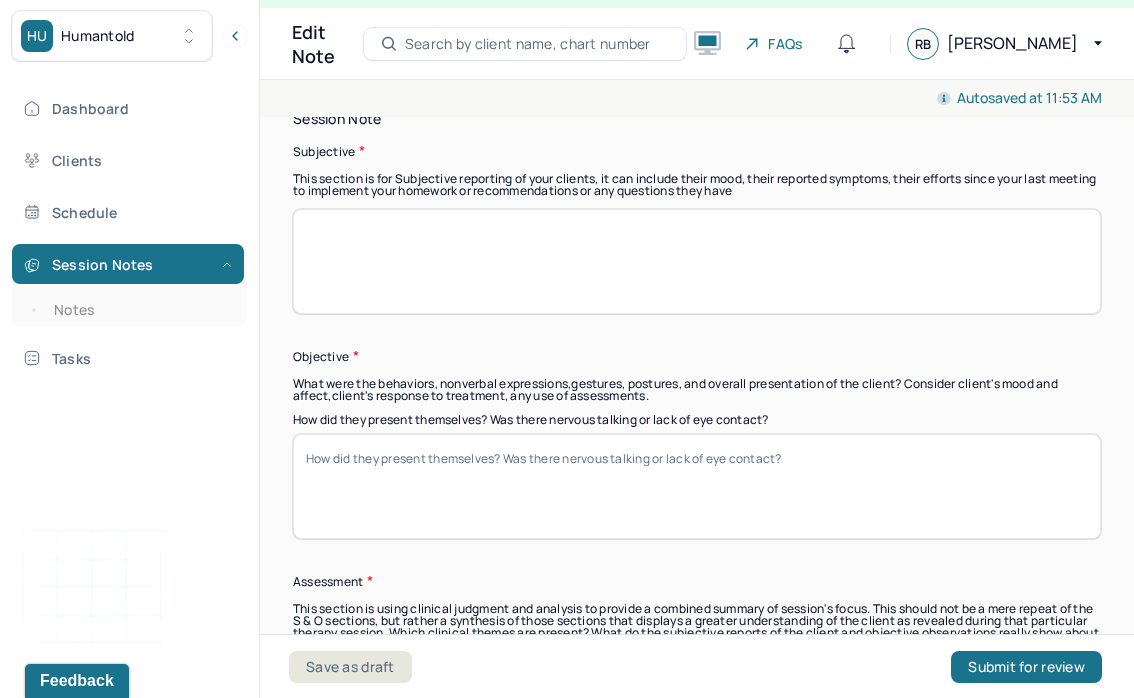 scroll, scrollTop: 1190, scrollLeft: 0, axis: vertical 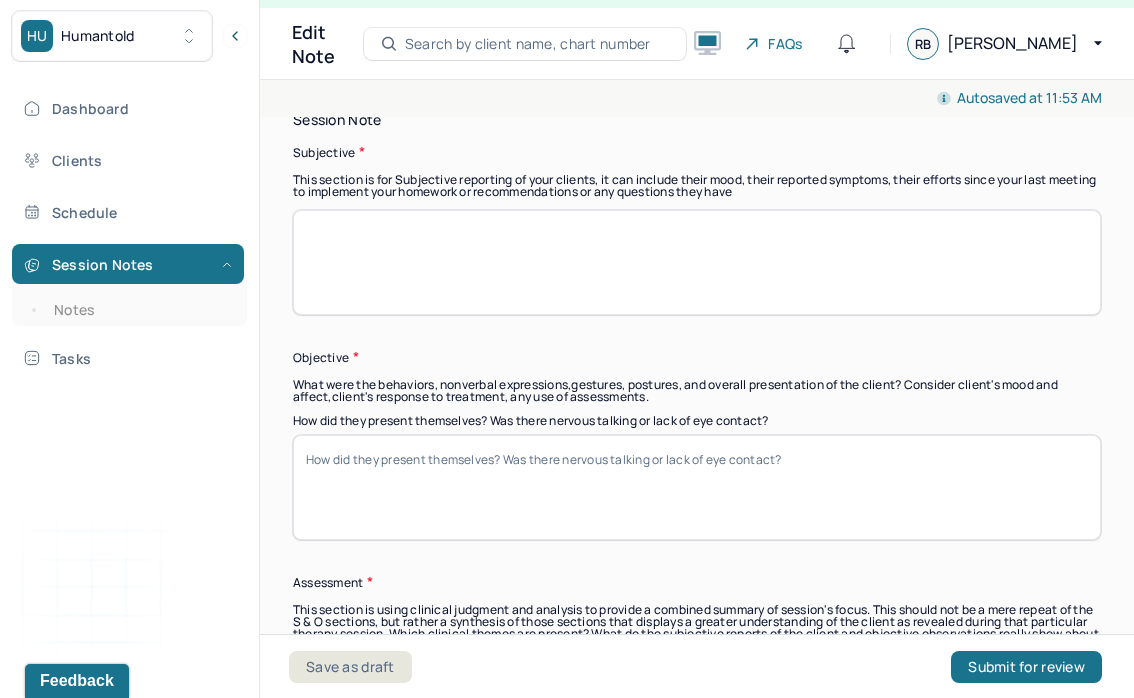 click at bounding box center [697, 262] 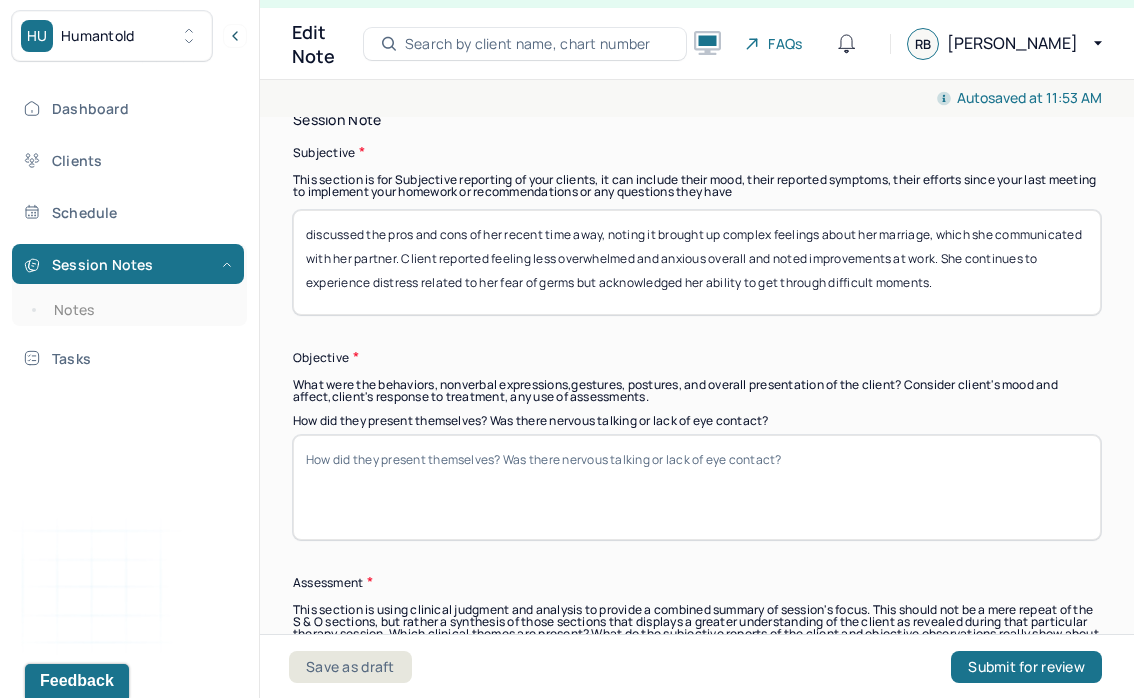 click on "discussed the pros and cons of her recent time away, noting it brought up complex feelings about her marriage, which she communicated with her partner. Client reported feeling less overwhelmed and anxious overall and noted improvements at work. She continues to experience distress related to her fear of germs but acknowledged her ability to get through difficult moments." at bounding box center (697, 262) 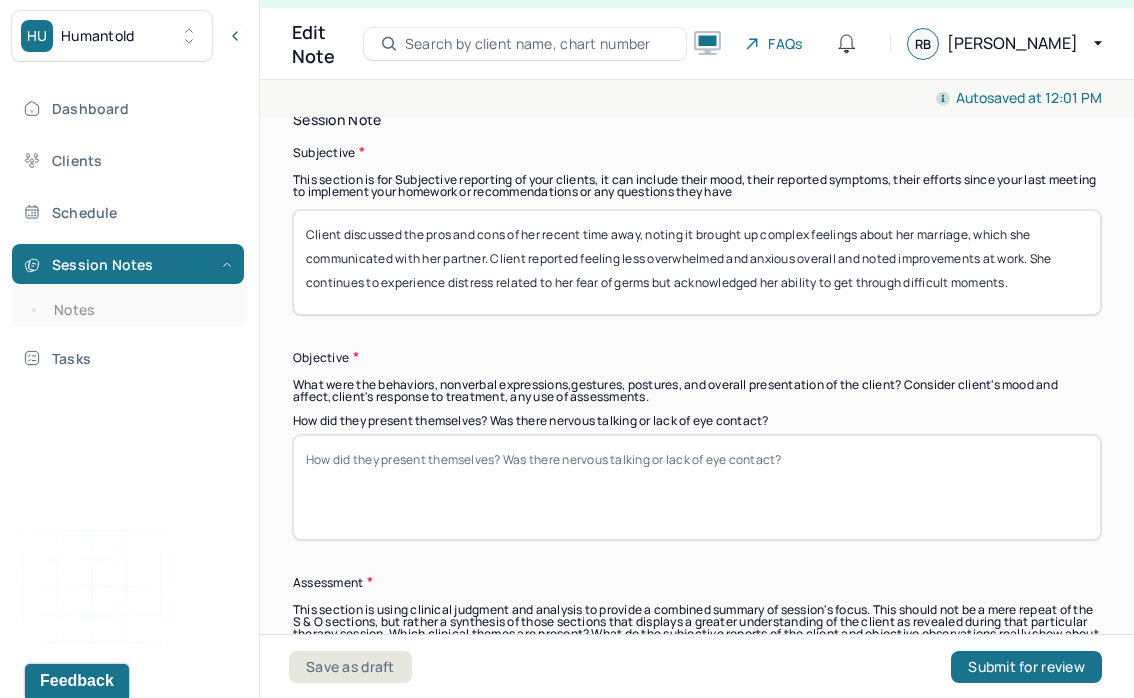 drag, startPoint x: 1005, startPoint y: 275, endPoint x: 655, endPoint y: 271, distance: 350.02286 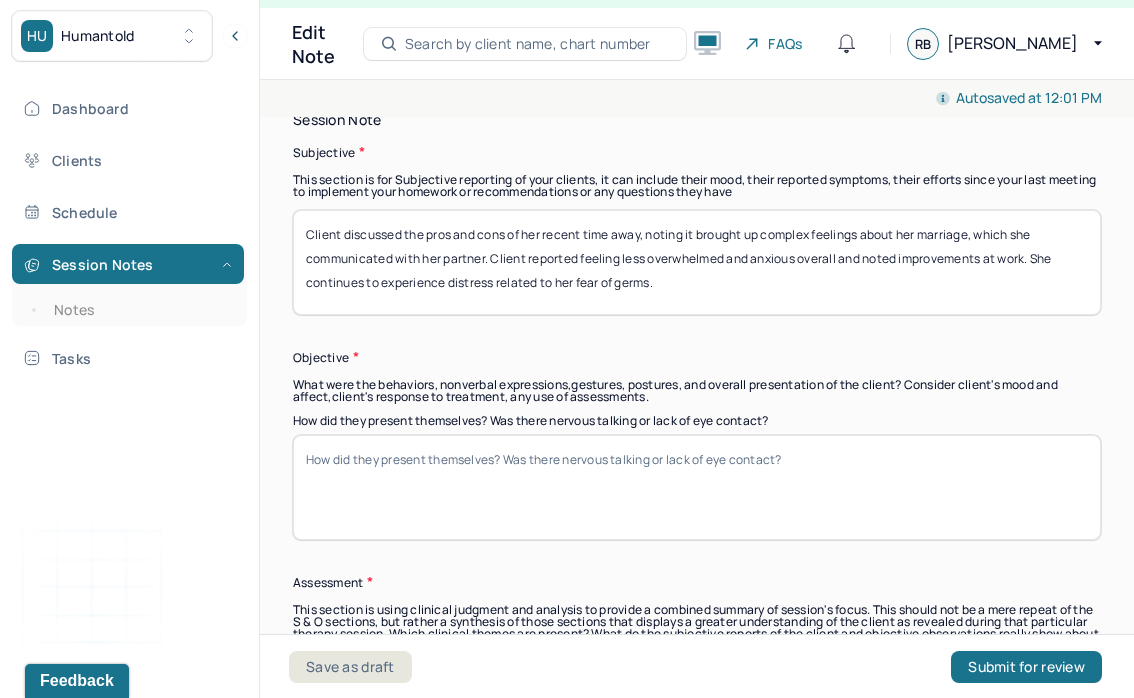 click on "Client discussed the pros and cons of her recent time away, noting it brought up complex feelings about her marriage, which she communicated with her partner. Client reported feeling less overwhelmed and anxious overall and noted improvements at work. She continues to experience distress related to her fear of germss." at bounding box center [697, 262] 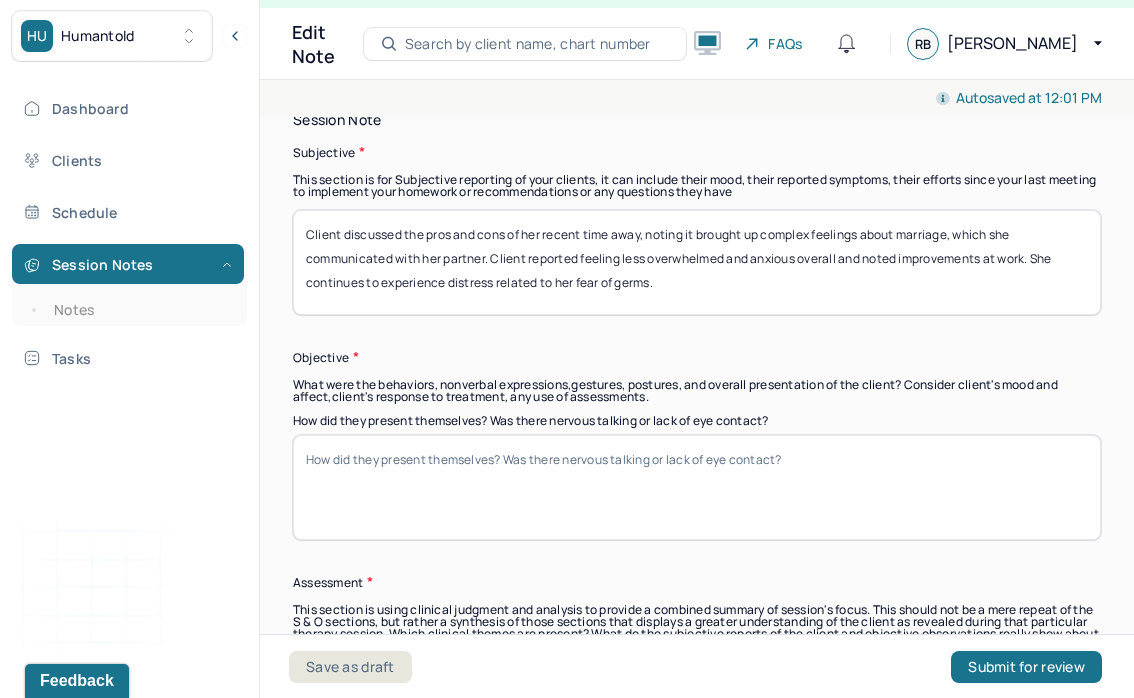 type on "Client discussed the pros and cons of her recent time away, noting it brought up complex feelings about marriage, which she communicated with her partner. Client reported feeling less overwhelmed and anxious overall and noted improvements at work. She continues to experience distress related to her fear of germs." 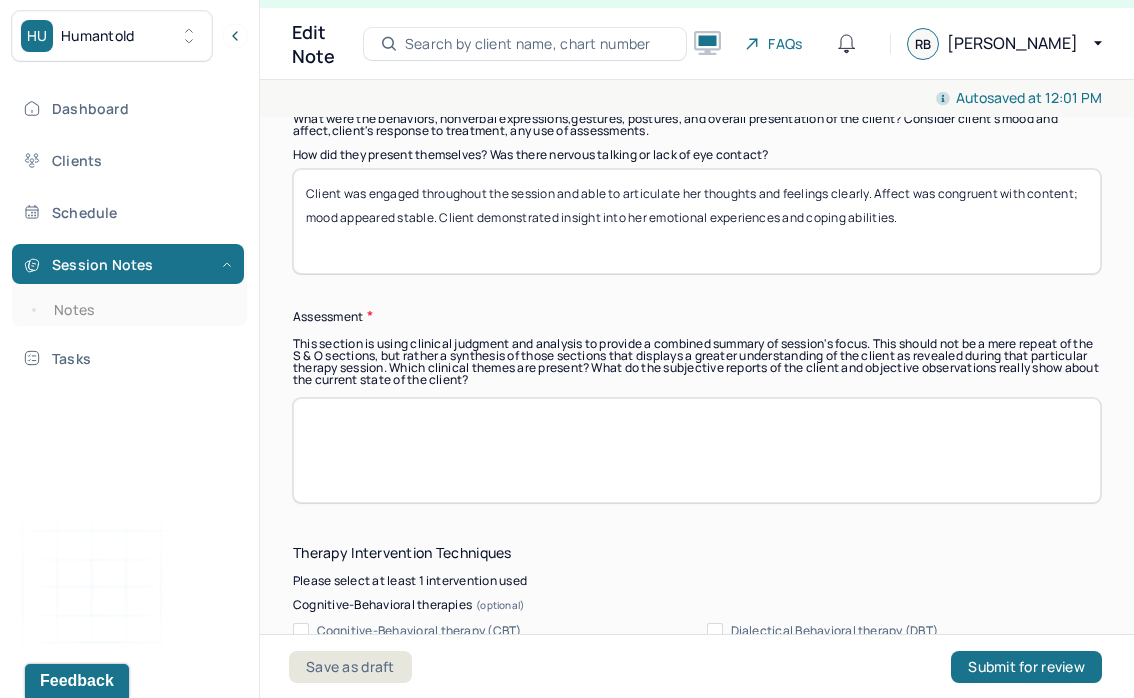 scroll, scrollTop: 1455, scrollLeft: 0, axis: vertical 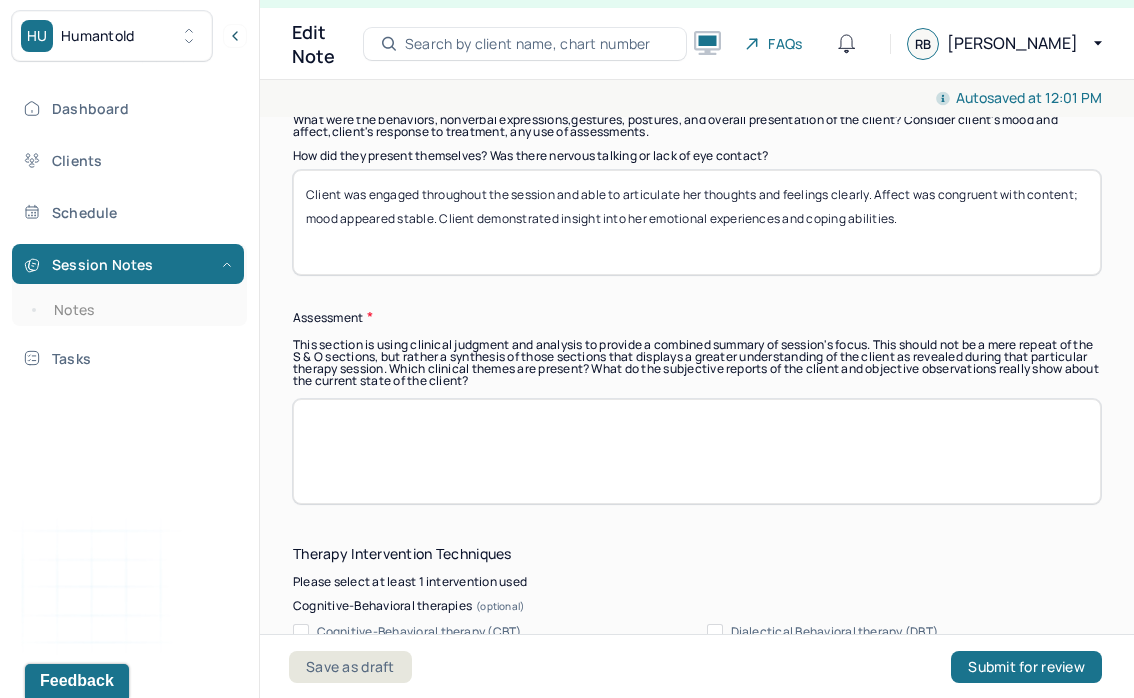 type on "Client was engaged throughout the session and able to articulate her thoughts and feelings clearly. Affect was congruent with content; mood appeared stable. Client demonstrated insight into her emotional experiences and coping abilities." 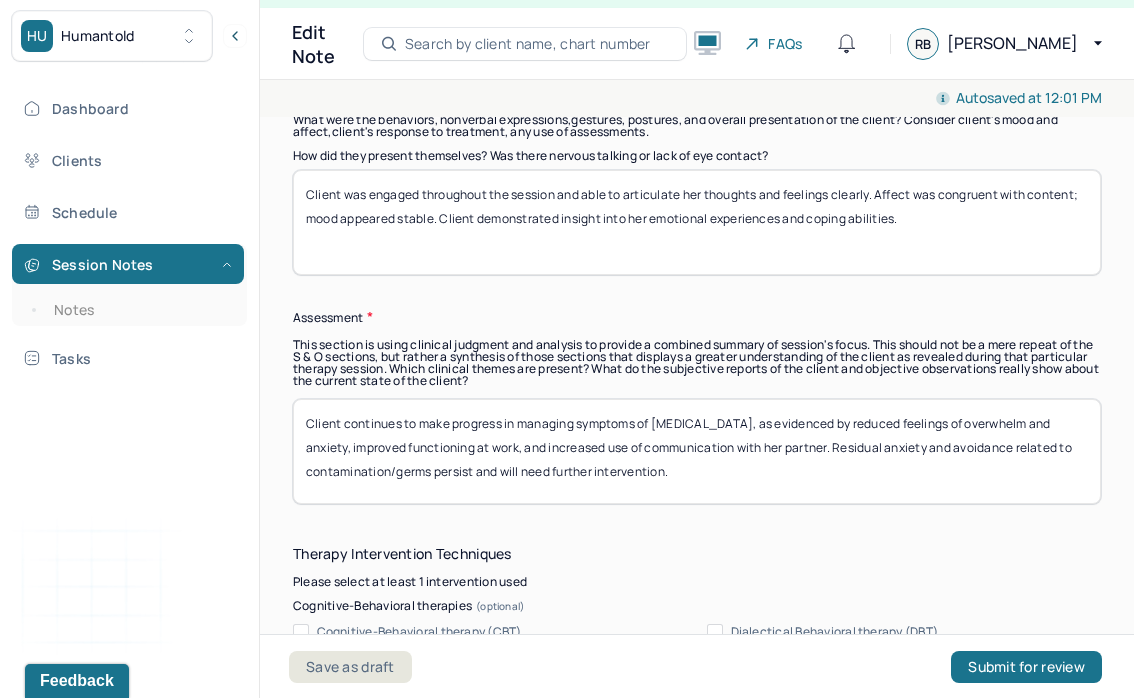 drag, startPoint x: 656, startPoint y: 421, endPoint x: 821, endPoint y: 412, distance: 165.24527 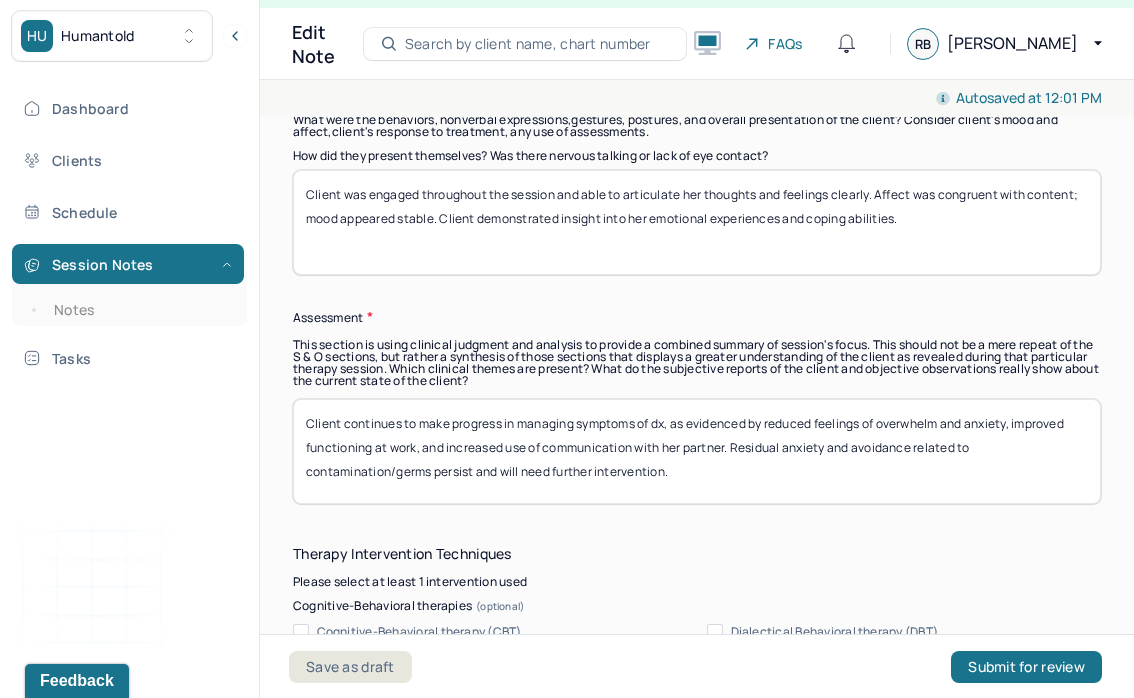 click on "Client continues to make progress in managing symptoms of dx, as evidenced by reduced feelings of overwhelm and anxiety, improved functioning at work, and increased use of communication with her partner. Residual anxiety and avoidance related to contamination/germs persist and will need further intervention." at bounding box center (697, 451) 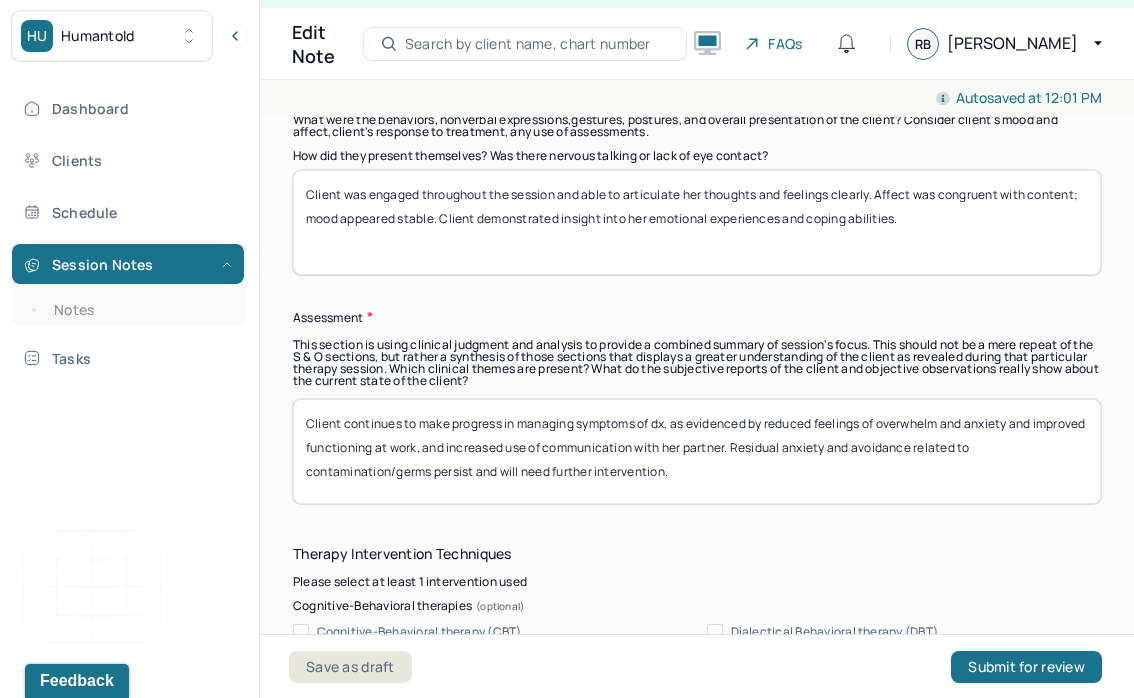 drag, startPoint x: 474, startPoint y: 448, endPoint x: 791, endPoint y: 445, distance: 317.0142 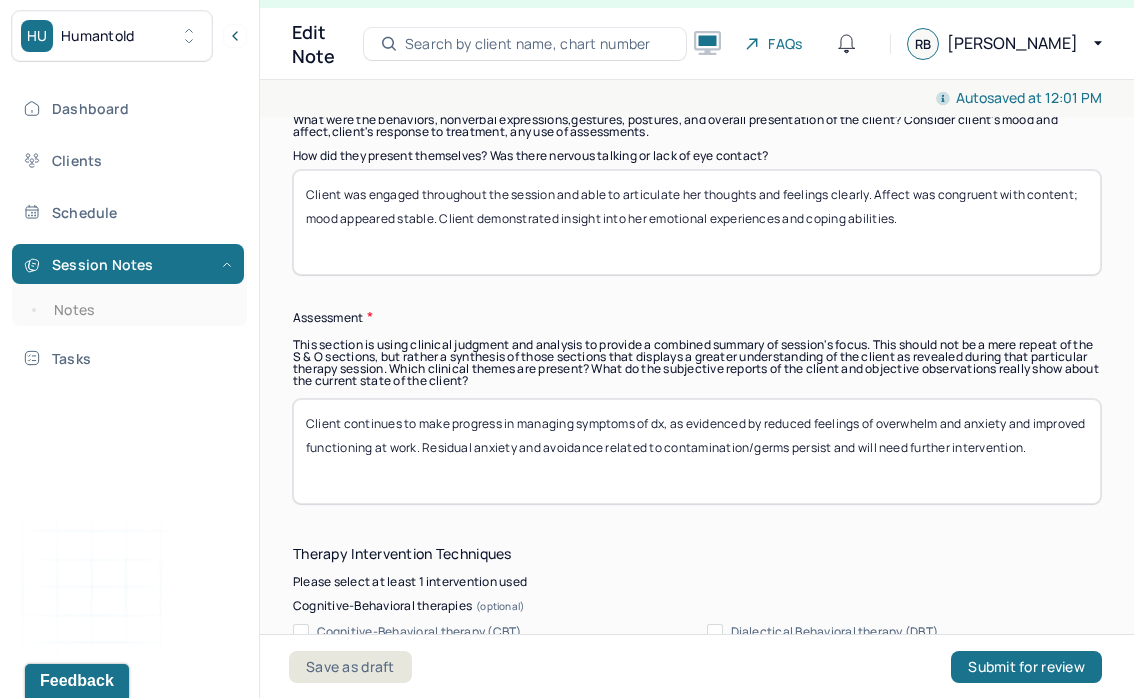 click on "Client continues to make progress in managing symptoms of dx, as evidenced by reduced feelings of overwhelm and anxiety and improved functioning at work. Residual anxiety and avoidance related to contamination/germs persist and will need further intervention." at bounding box center [697, 451] 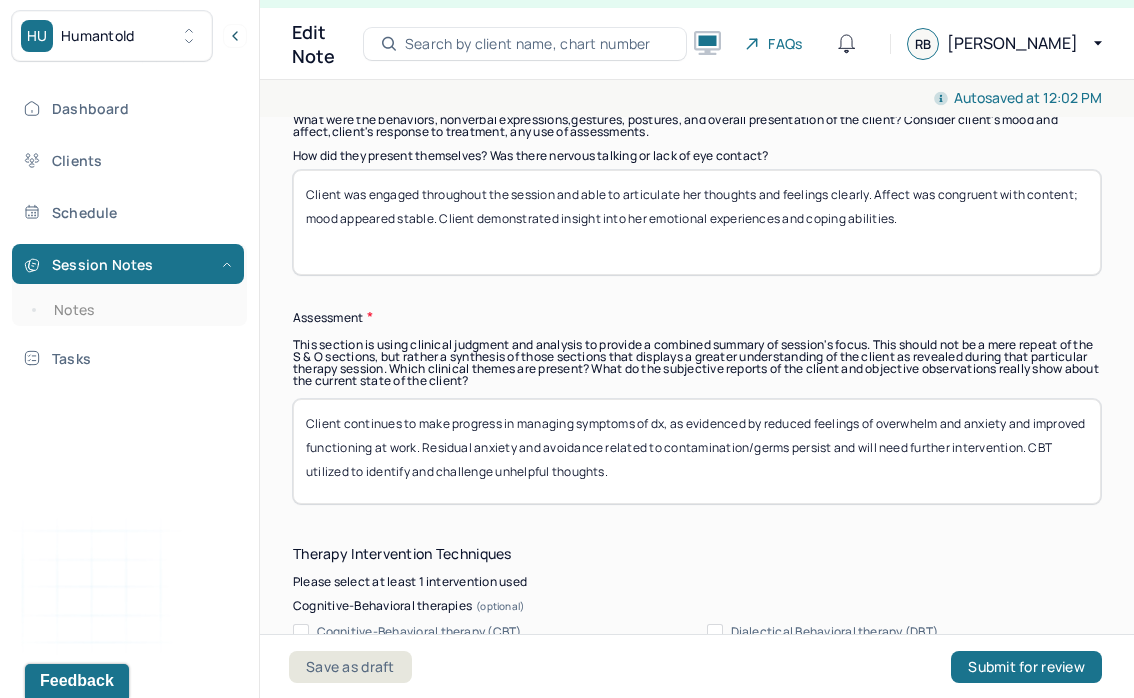 paste on "Exposure principles have been discussed and partially implemented to address contamination-related fears" 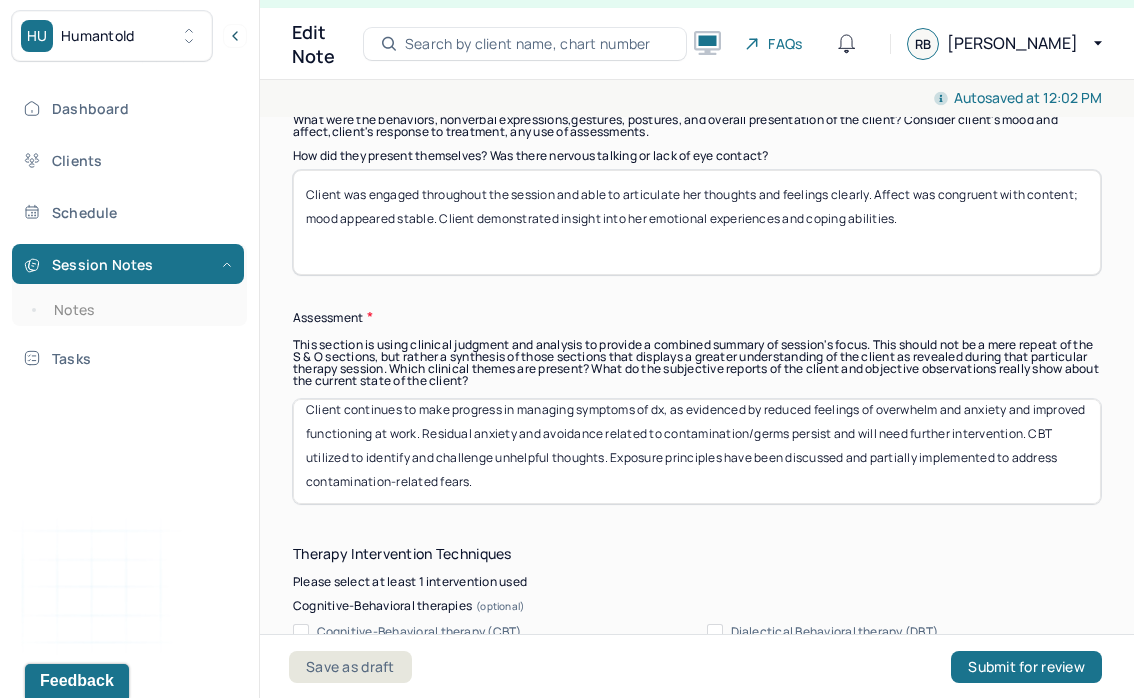 scroll, scrollTop: 0, scrollLeft: 0, axis: both 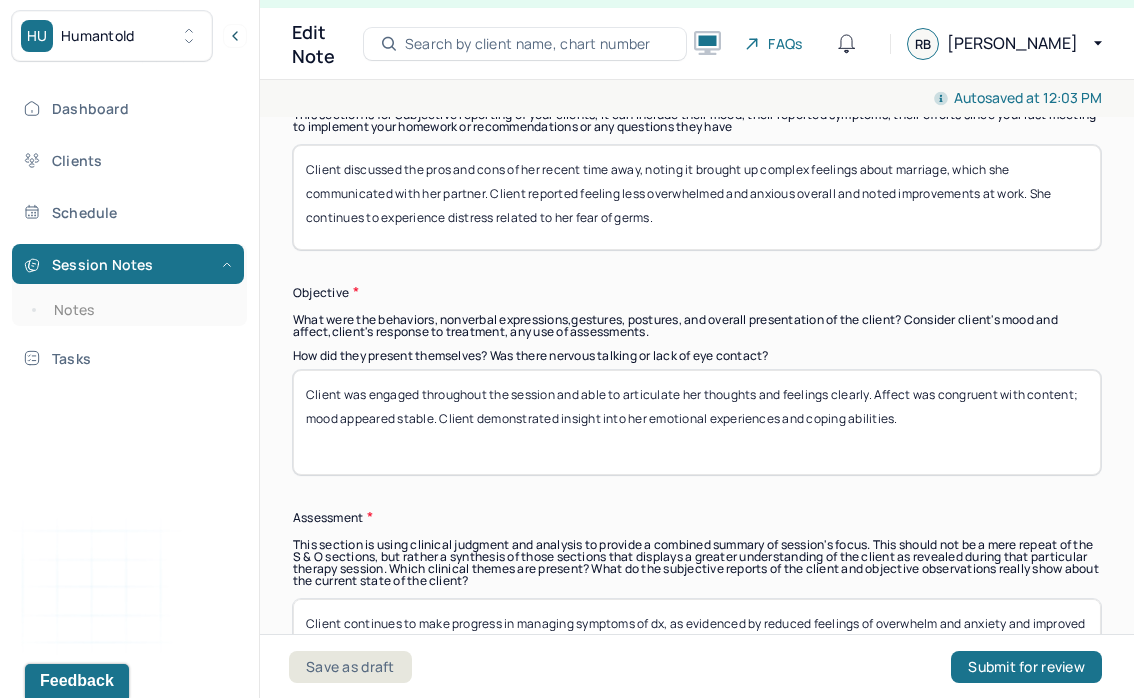 type on "Client continues to make progress in managing symptoms of dx, as evidenced by reduced feelings of overwhelm and anxiety and improved functioning at work. Residual anxiety and avoidance related to contamination/germs persist and will need further intervention. CBT utilized to identify and challenge unhelpful thoughts. Exposure principles have been discussed and partially implemented to address contamination-related fears." 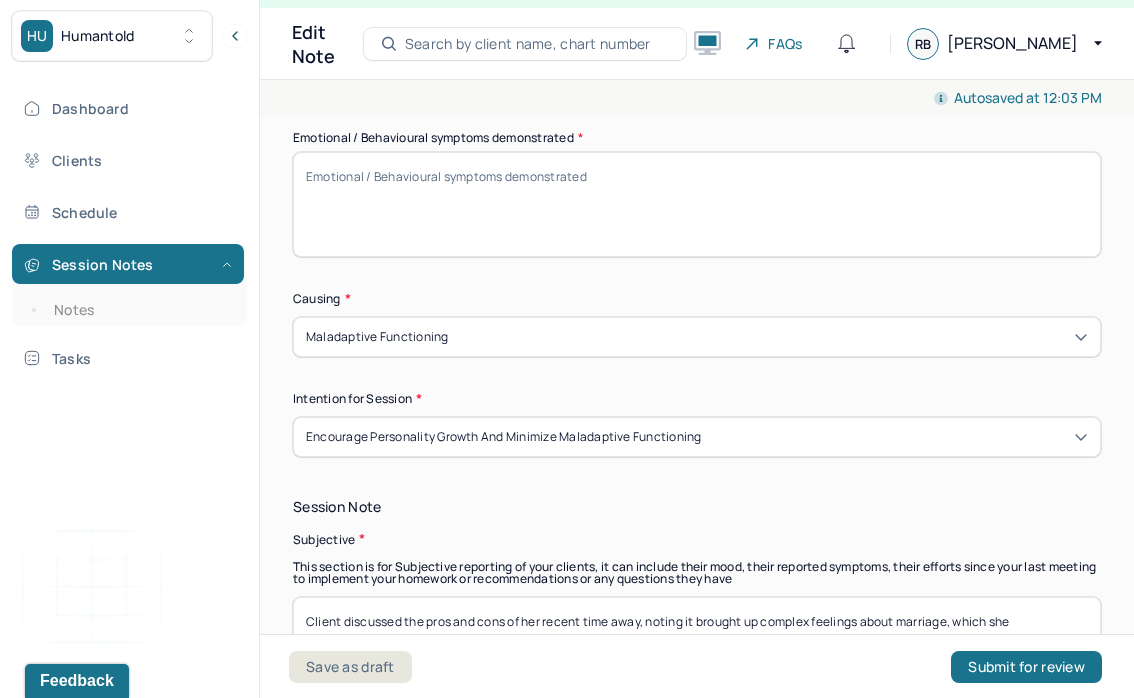 scroll, scrollTop: 665, scrollLeft: 0, axis: vertical 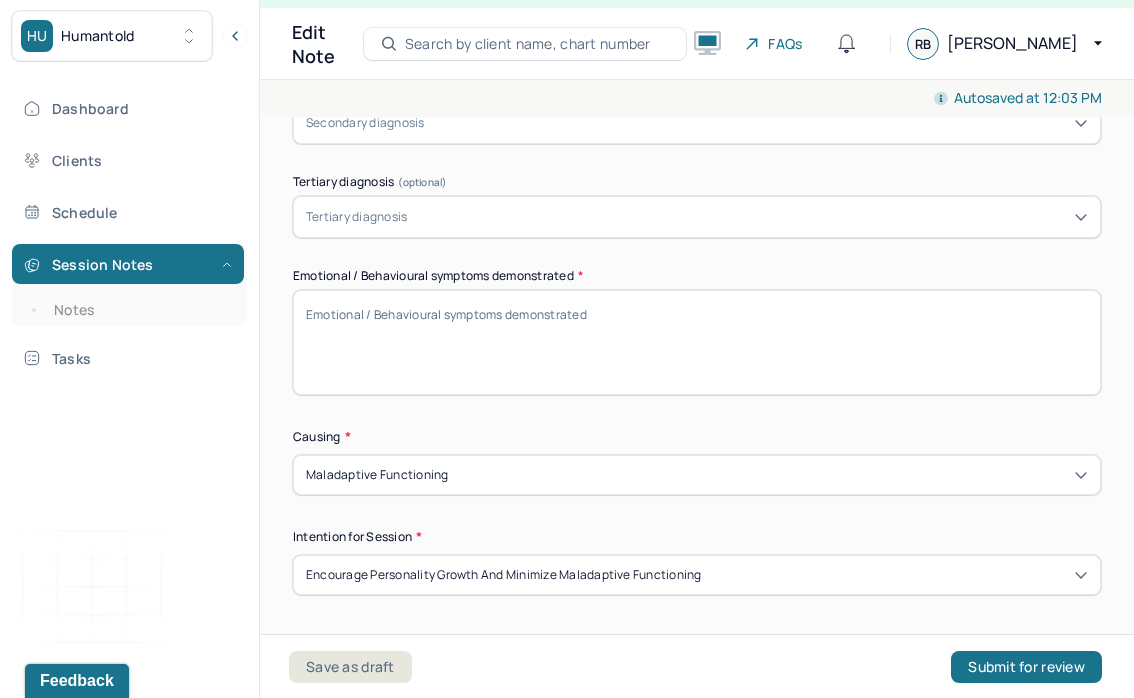 paste on "Affect was congruent with content; mood appeared stable." 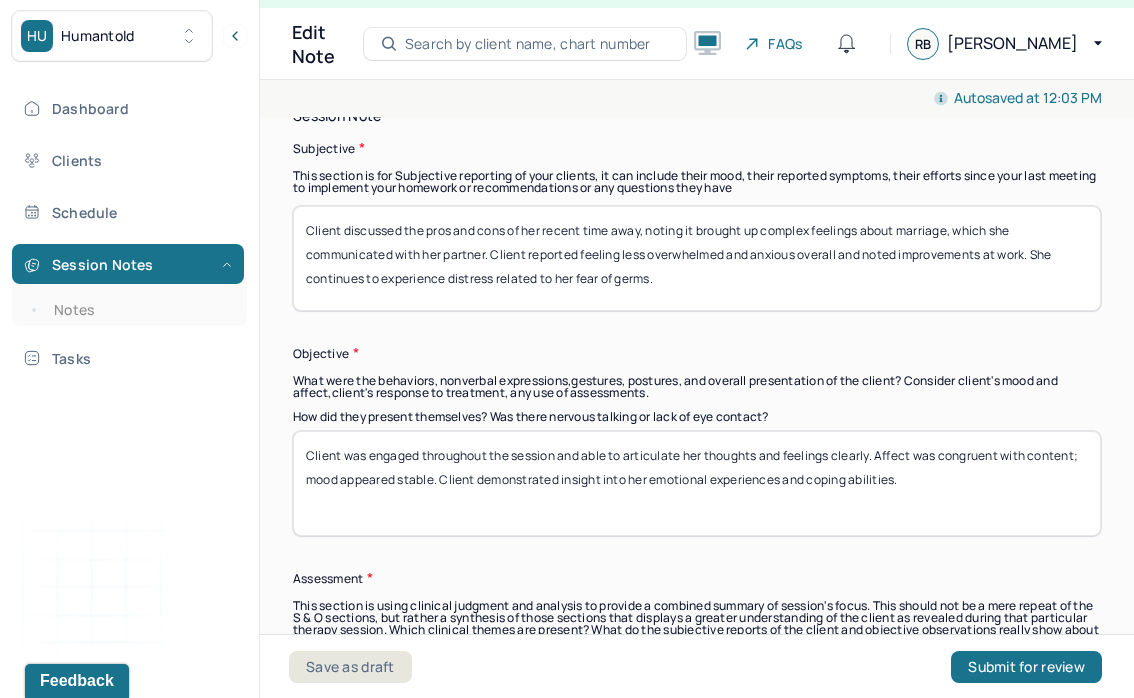 scroll, scrollTop: 1195, scrollLeft: 0, axis: vertical 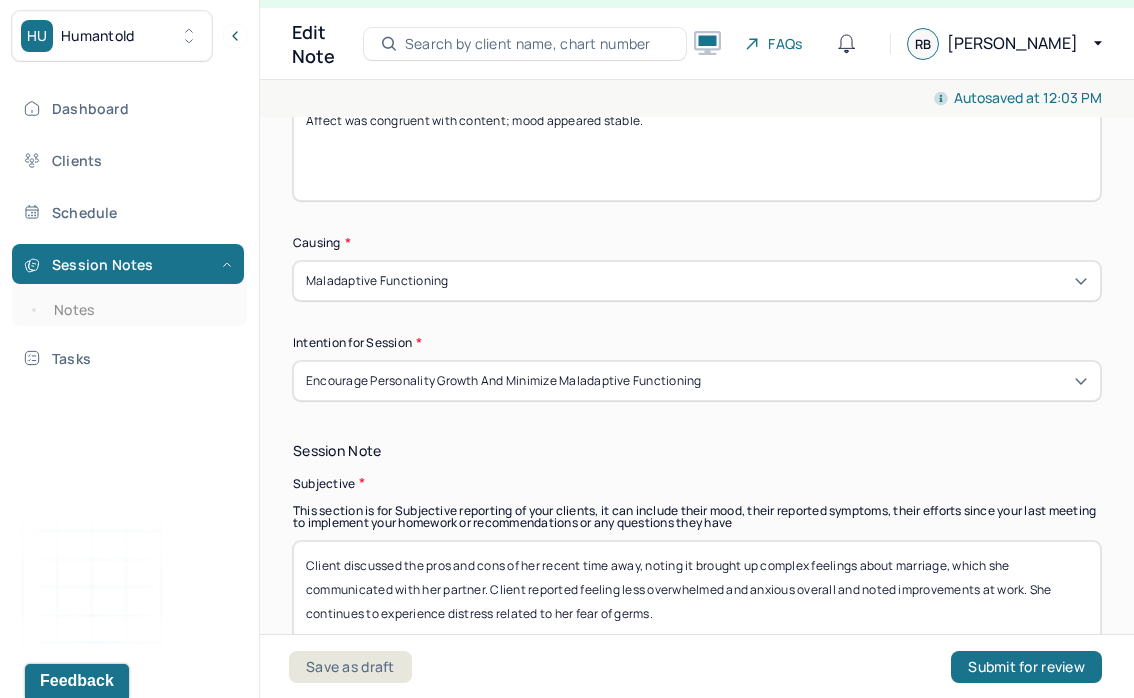 click on "Affect was congruent with content; mood appeared stable." at bounding box center [697, 148] 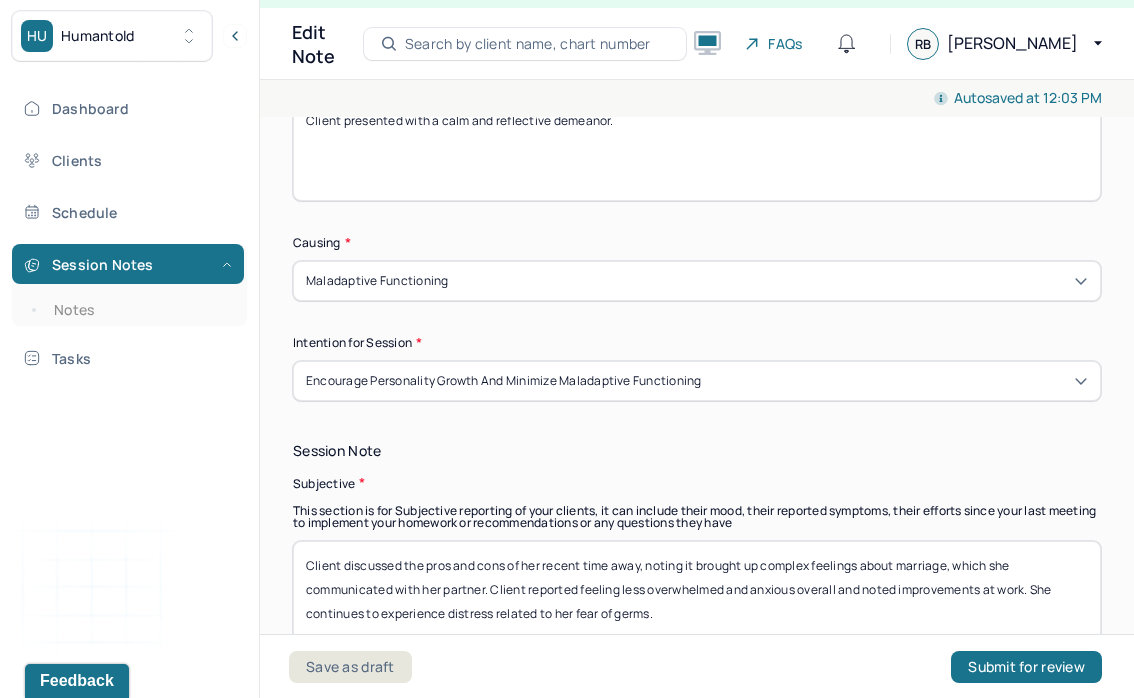 scroll, scrollTop: 841, scrollLeft: 0, axis: vertical 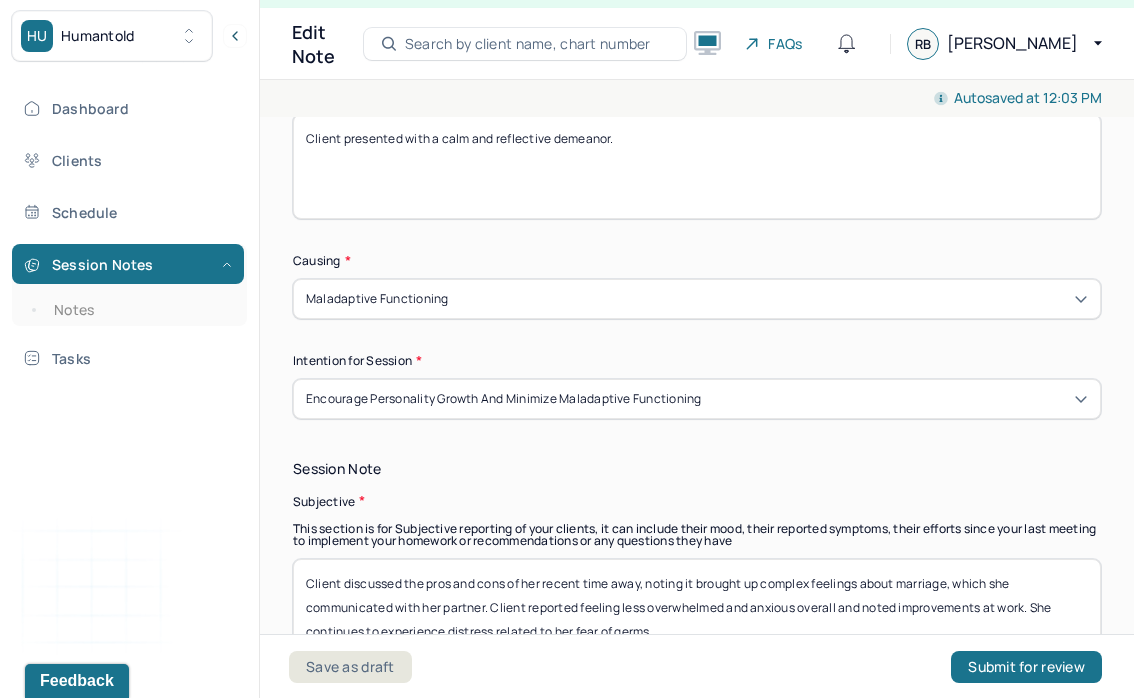 type on "Client presented with a calm and reflective demeanor." 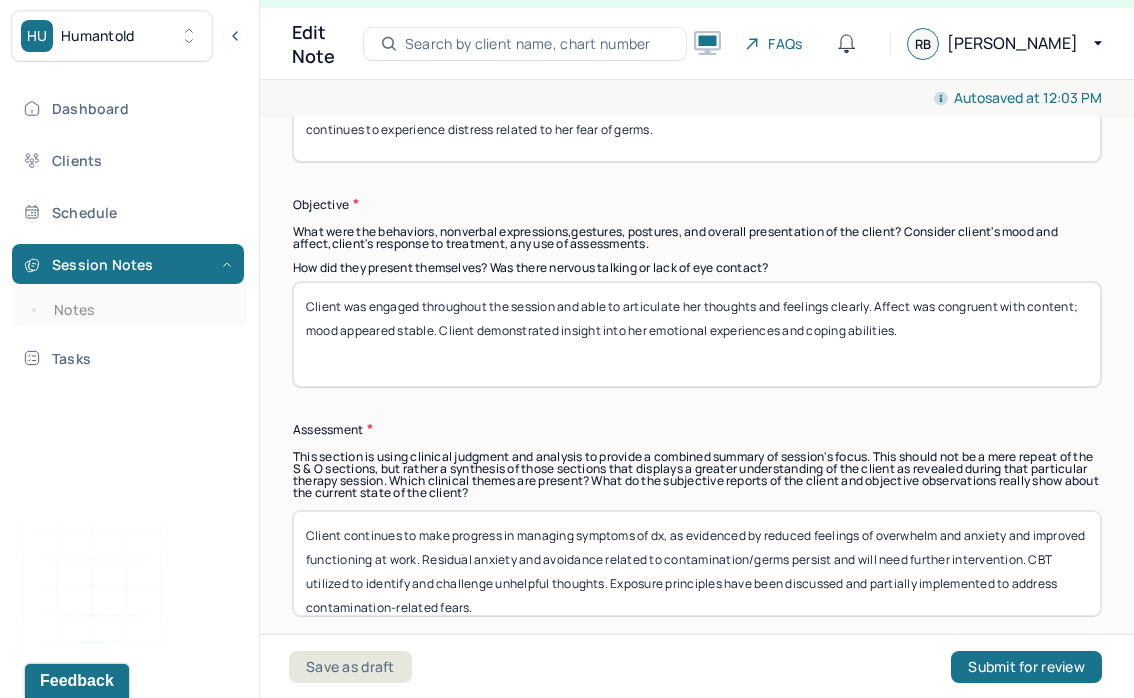 scroll, scrollTop: 1343, scrollLeft: 0, axis: vertical 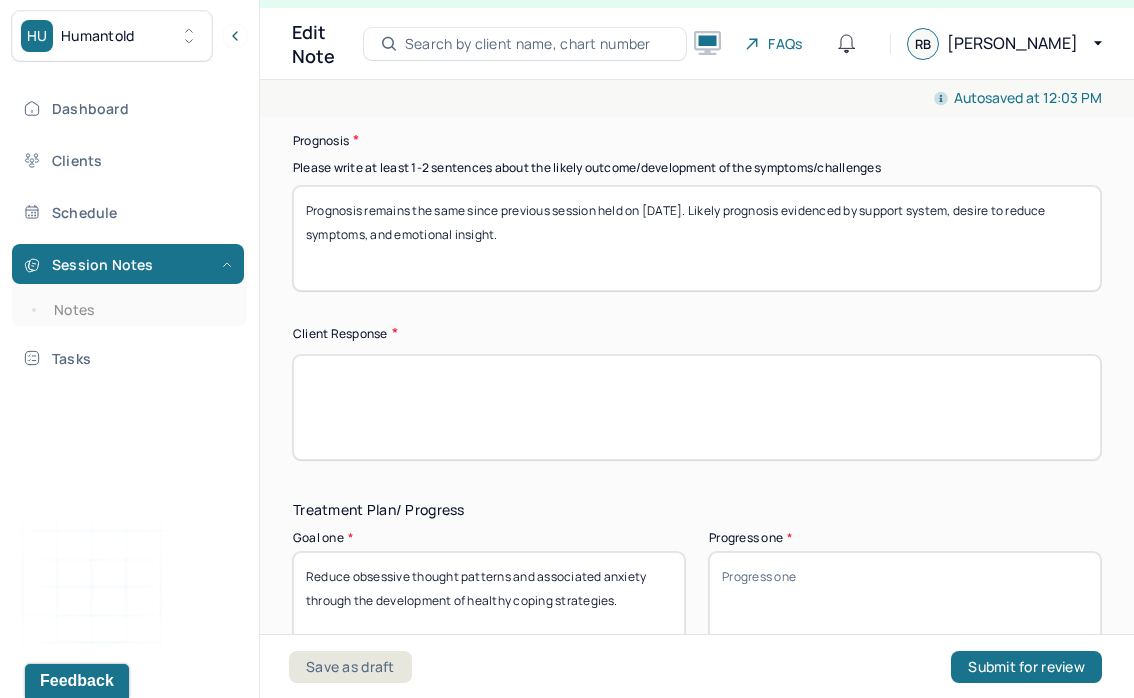 click at bounding box center [697, 407] 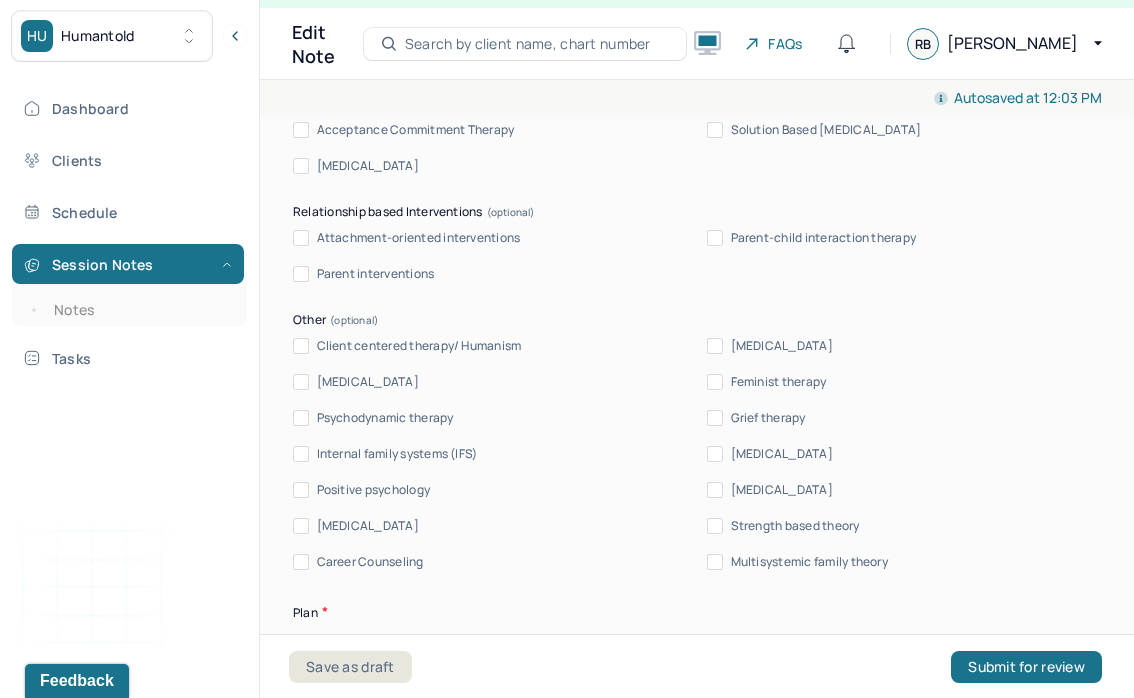 scroll, scrollTop: 2013, scrollLeft: 0, axis: vertical 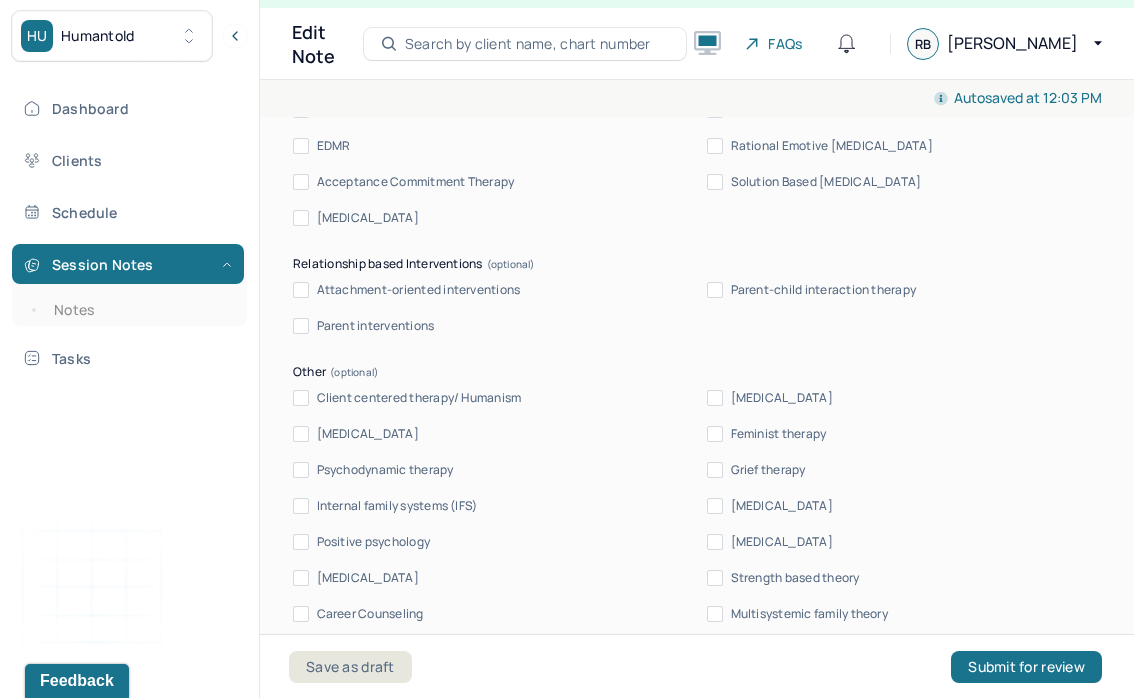 type on "Client is demonstrating improved distress tolerance and insight into her patterns." 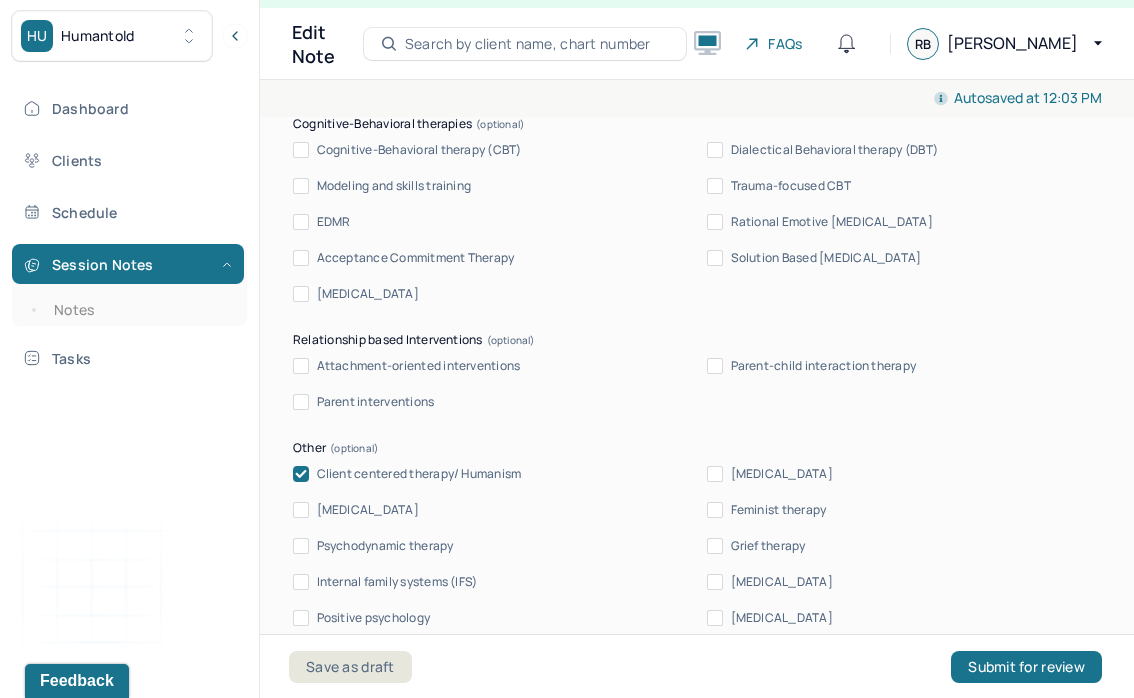 scroll, scrollTop: 1938, scrollLeft: 0, axis: vertical 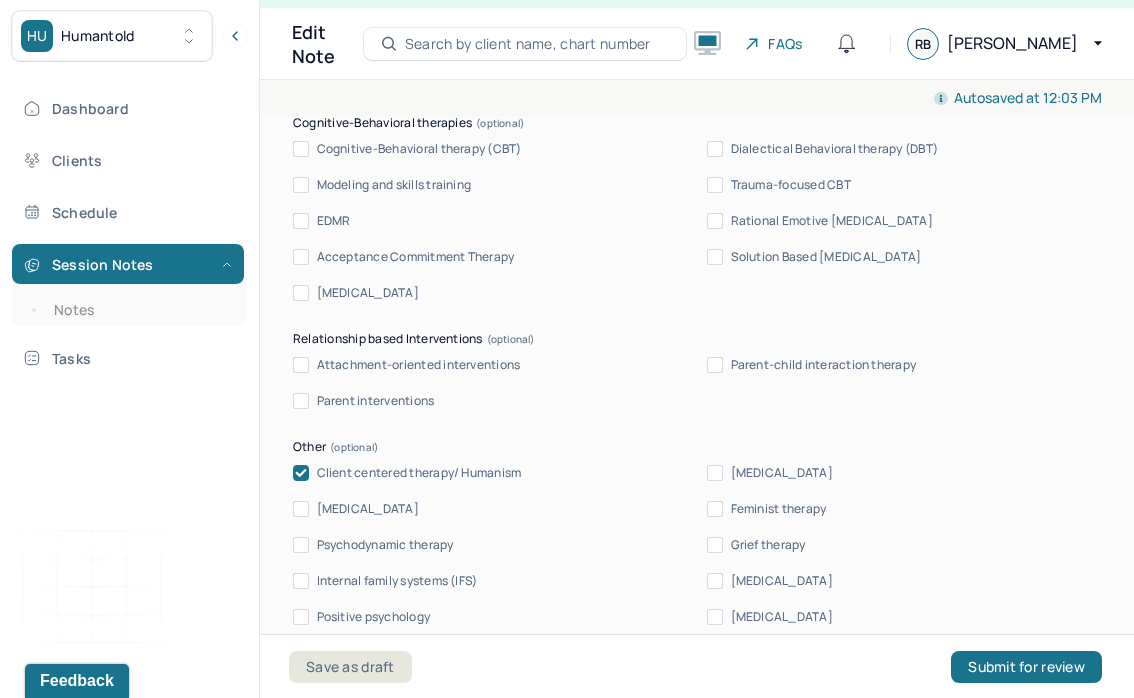 click on "Cognitive-Behavioral therapy (CBT)" at bounding box center (419, 149) 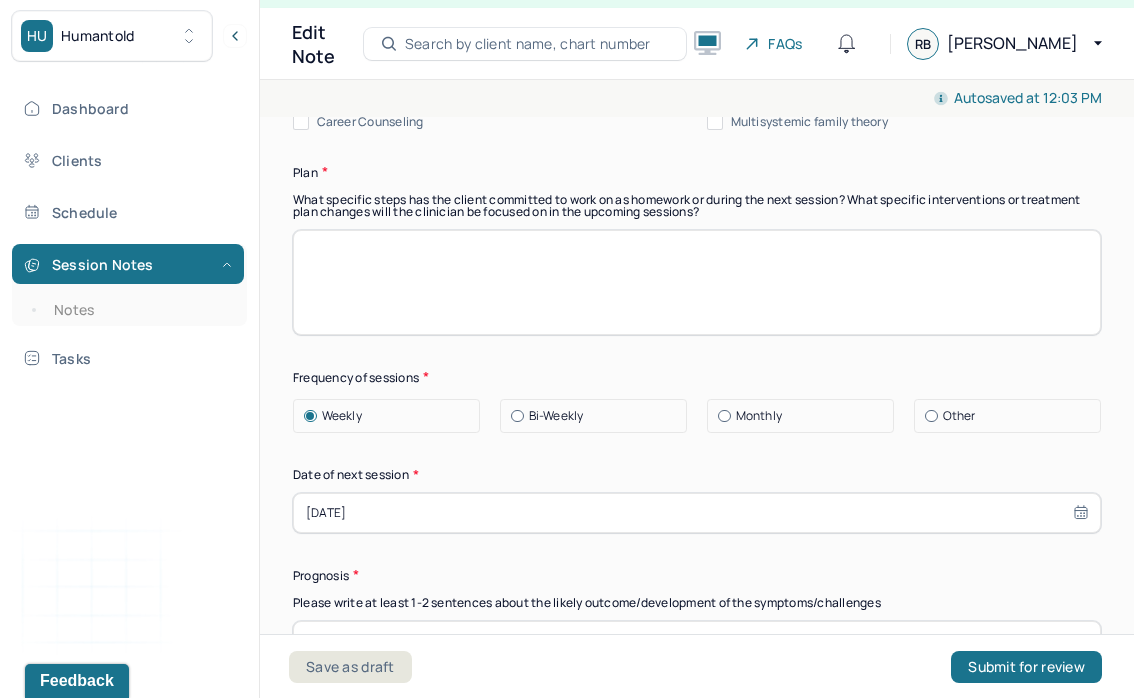 scroll, scrollTop: 2532, scrollLeft: 0, axis: vertical 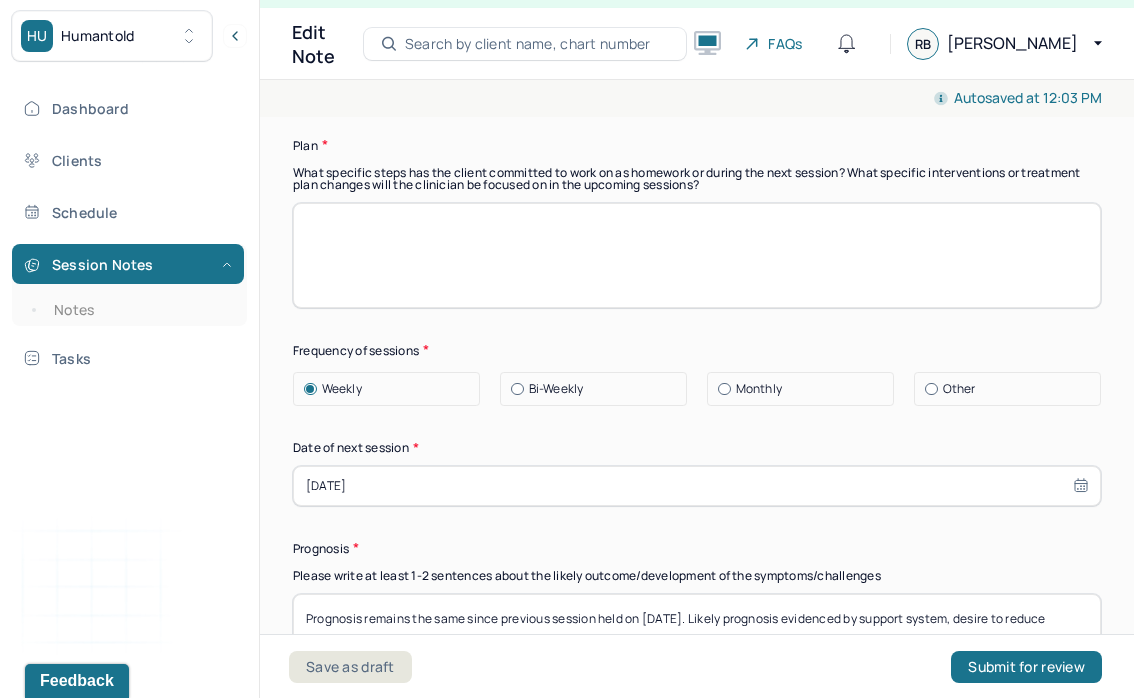 paste on "In the next session, revisit and refine the exposure hierarchy to address contamination-related fears." 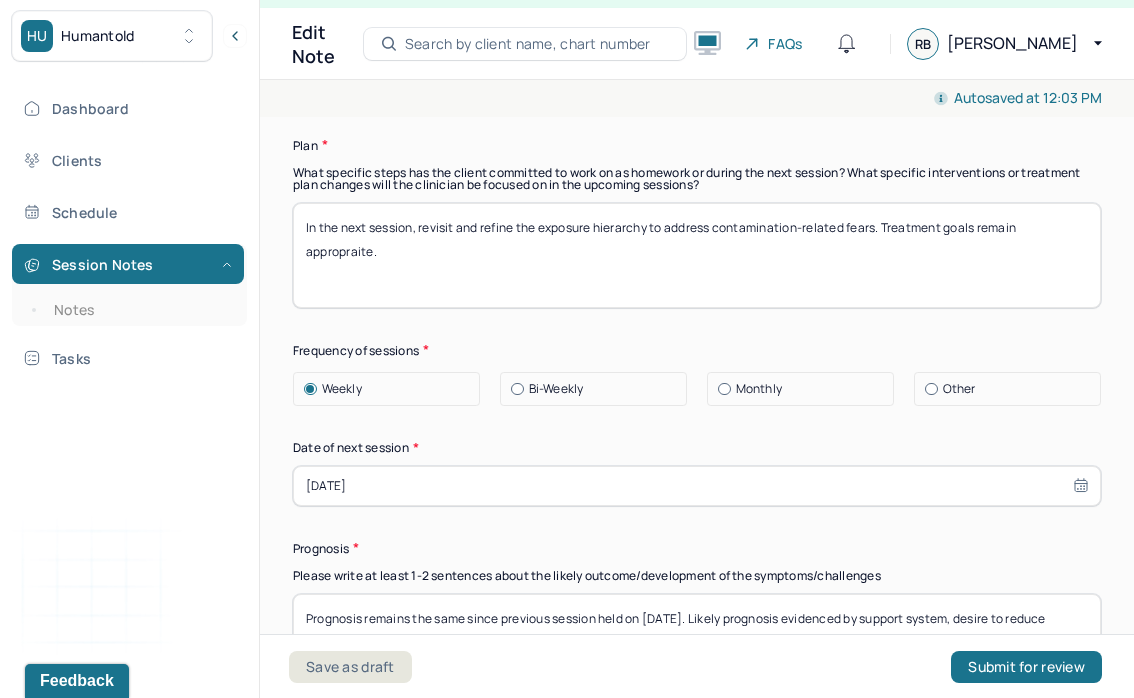 type on "In the next session, revisit and refine the exposure hierarchy to address contamination-related fears. Treatment goals remain appropraite." 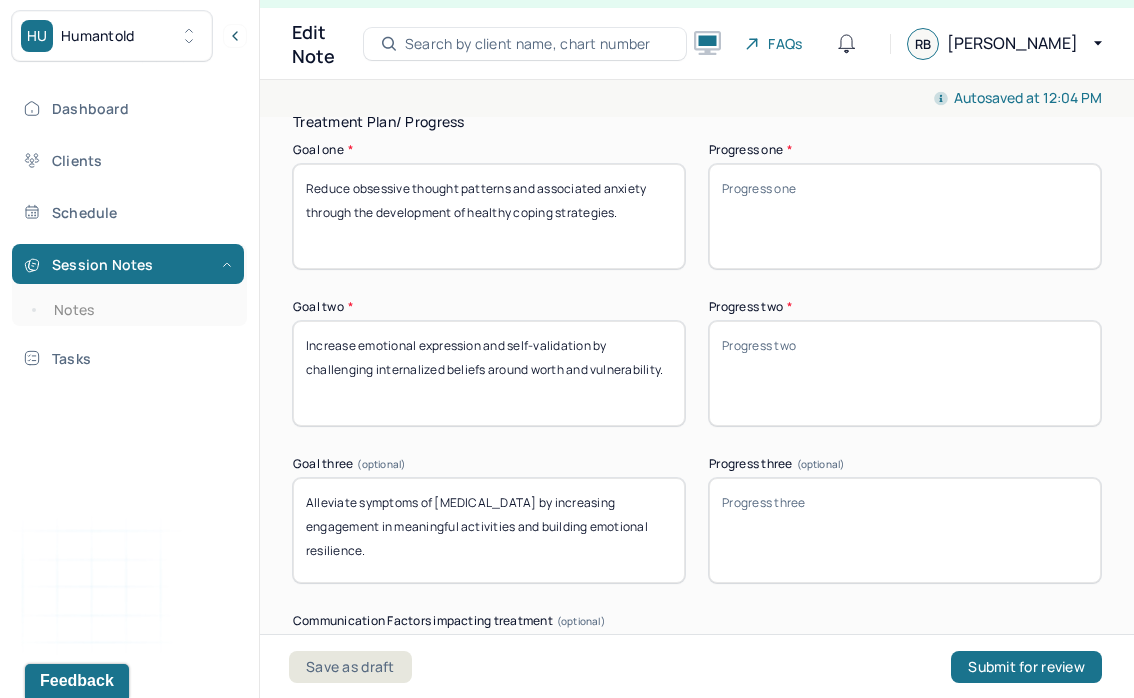 scroll, scrollTop: 3329, scrollLeft: 0, axis: vertical 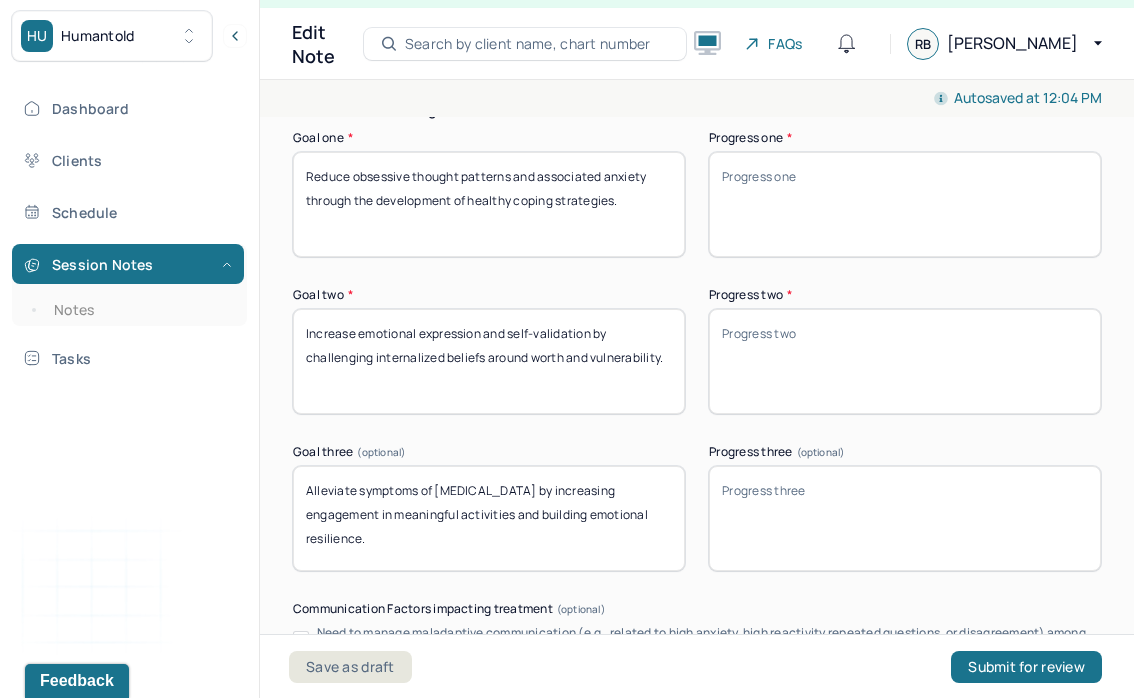 click on "Reduce obsessive thought patterns and associated anxiety through the development of healthy coping strategies." at bounding box center (489, 204) 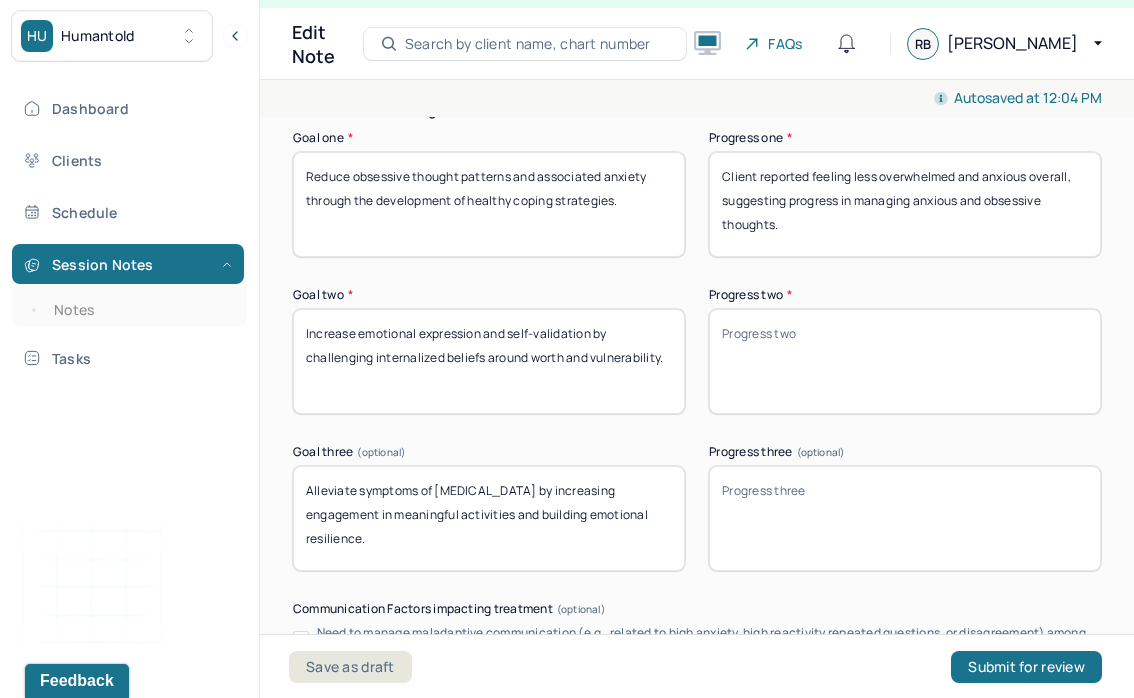 type on "Client reported feeling less overwhelmed and anxious overall, suggesting progress in managing anxious and obsessive thoughts." 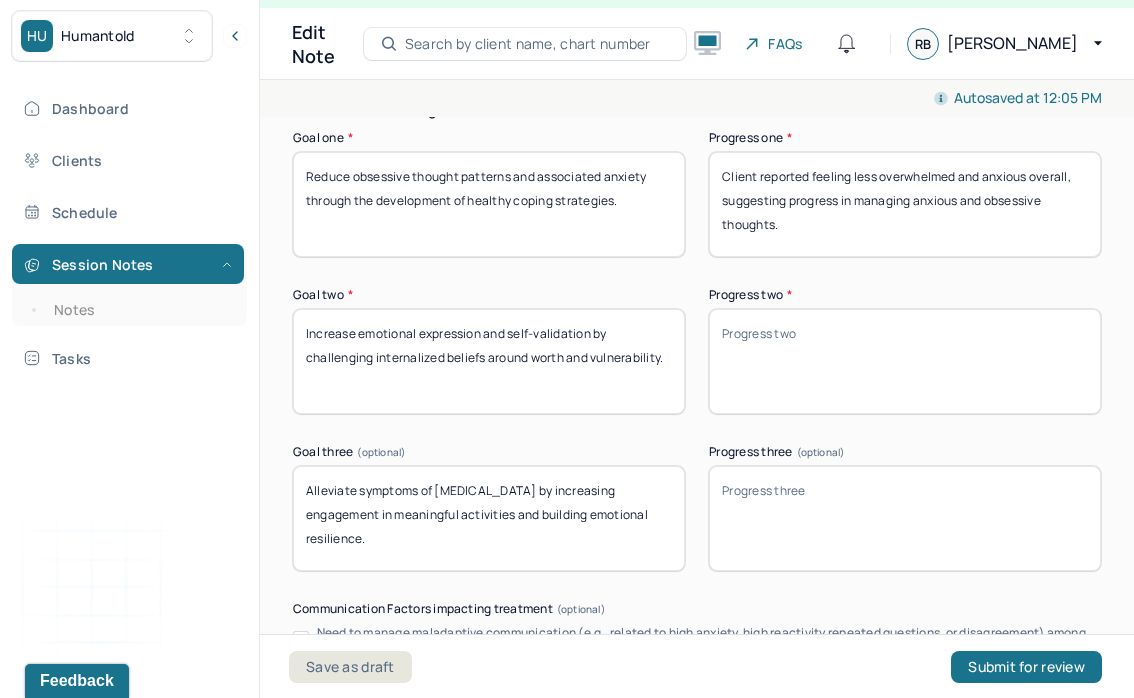 click on "Treatment Plan/ Progress Goal one * Reduce obsessive thought patterns and associated anxiety through the development of healthy coping strategies. Progress one * Client reported feeling less overwhelmed and anxious overall, suggesting progress in managing anxious and obsessive thoughts. Goal two * Increase emotional expression and self-validation by challenging internalized beliefs around worth and vulnerability. Progress two * Goal three (optional) Alleviate symptoms of depression by increasing engagement in meaningful activities and building emotional resilience. Progress three (optional) Communication Factors impacting treatment Need to manage maladaptive communication (e.g., related to high anxiety, high reactivity repeated questions, or disagreement) among participants Caregiver emotions or behaviors interfered with the caregiver's understanding and ability Evidence or disclosure of a sentinel event and mandated reporting to a third party Details around communication factors impacting treatment" at bounding box center [697, 534] 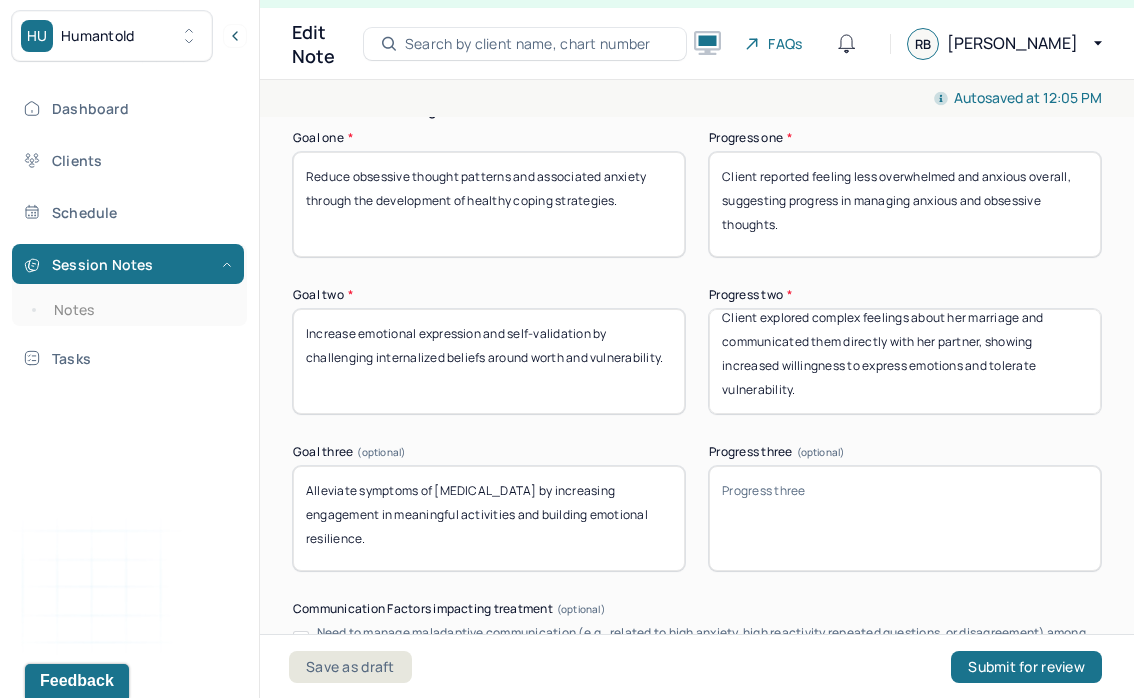 scroll, scrollTop: 0, scrollLeft: 0, axis: both 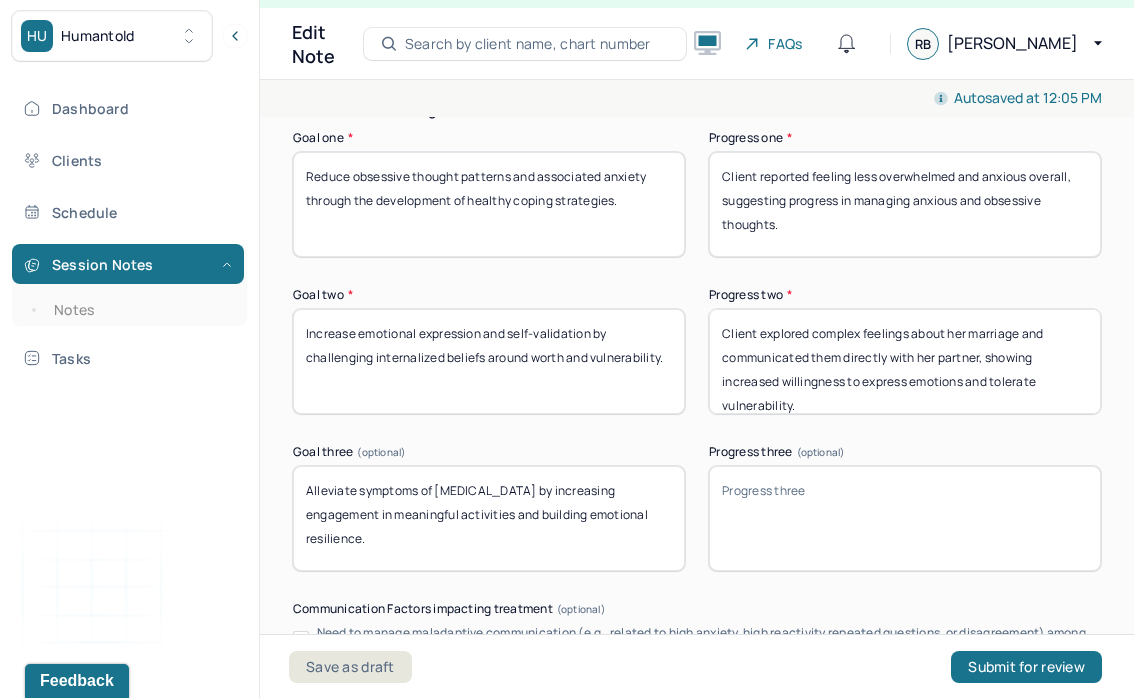 type on "Client explored complex feelings about her marriage and communicated them directly with her partner, showing increased willingness to express emotions and tolerate vulnerability." 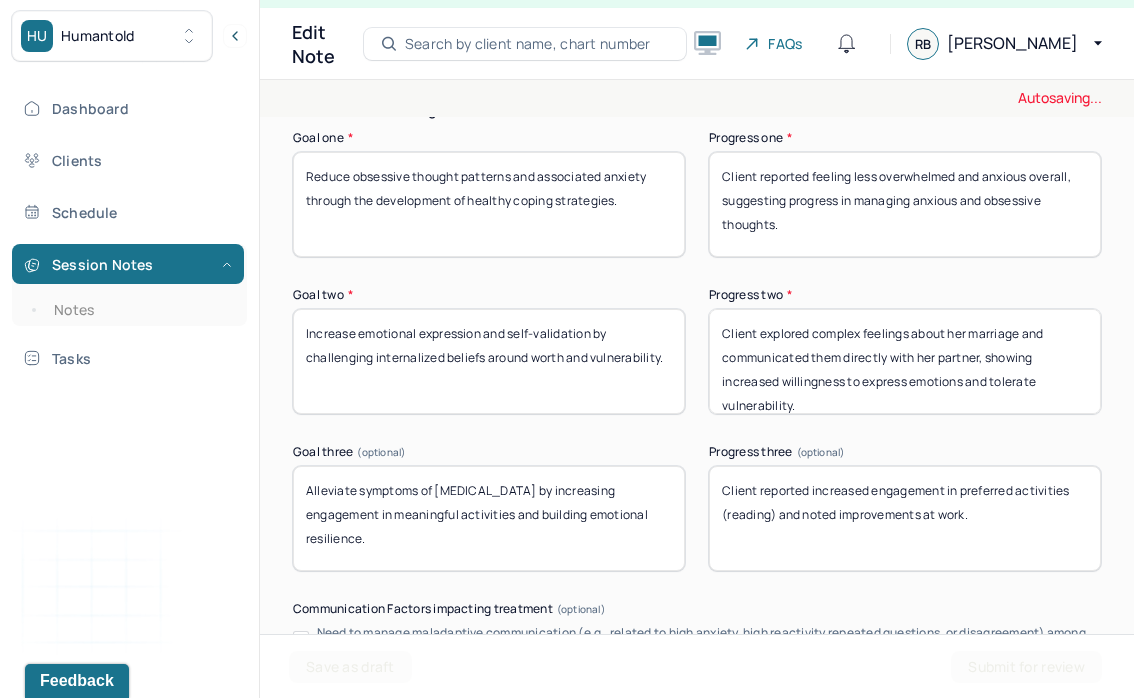 drag, startPoint x: 778, startPoint y: 512, endPoint x: 656, endPoint y: 494, distance: 123.32072 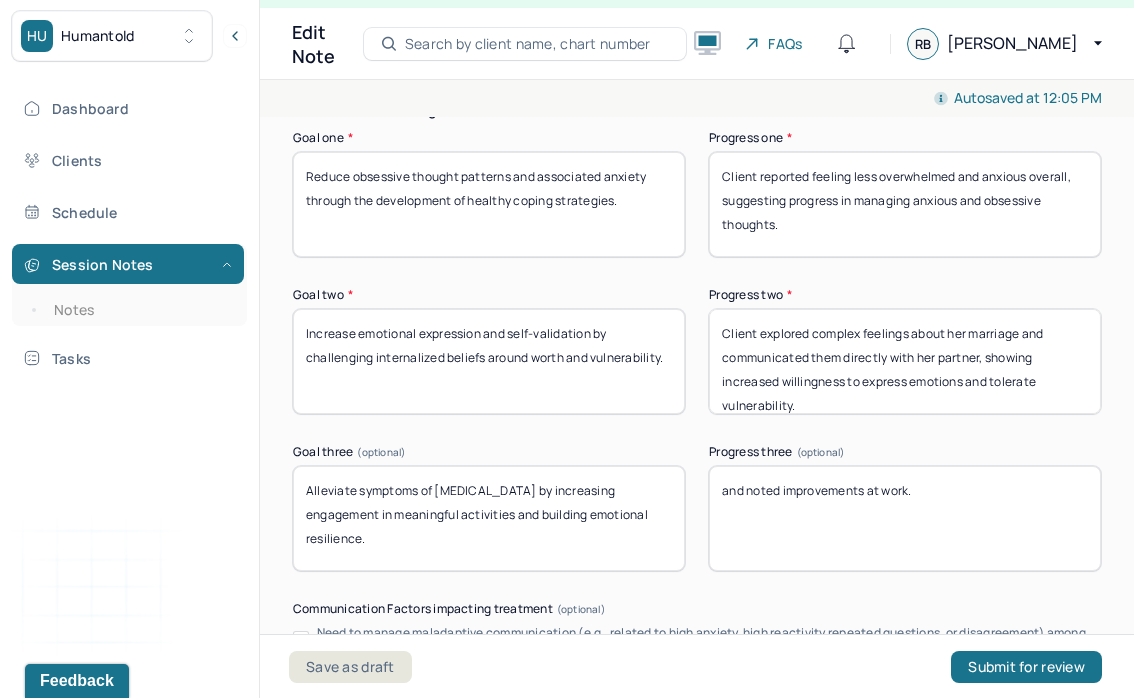 drag, startPoint x: 921, startPoint y: 521, endPoint x: 610, endPoint y: 436, distance: 322.4066 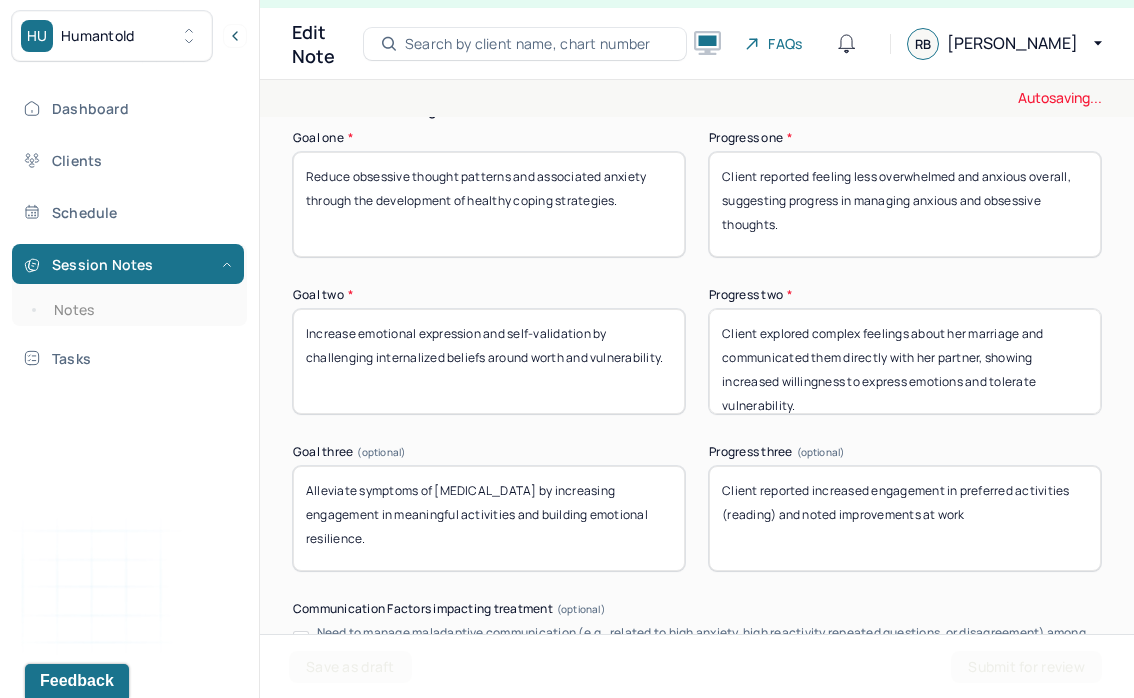 drag, startPoint x: 778, startPoint y: 511, endPoint x: 668, endPoint y: 511, distance: 110 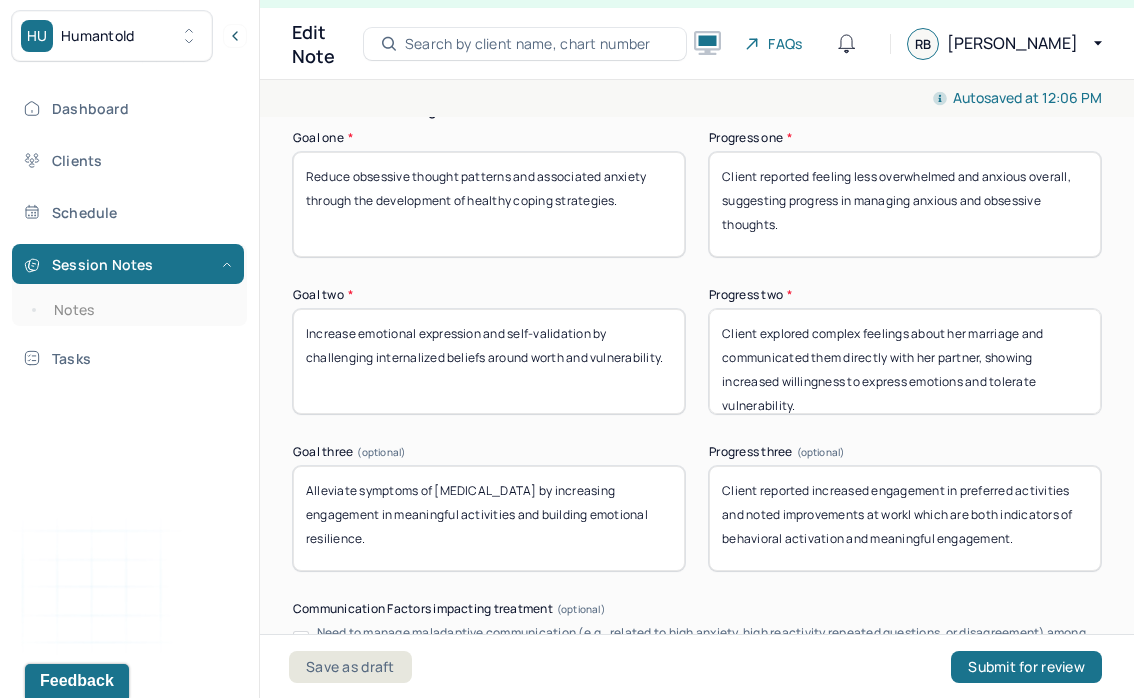 click on "Client reported increased engagement in preferred activities and noted improvements at work" at bounding box center (905, 518) 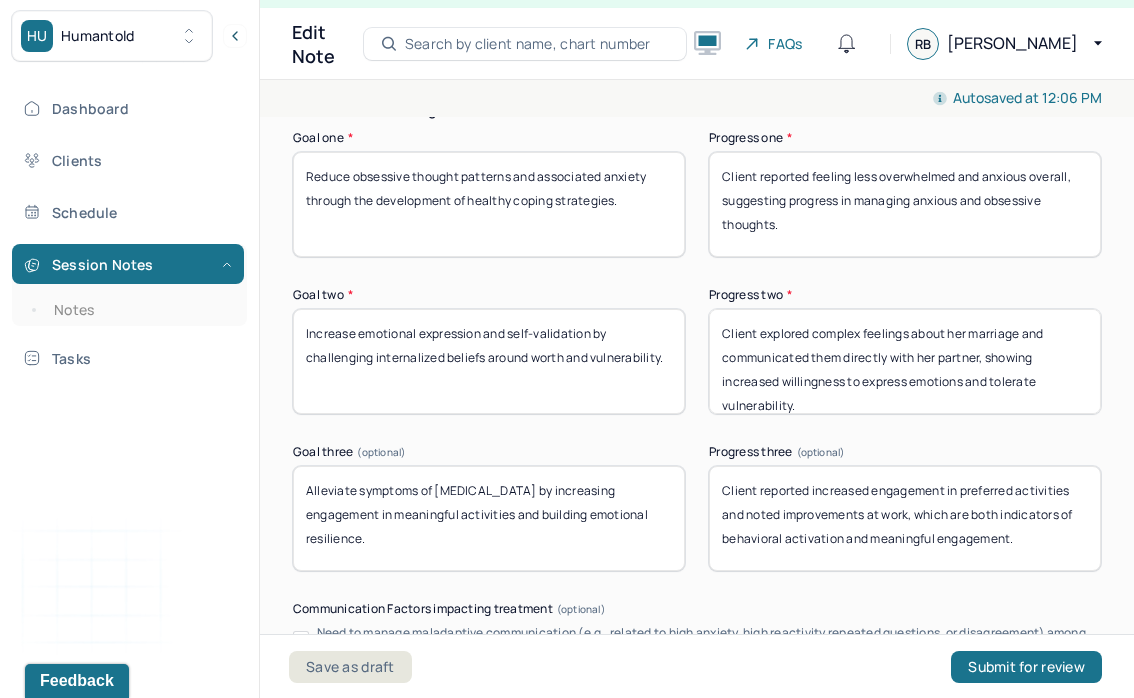 click on "Client reported increased engagement in preferred activities and noted improvements at work,which are both indicators of behavioral activation and meaningful engagement." at bounding box center (905, 518) 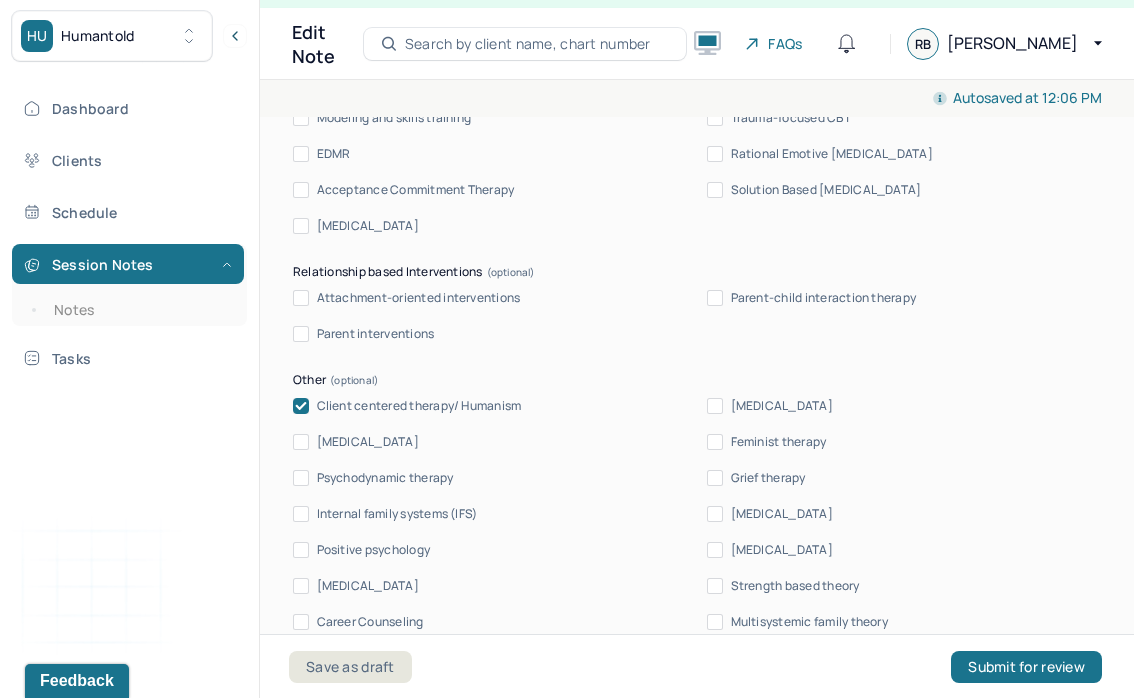 scroll, scrollTop: 2152, scrollLeft: 0, axis: vertical 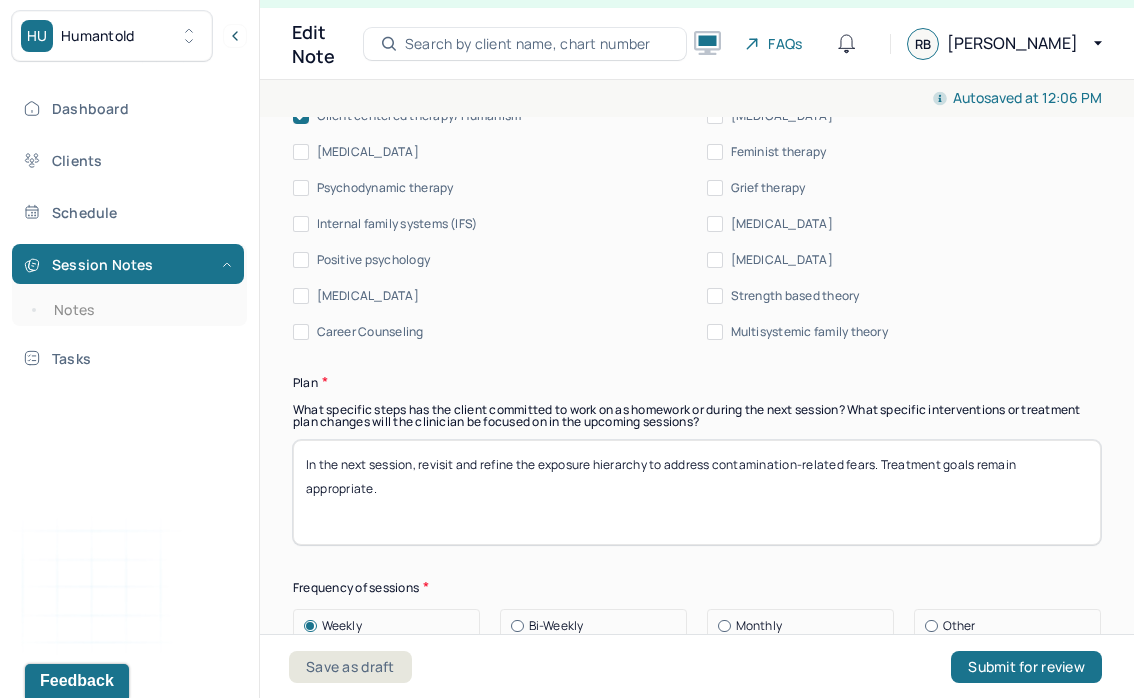 type on "In the next session, revisit and refine the exposure hierarchy to address contamination-related fears. Treatment goals remain appropriate." 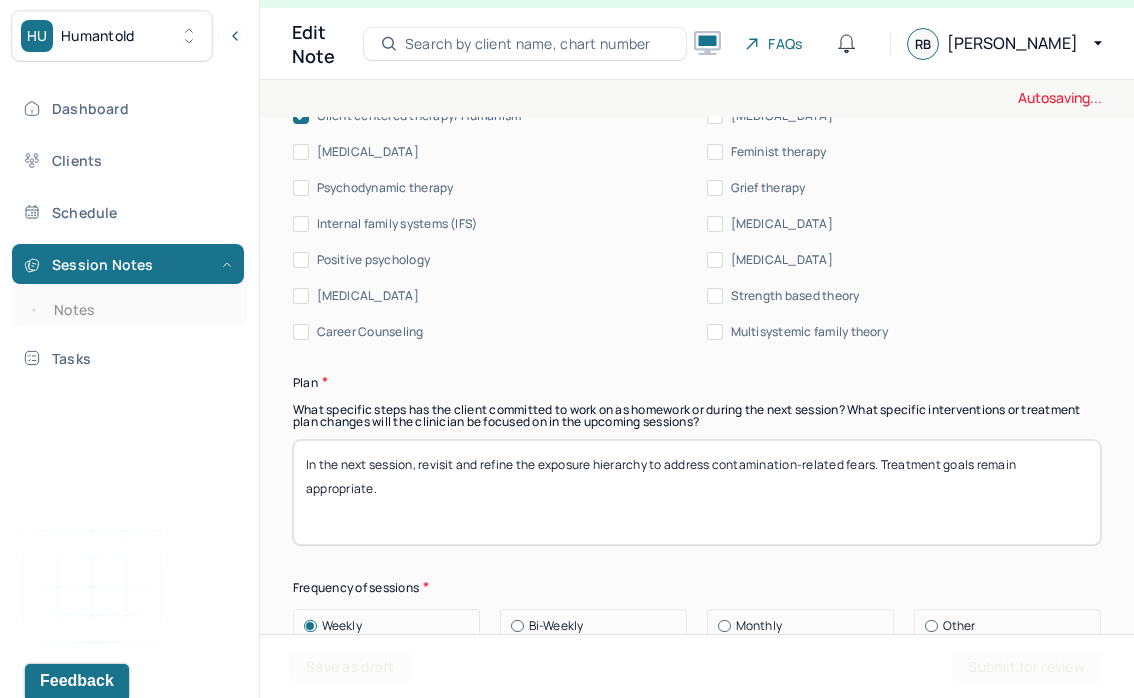 scroll, scrollTop: 0, scrollLeft: 0, axis: both 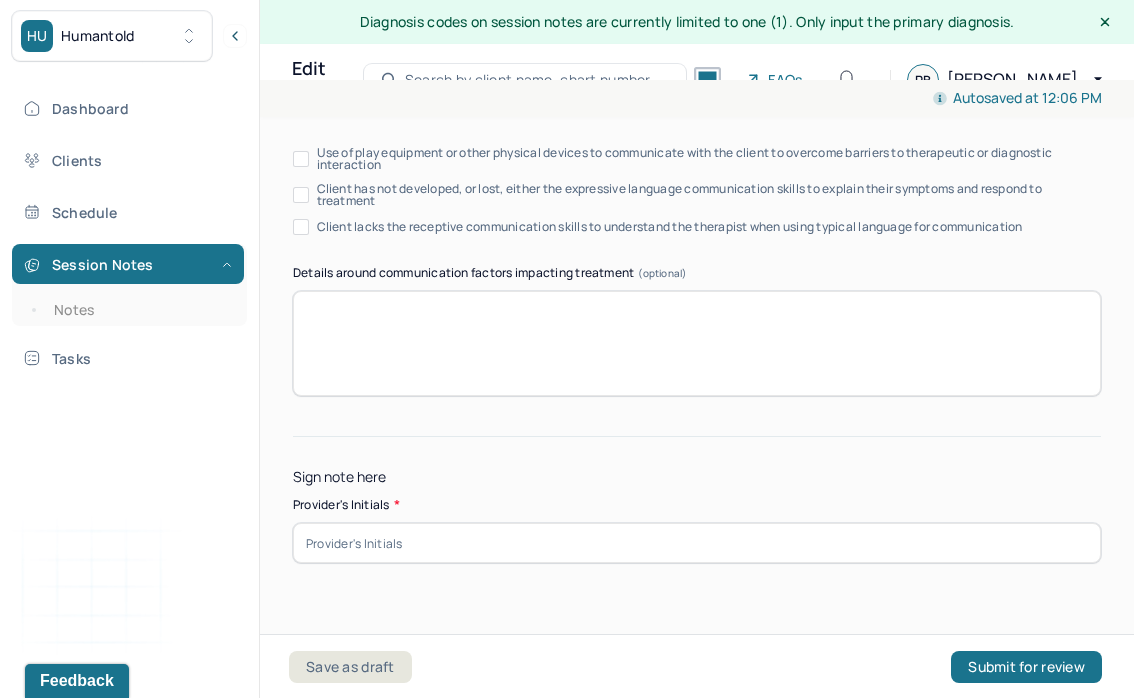 click at bounding box center [697, 543] 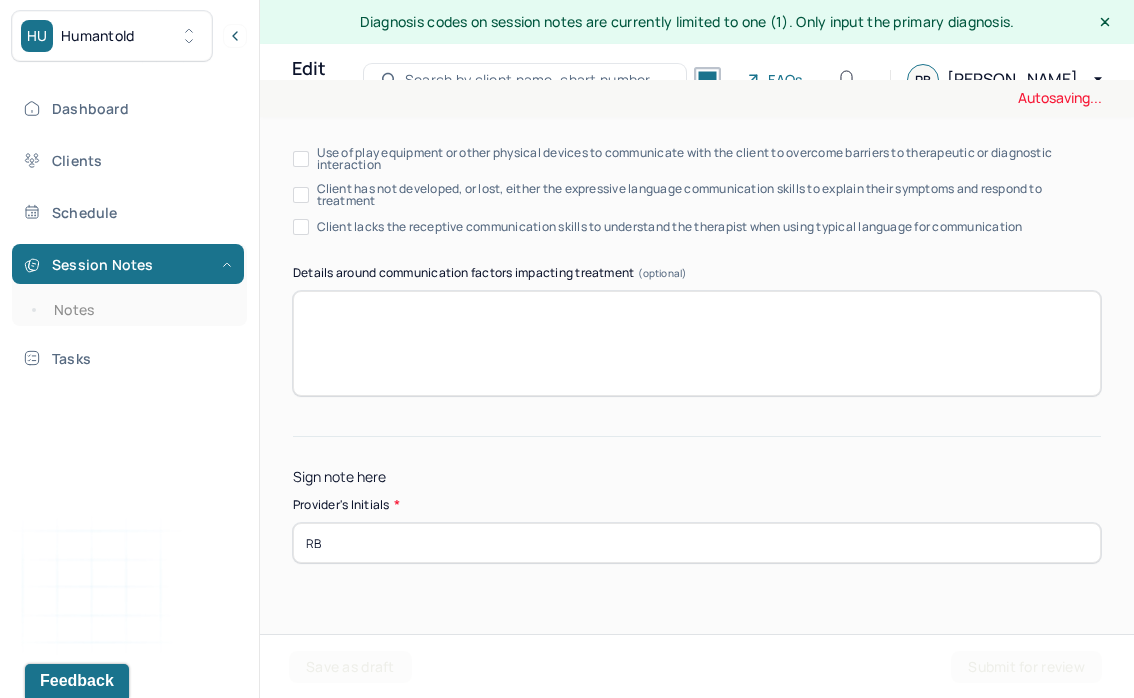 type on "RB" 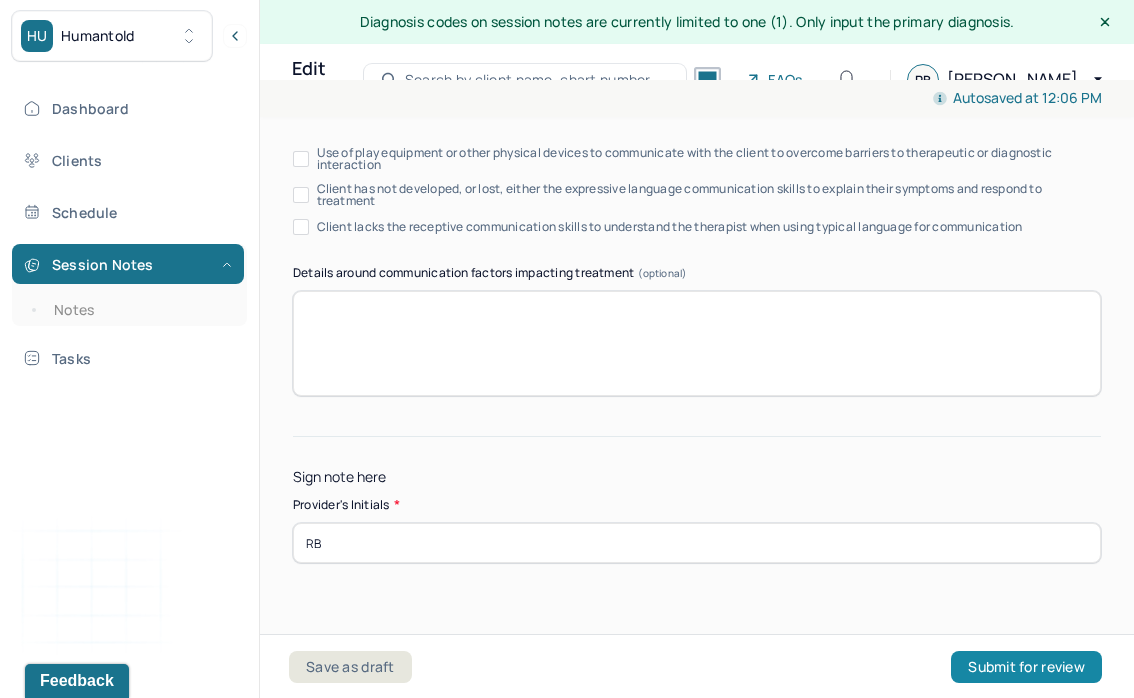 click on "Submit for review" at bounding box center [1026, 667] 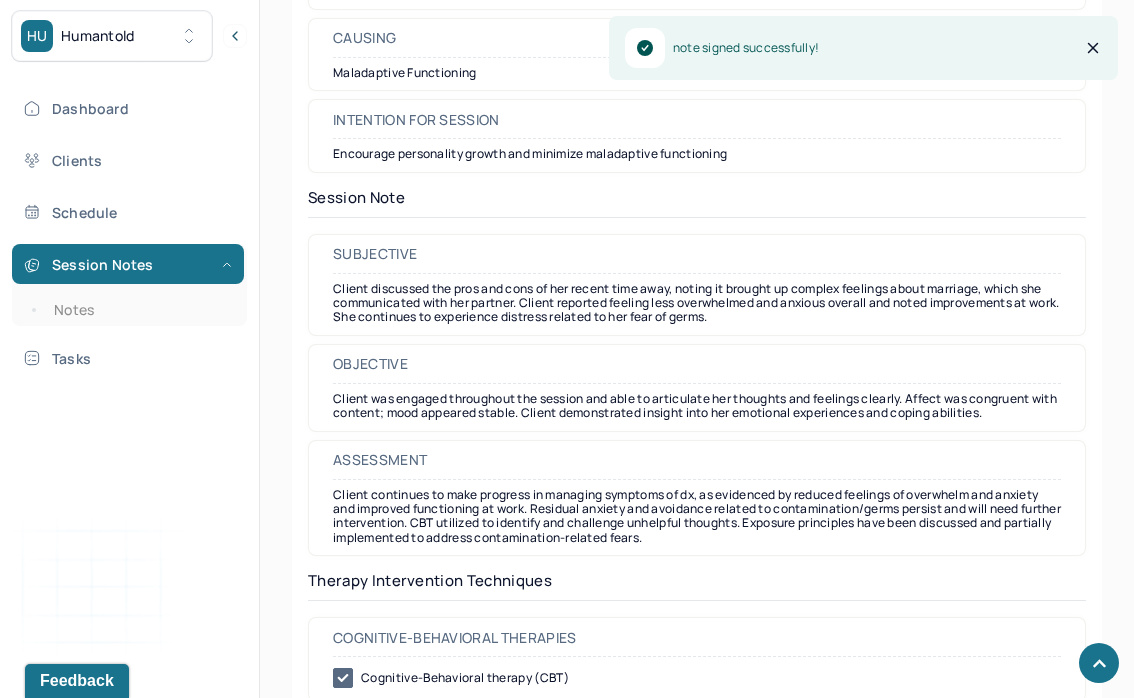 scroll, scrollTop: 1590, scrollLeft: 0, axis: vertical 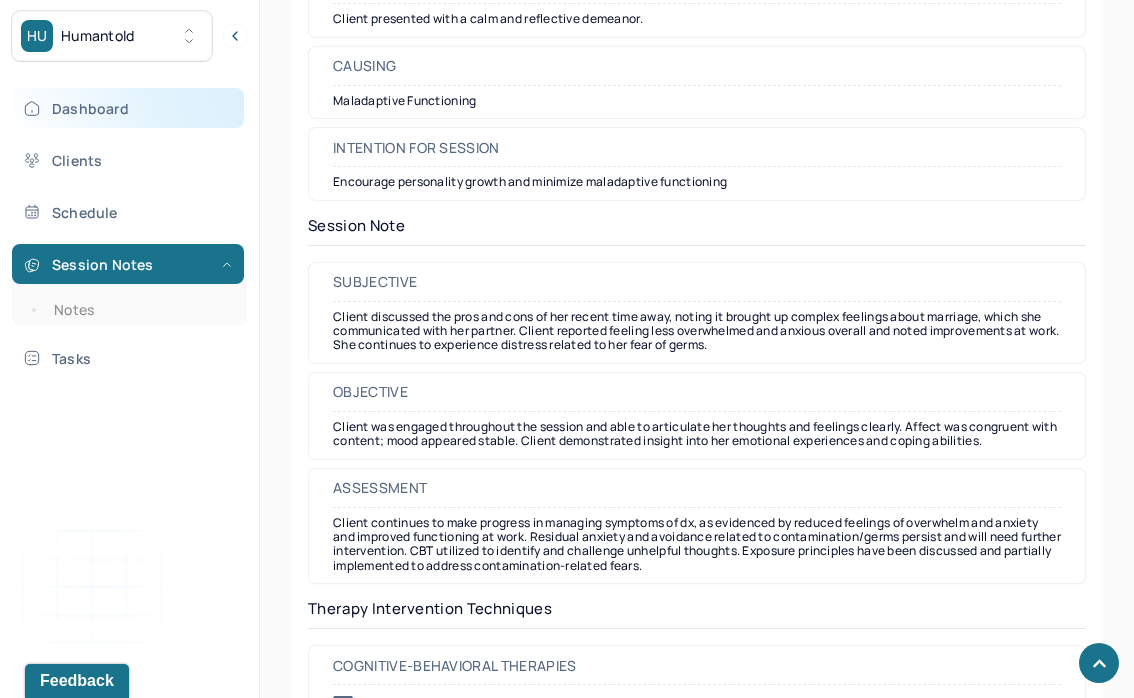 click on "Dashboard" at bounding box center [128, 108] 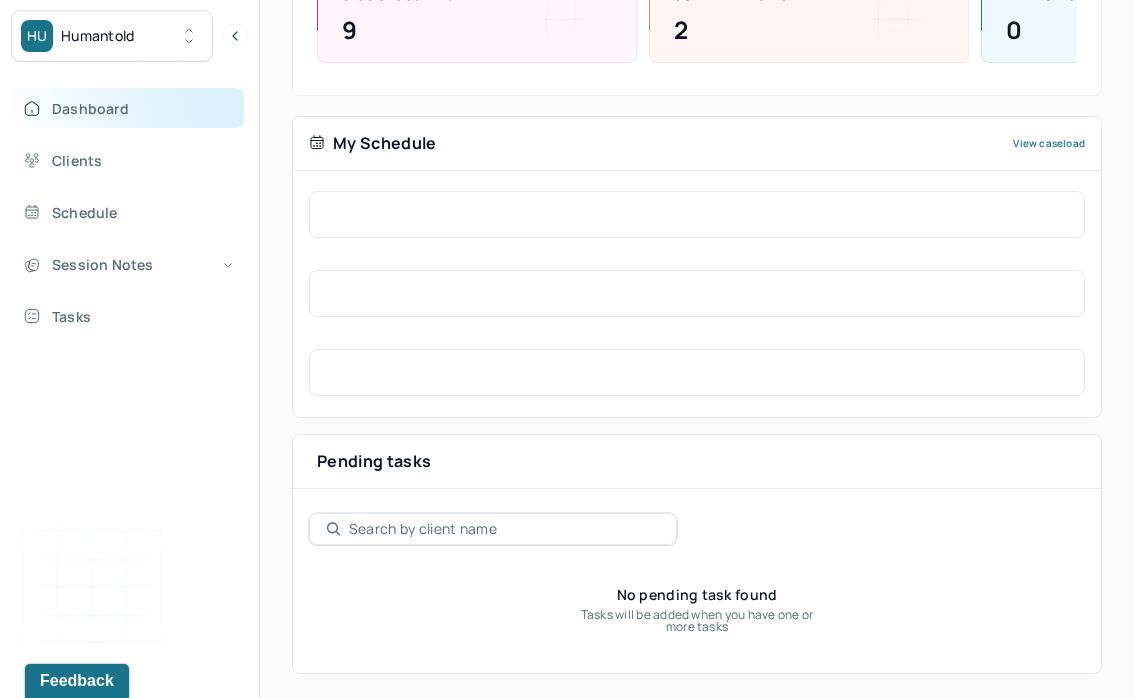 scroll, scrollTop: 348, scrollLeft: 0, axis: vertical 